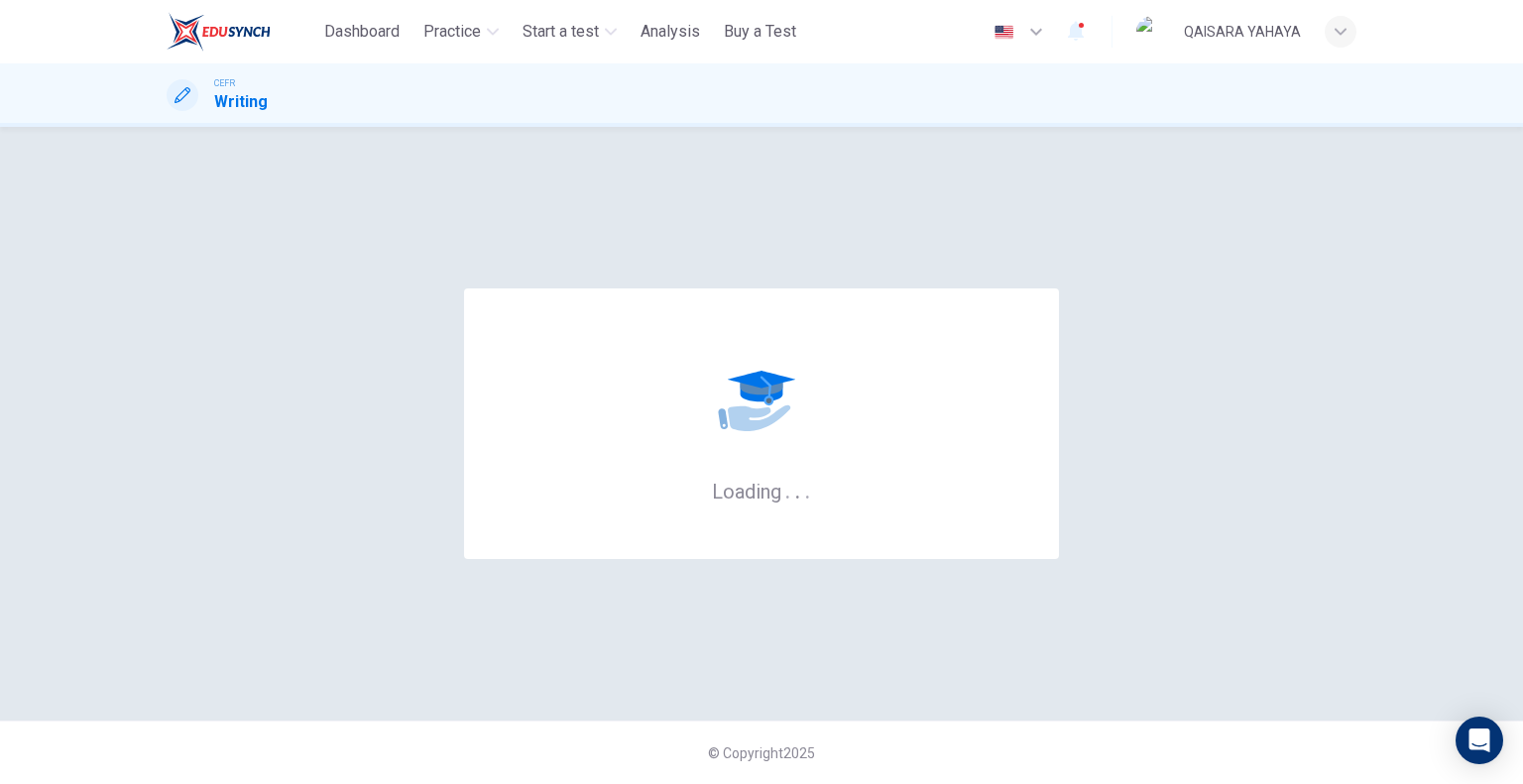 scroll, scrollTop: 0, scrollLeft: 0, axis: both 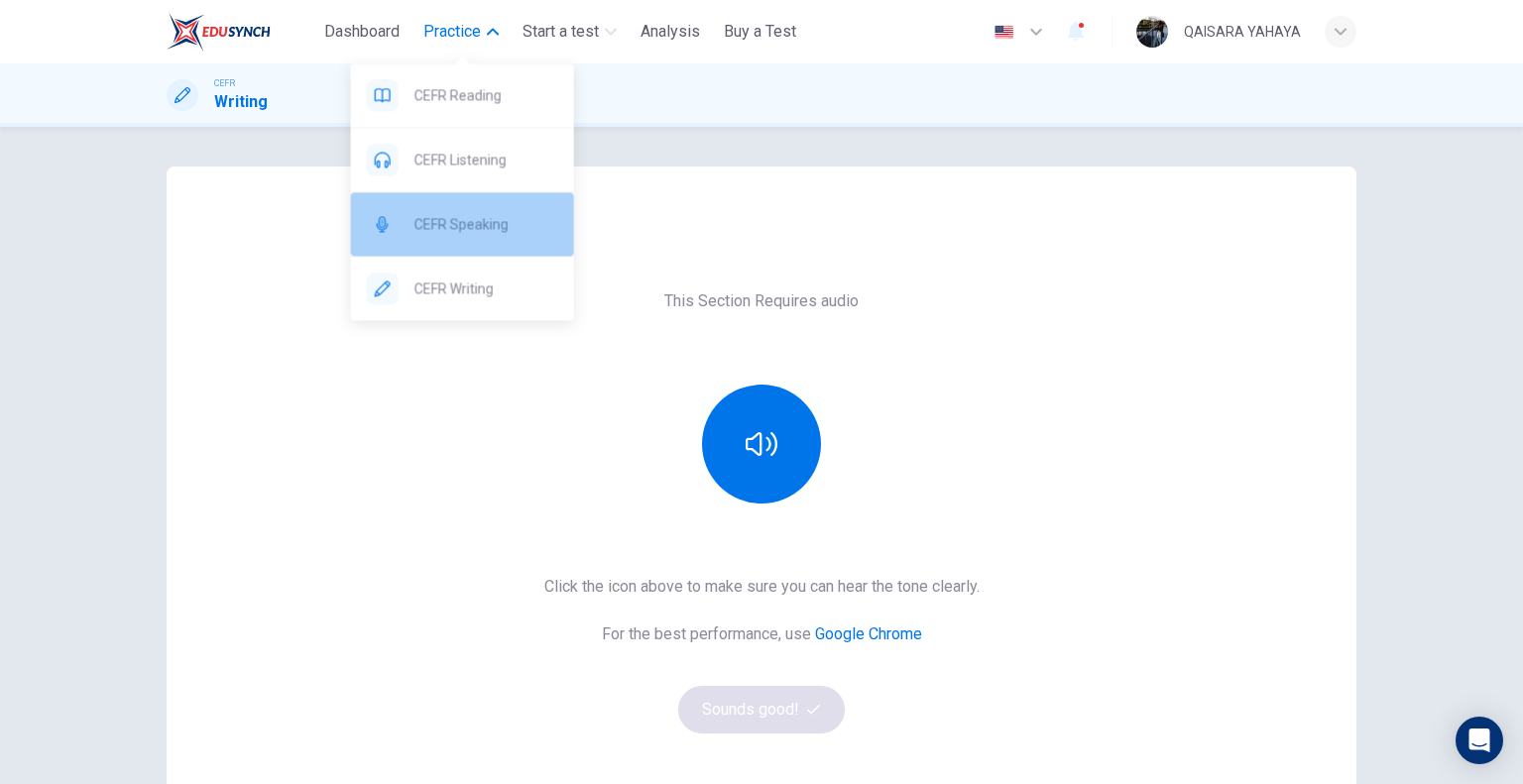 click on "CEFR Speaking" at bounding box center [486, 224] 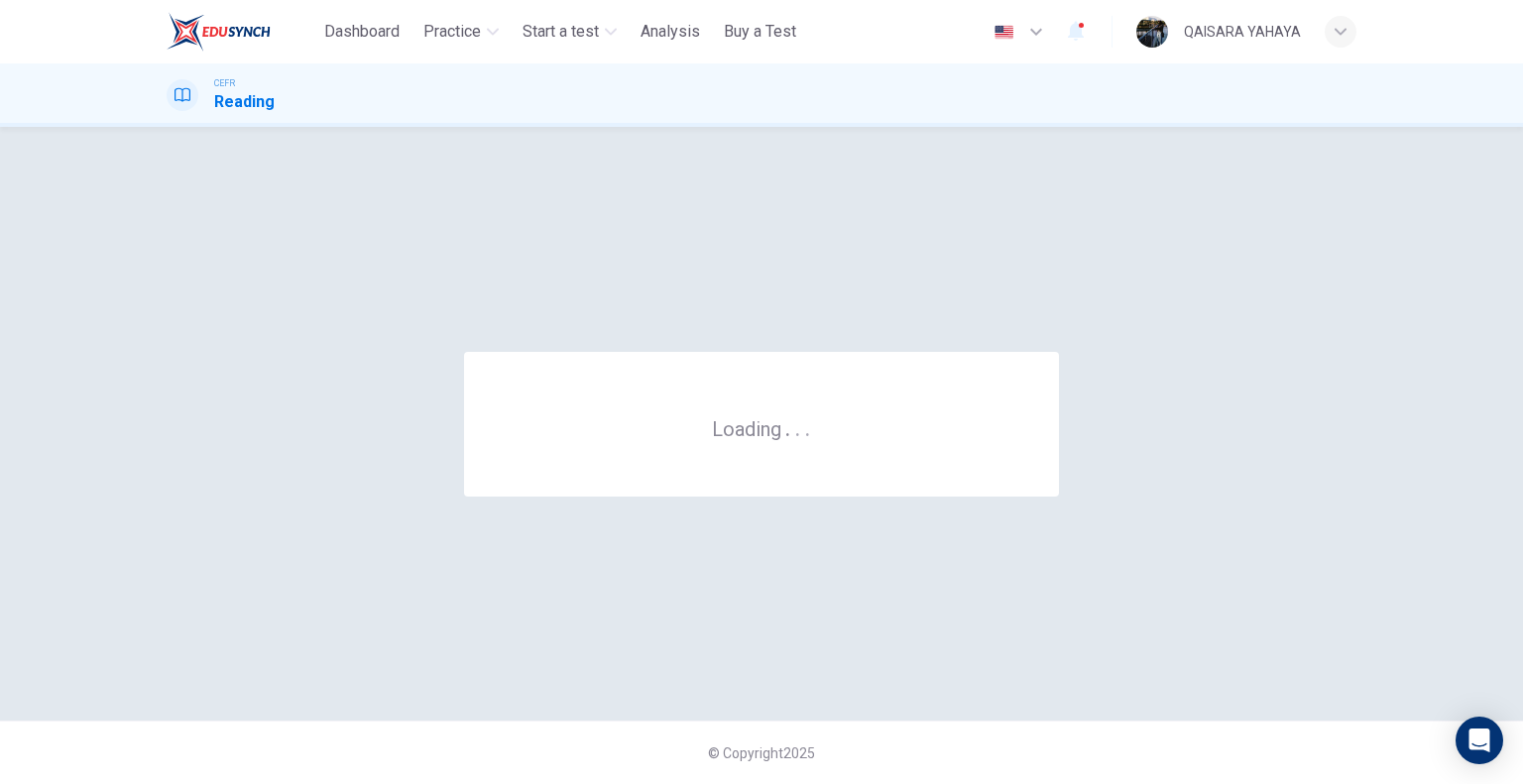 scroll, scrollTop: 0, scrollLeft: 0, axis: both 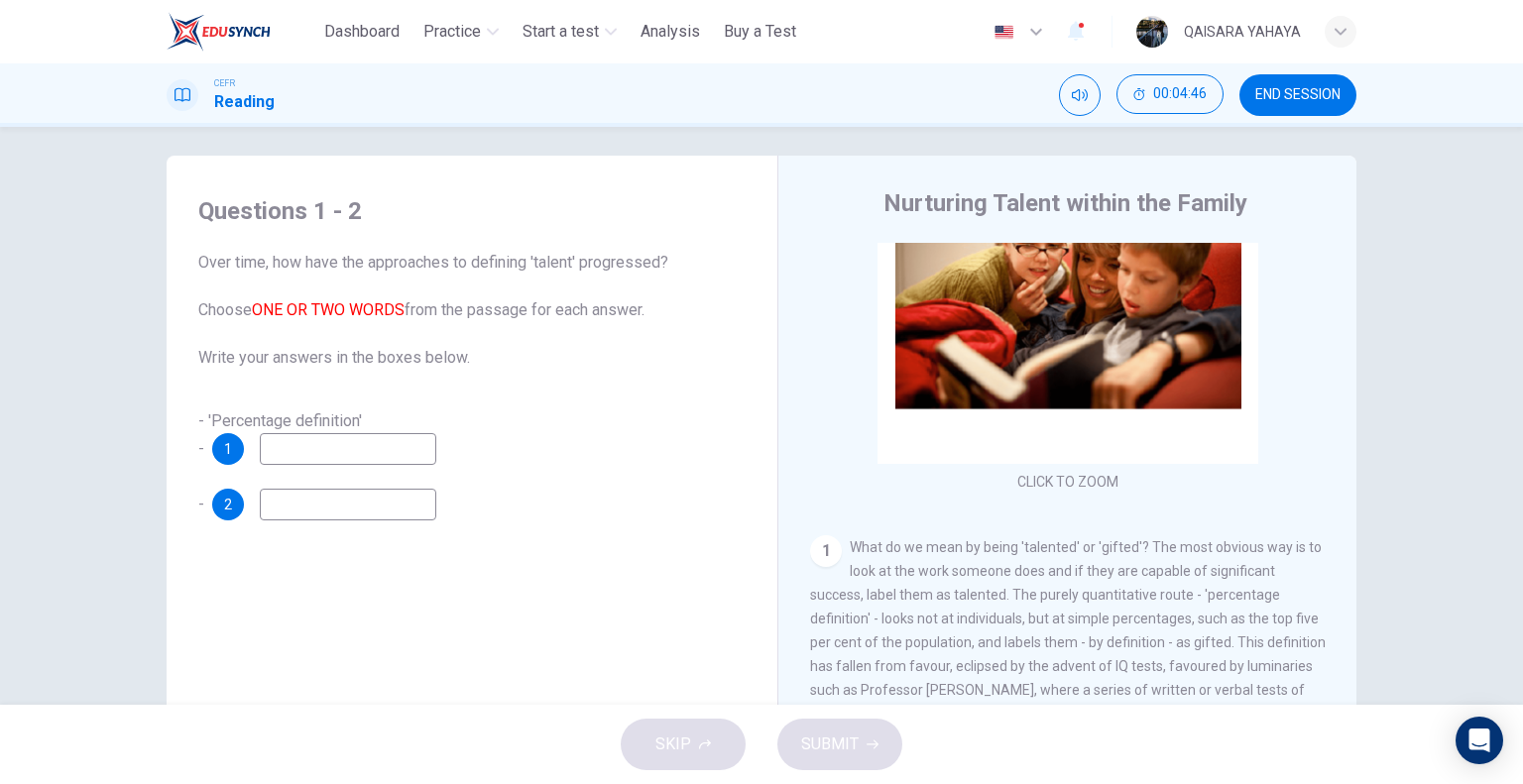 click on "- 'Percentage definition'
-  1" at bounding box center (472, 437) 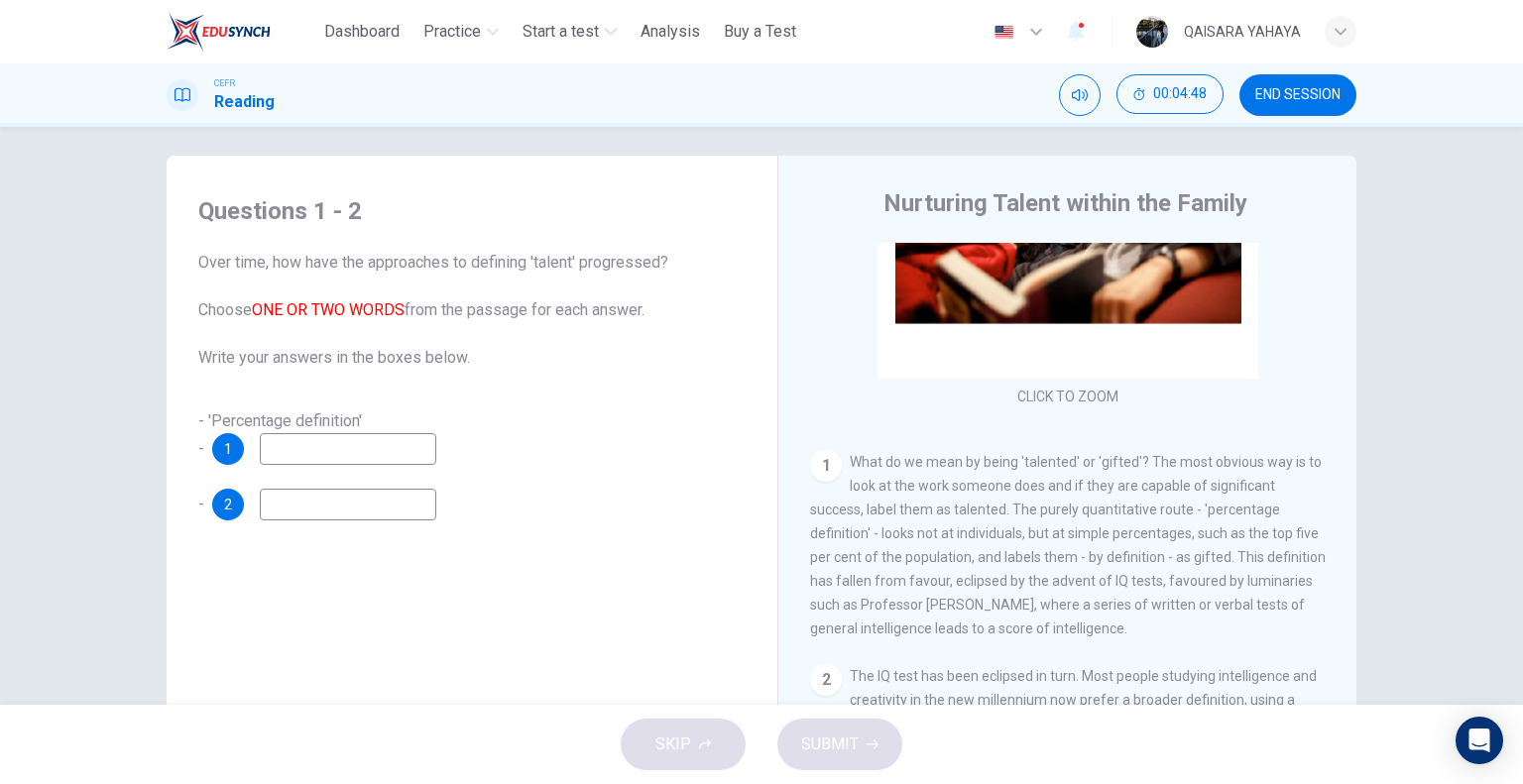 scroll, scrollTop: 214, scrollLeft: 0, axis: vertical 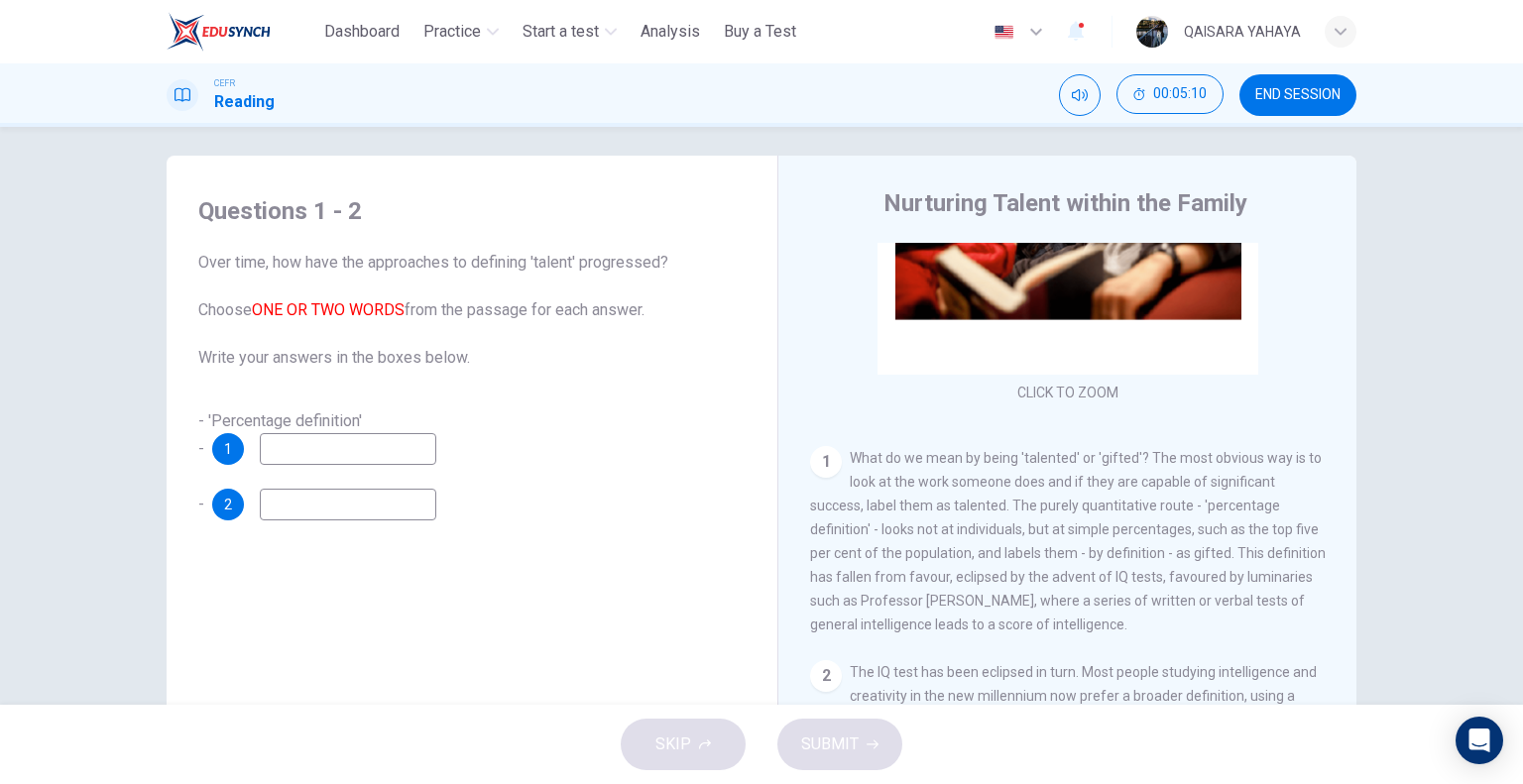 click at bounding box center [348, 449] 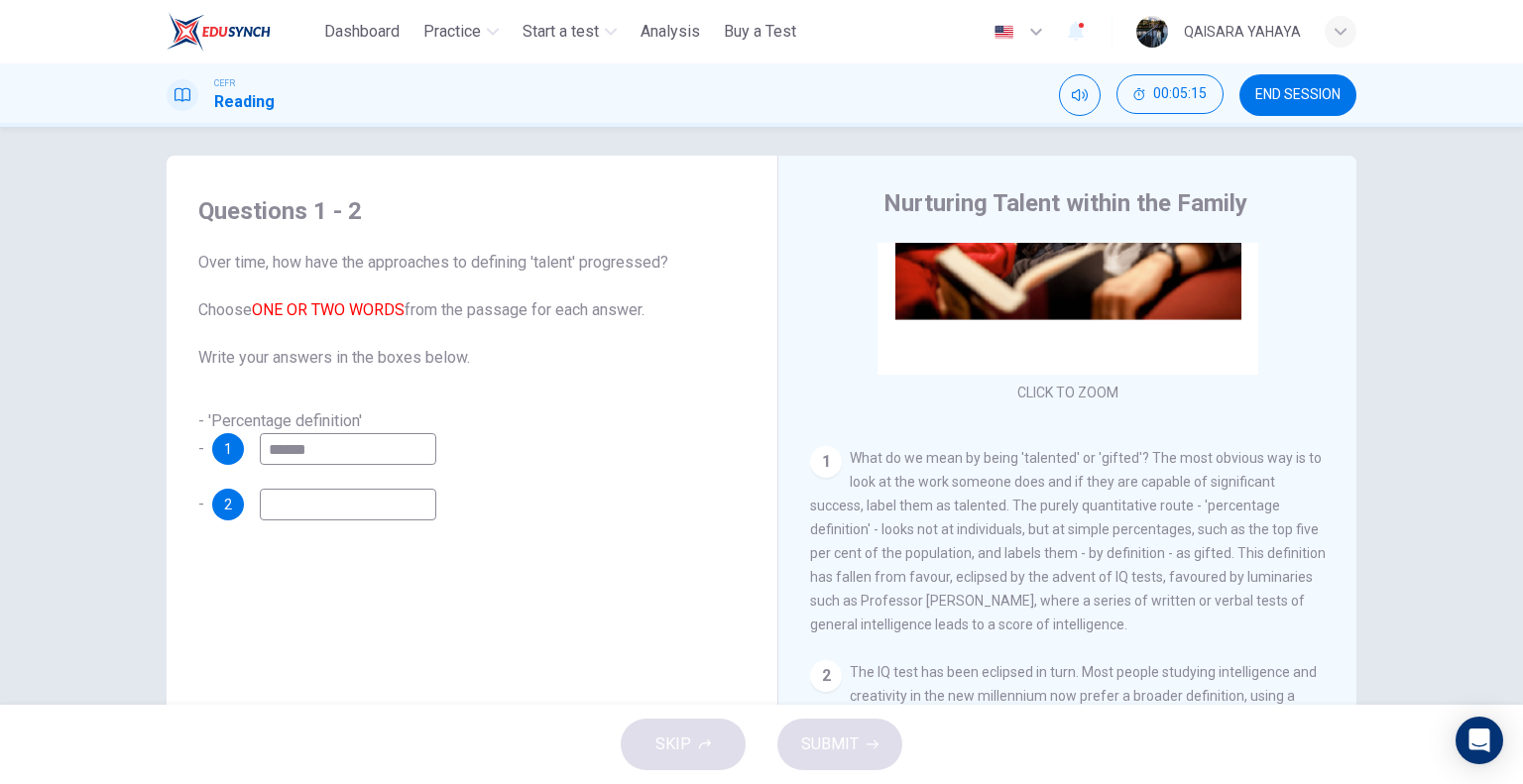 type on "******" 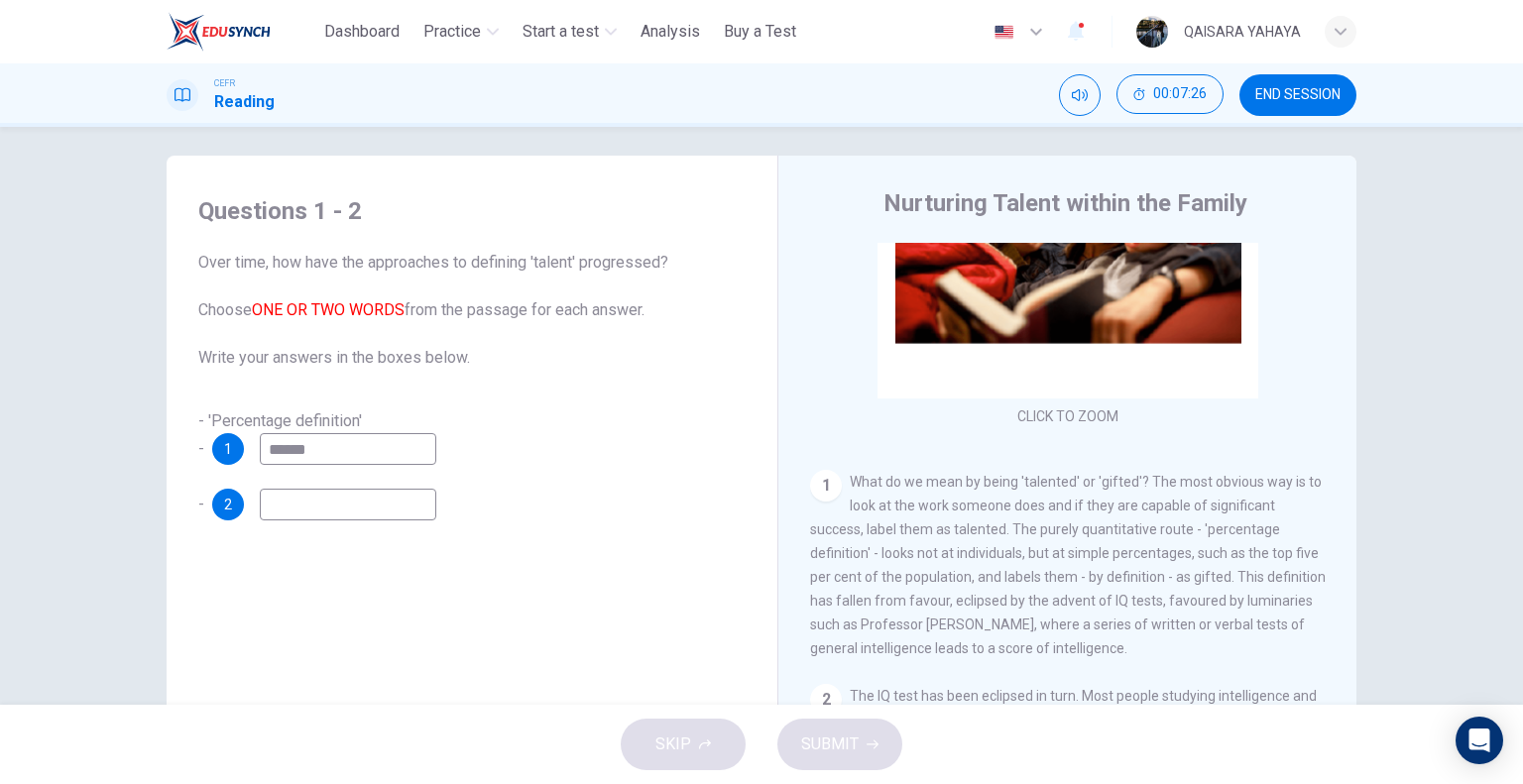 scroll, scrollTop: 192, scrollLeft: 0, axis: vertical 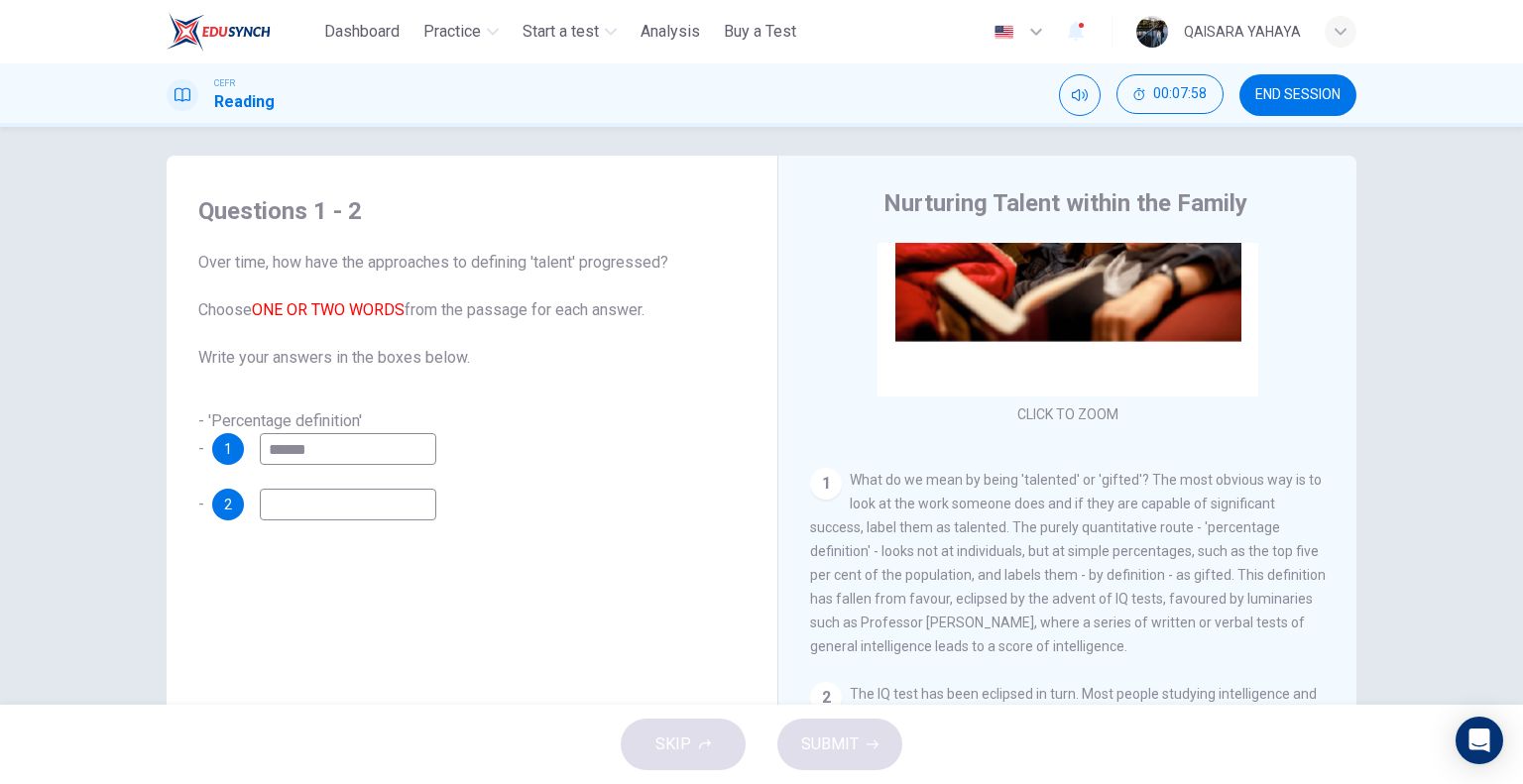 click at bounding box center (348, 504) 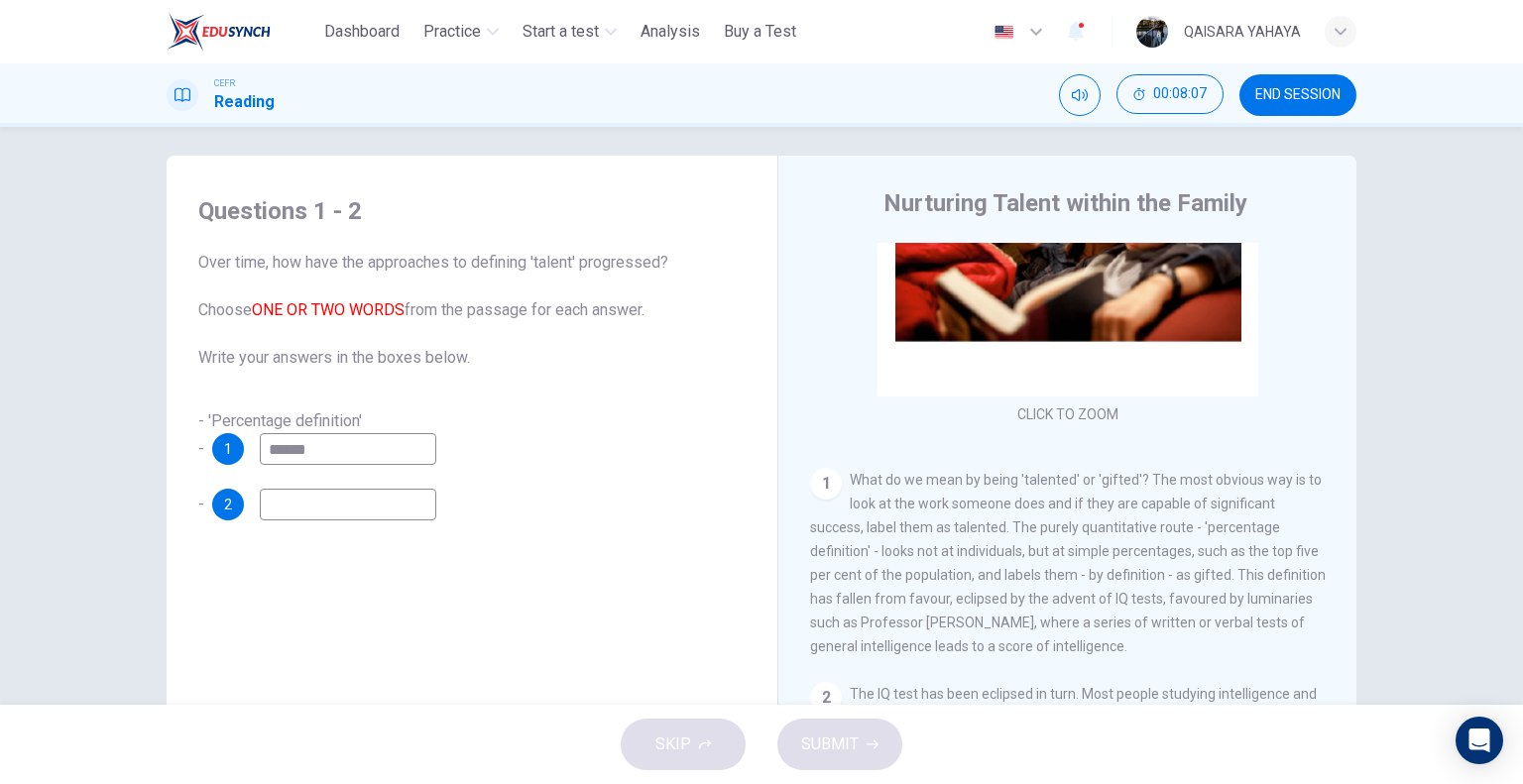 scroll, scrollTop: 12, scrollLeft: 0, axis: vertical 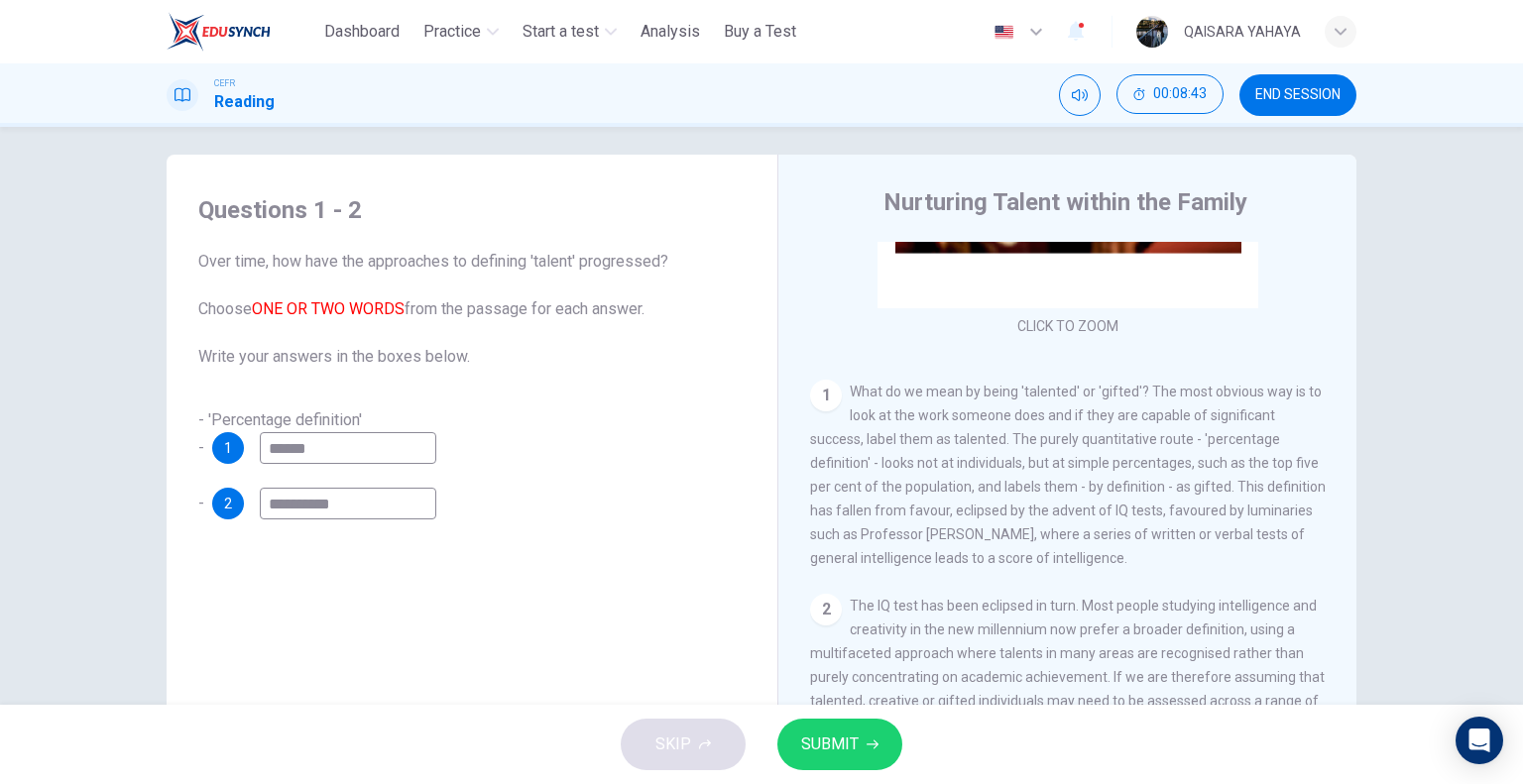 type on "**********" 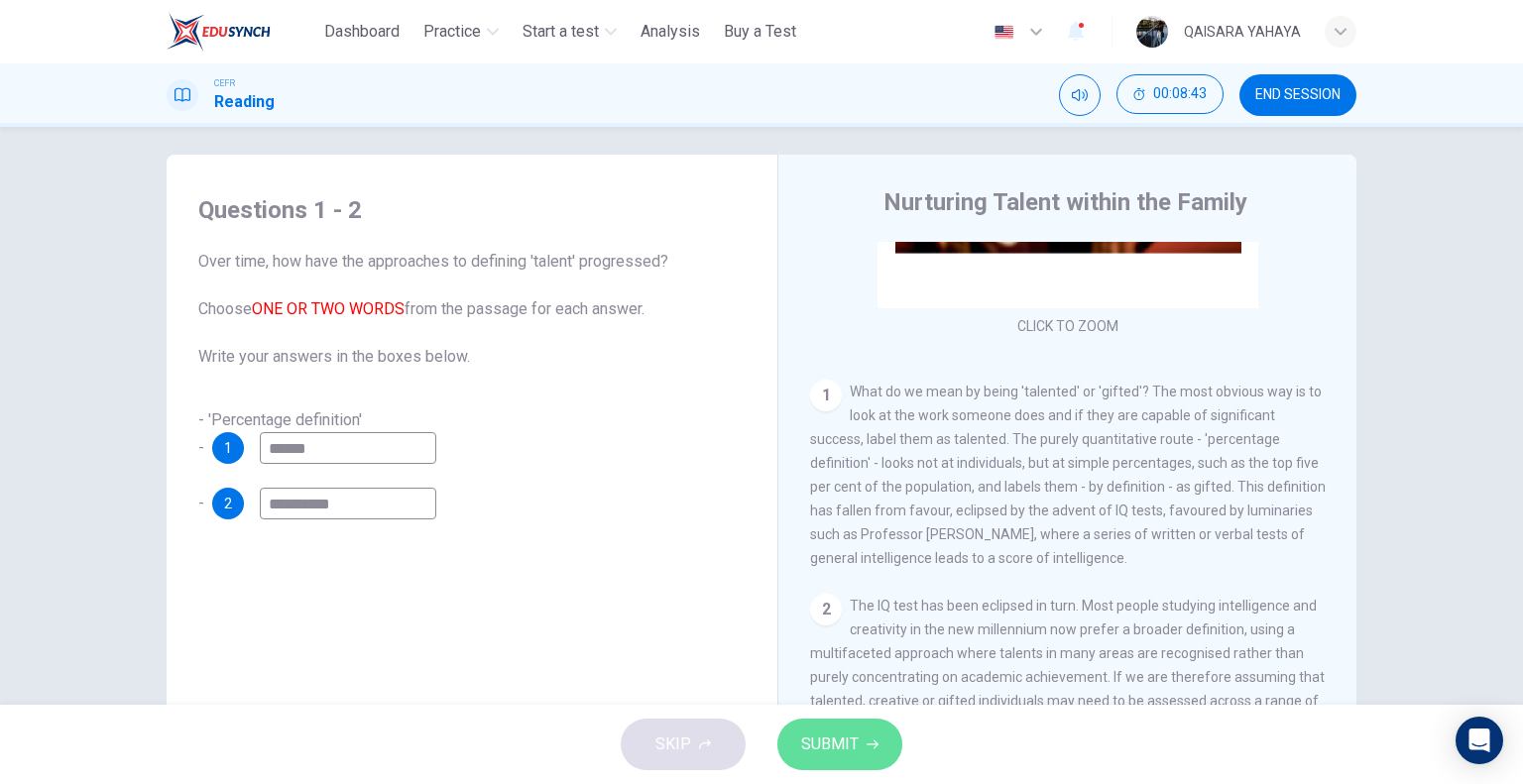 click on "SUBMIT" at bounding box center (840, 744) 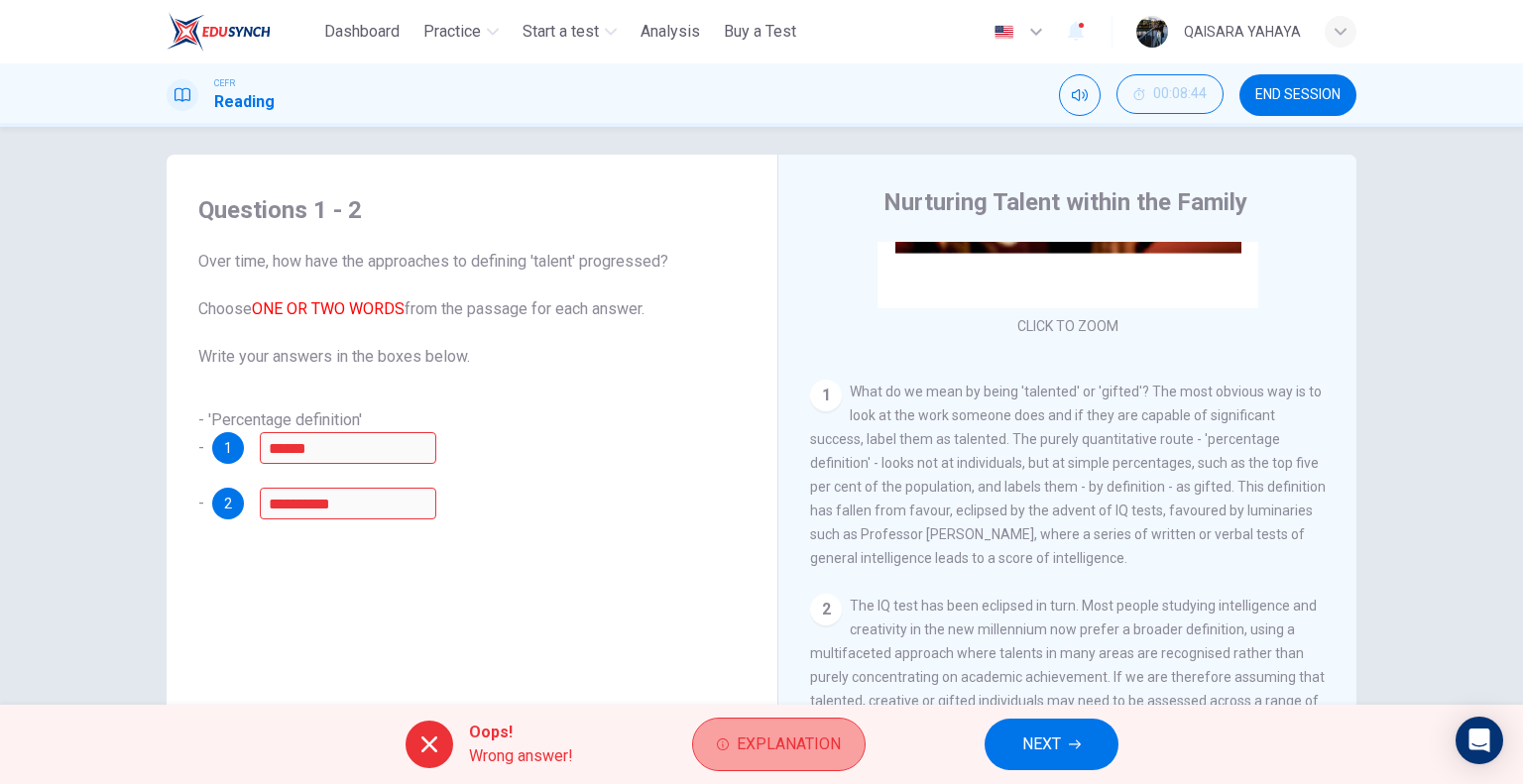 click on "Explanation" at bounding box center [788, 744] 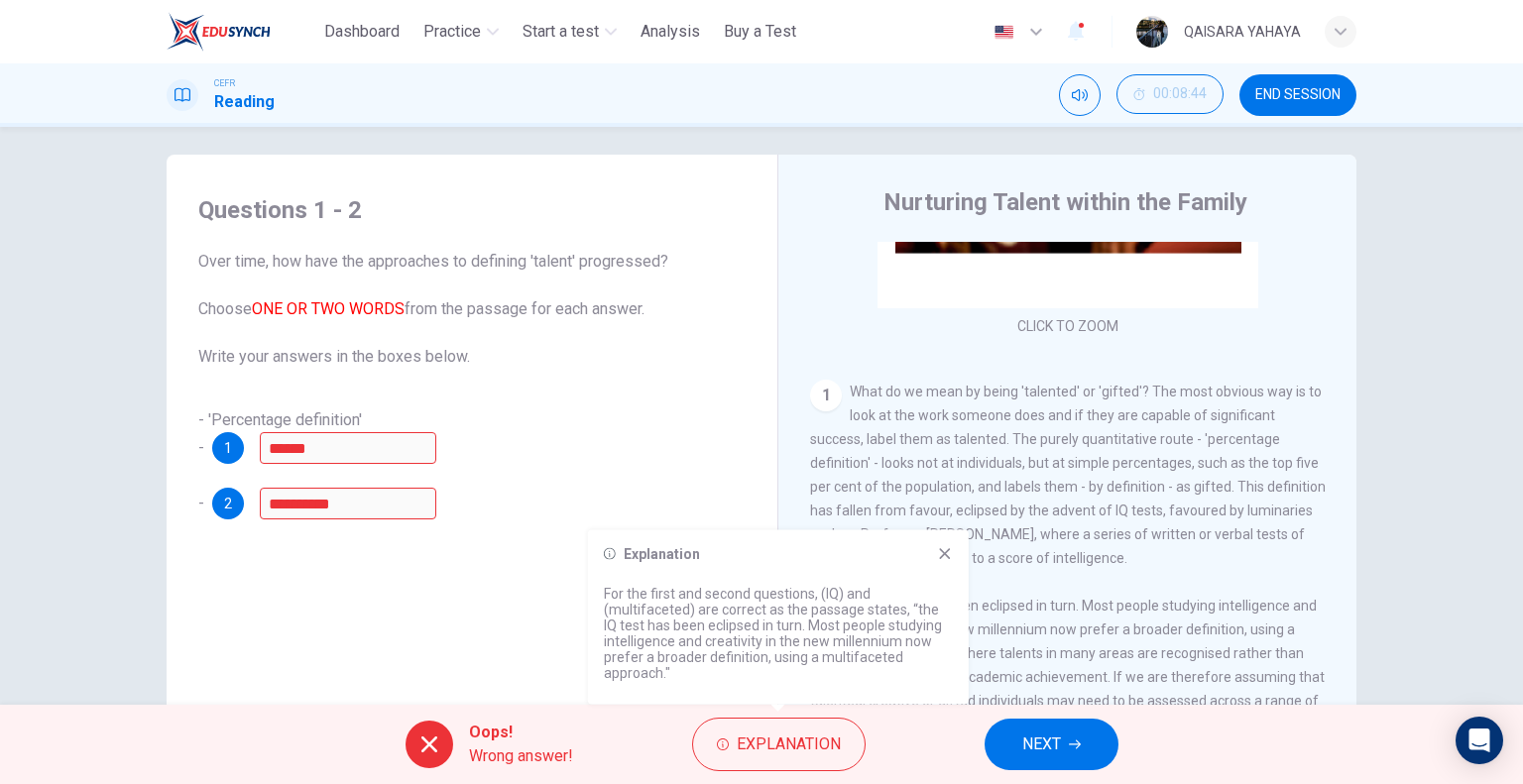 drag, startPoint x: 944, startPoint y: 580, endPoint x: 941, endPoint y: 544, distance: 36.124784 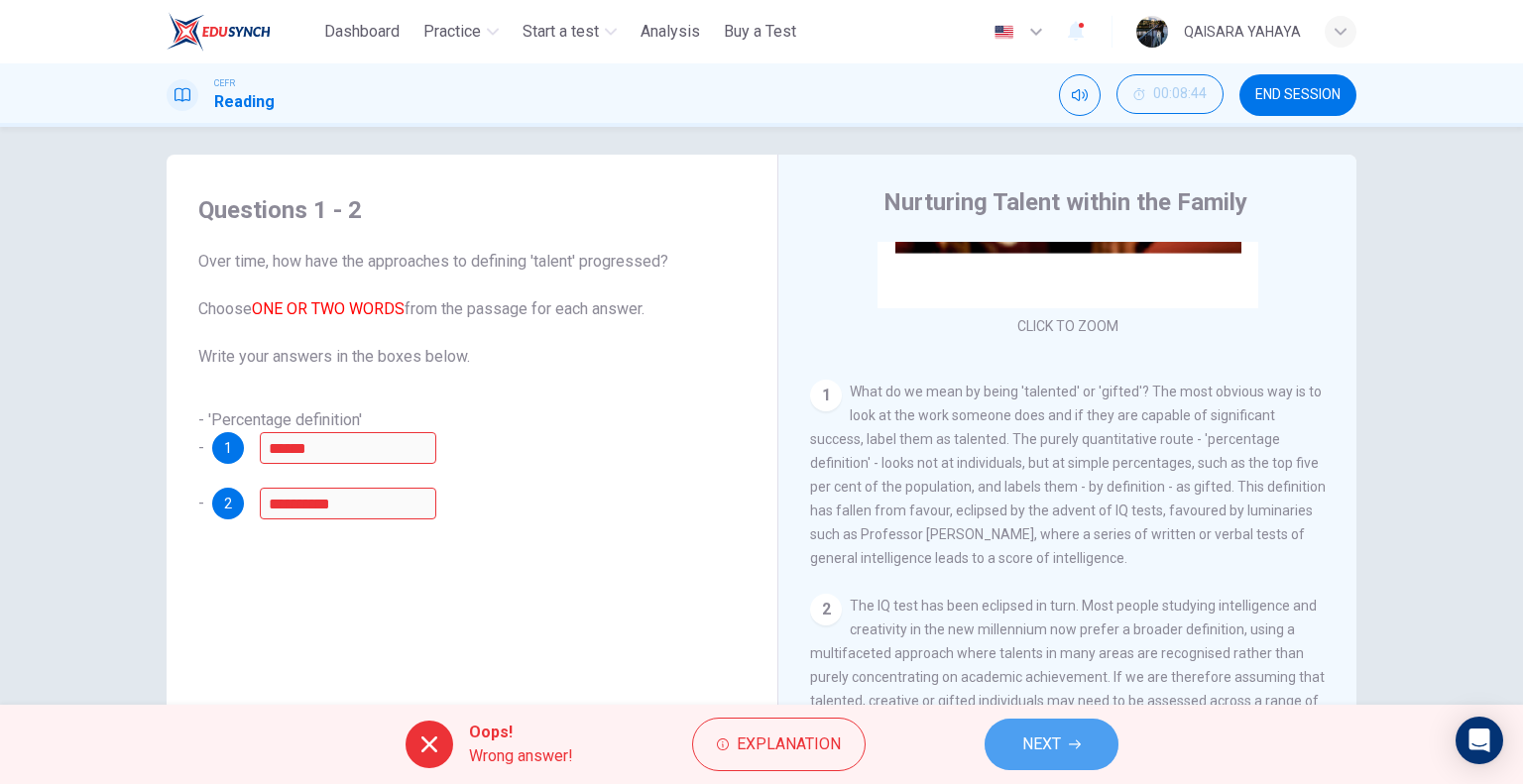 click on "NEXT" at bounding box center (1041, 744) 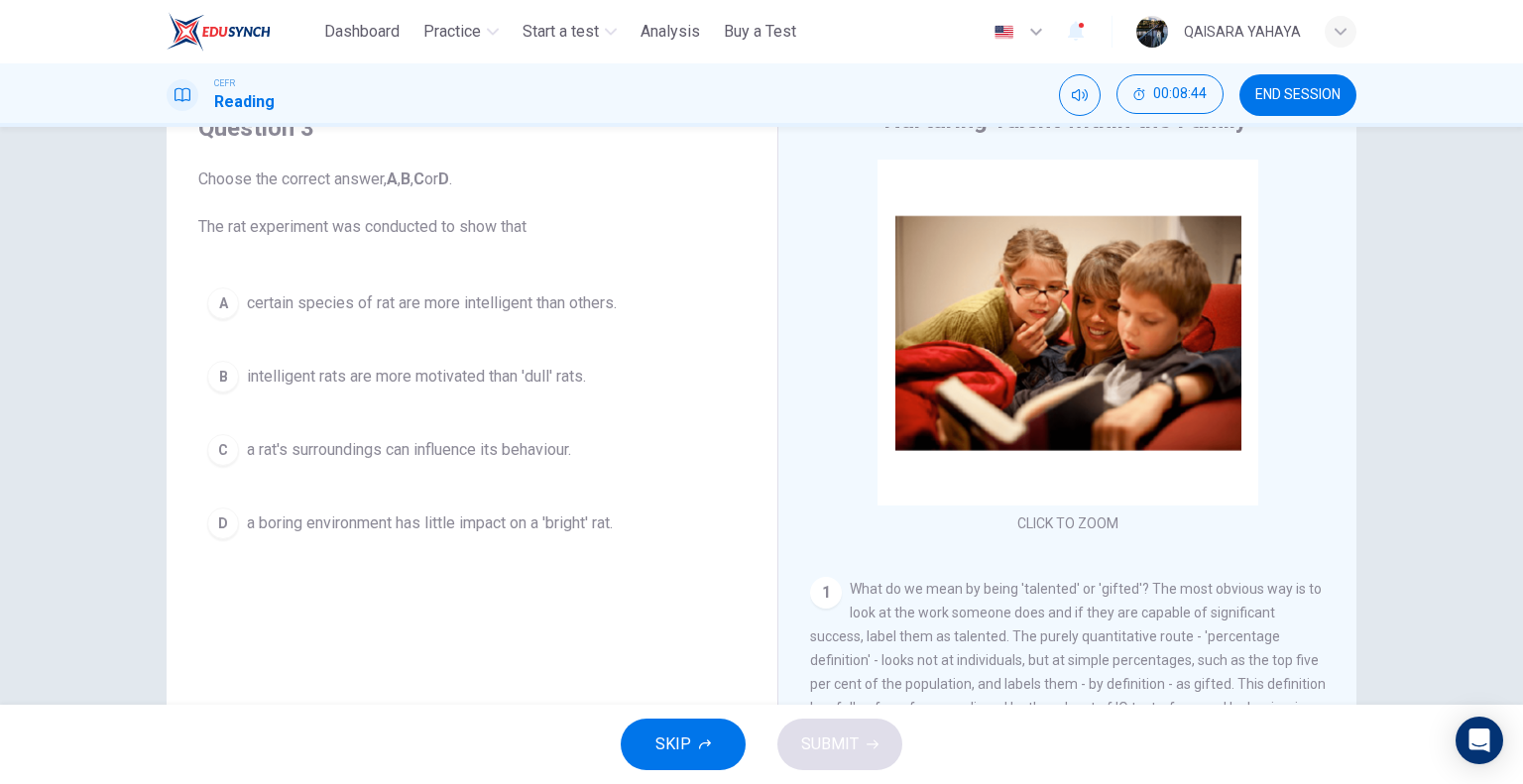 scroll, scrollTop: 95, scrollLeft: 0, axis: vertical 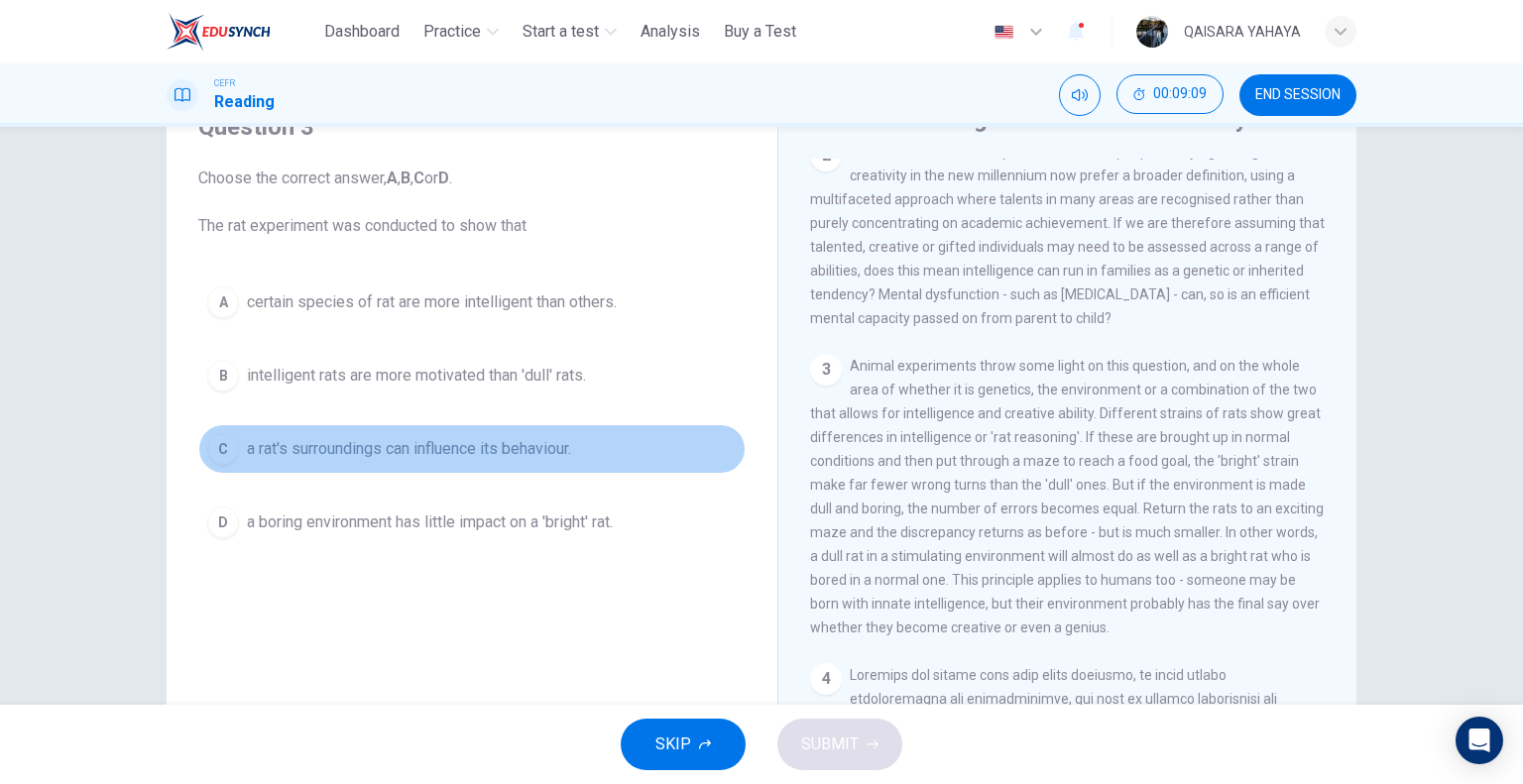 click on "C a rat's surroundings can influence its behaviour." at bounding box center (472, 449) 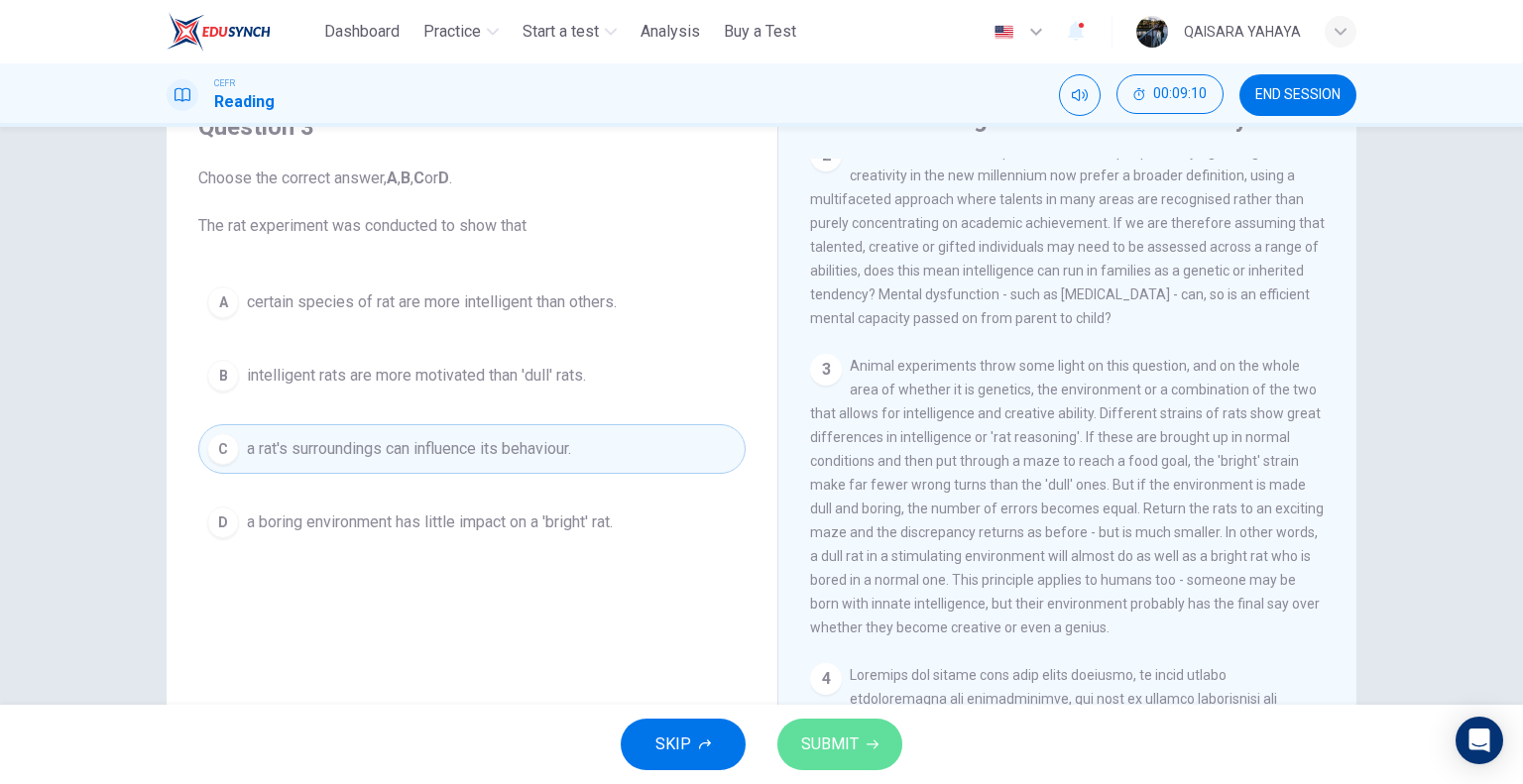 click on "SUBMIT" at bounding box center (830, 744) 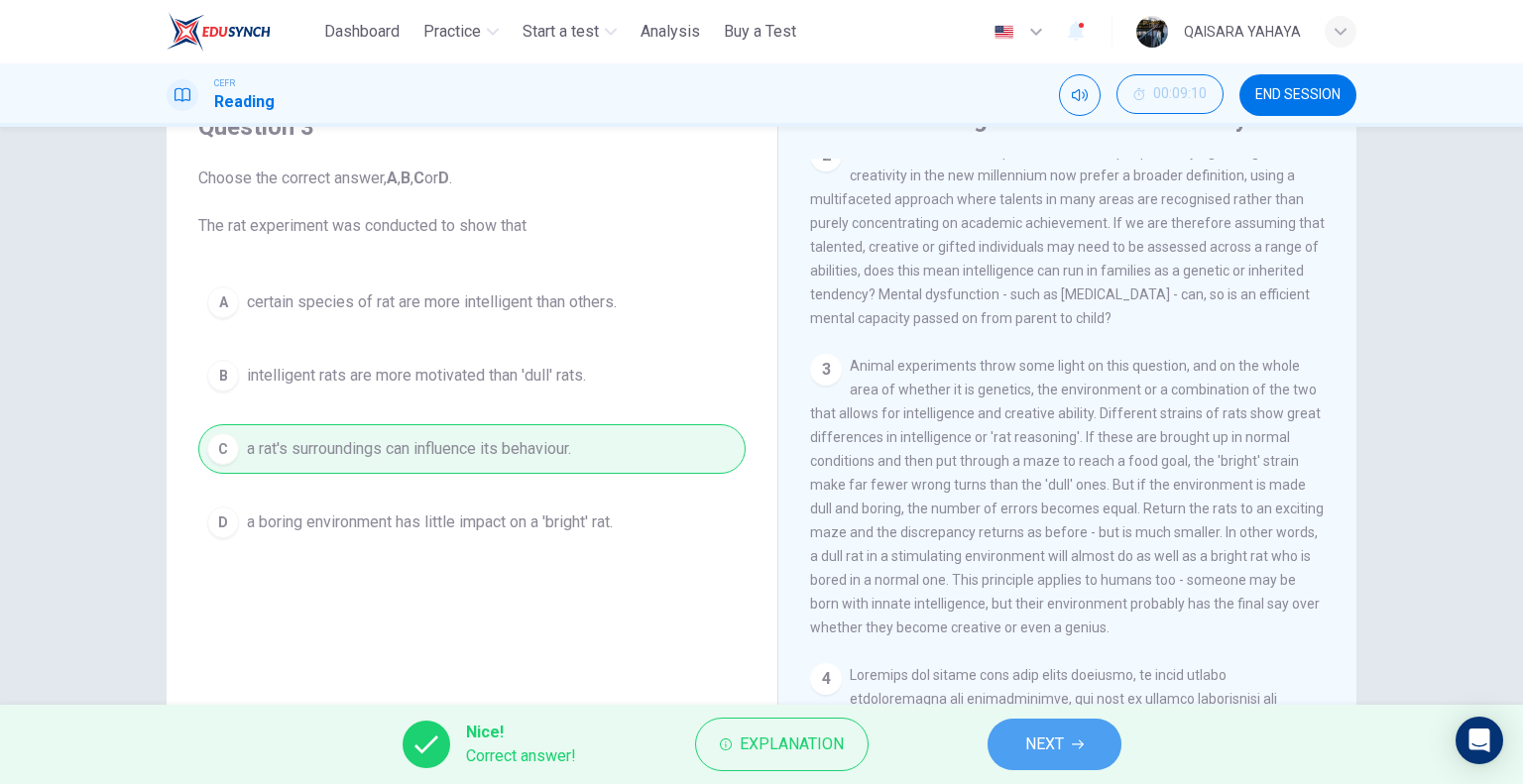 click on "NEXT" at bounding box center [1054, 744] 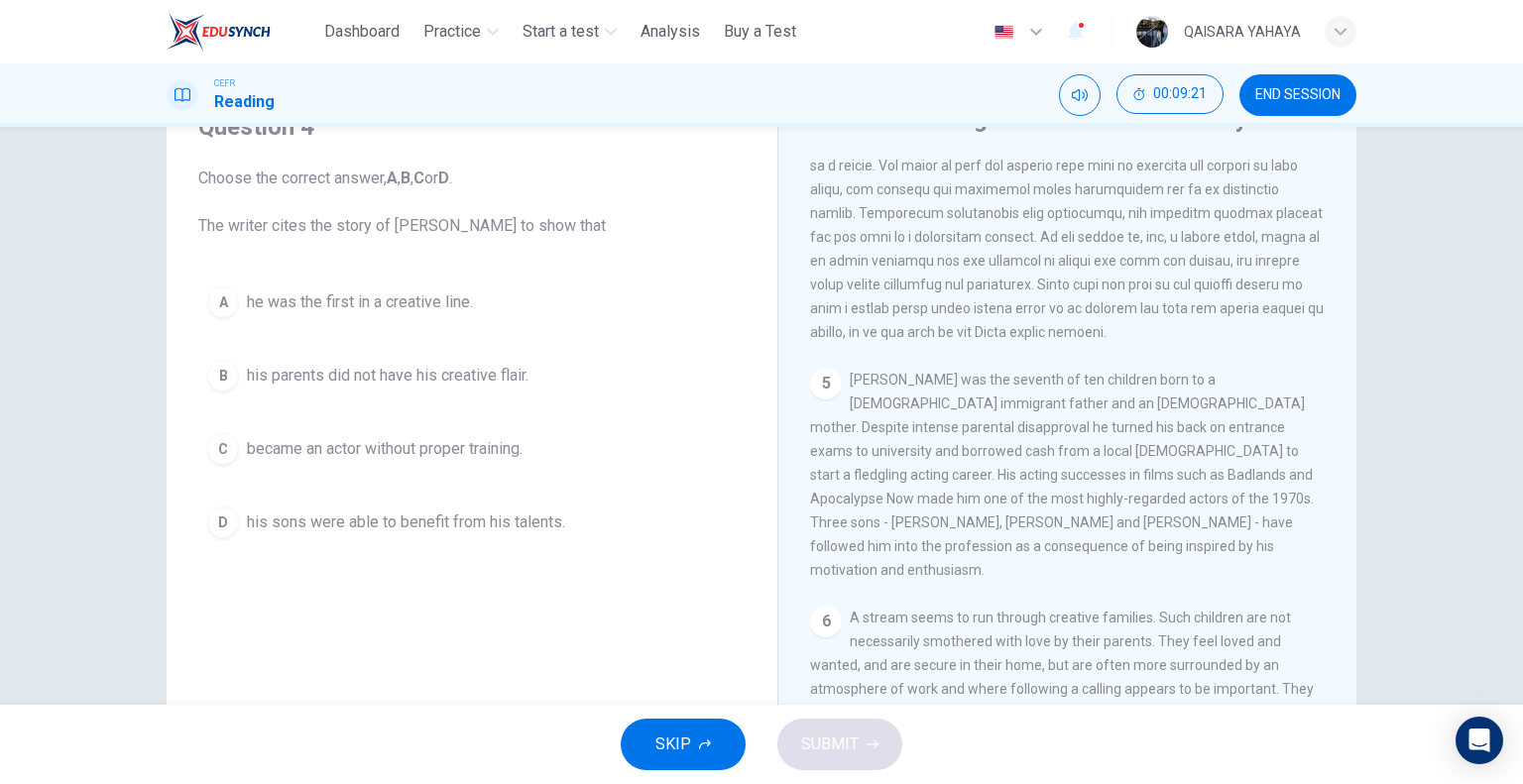 scroll, scrollTop: 1376, scrollLeft: 0, axis: vertical 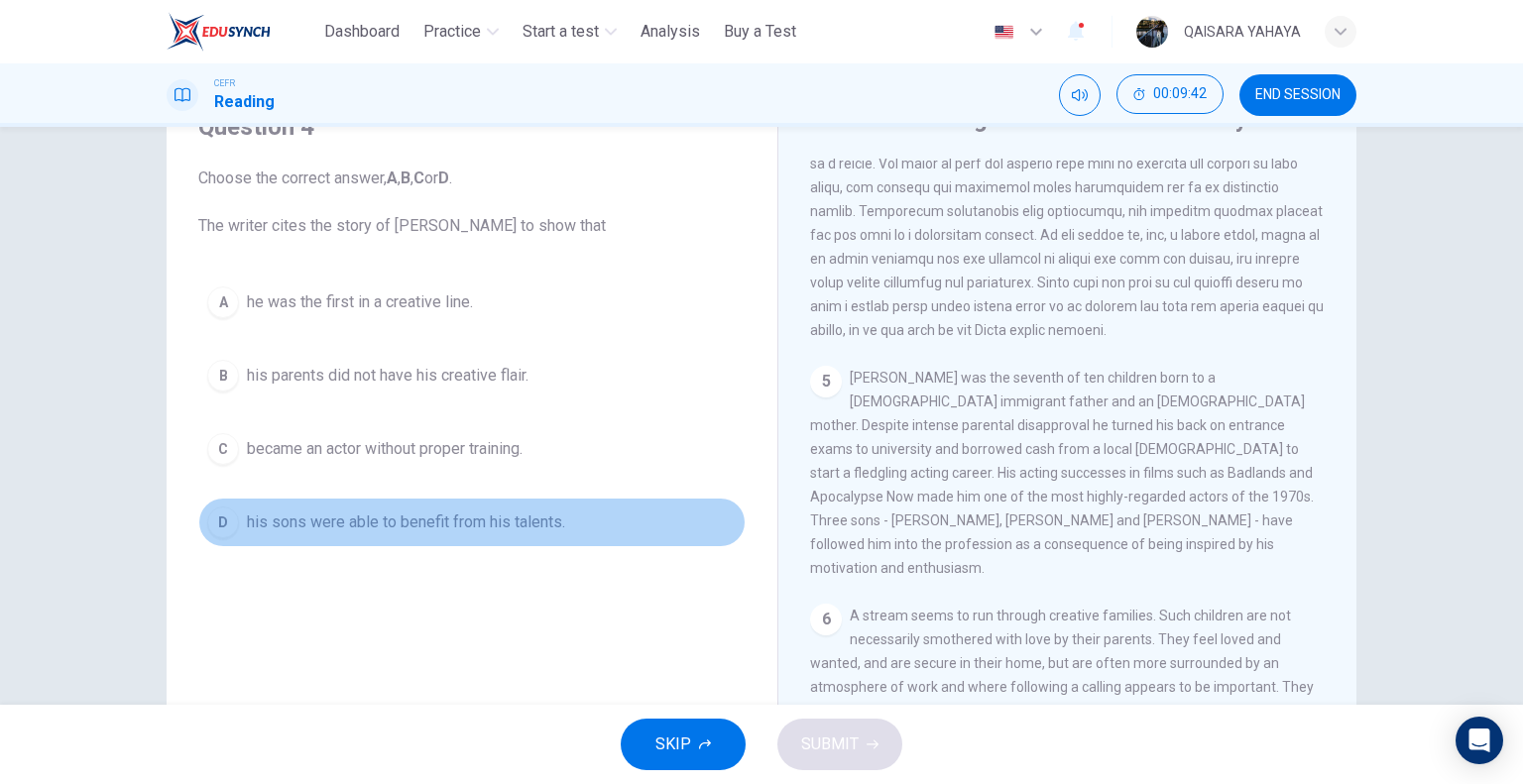 click on "his sons were able to benefit from his talents." at bounding box center (406, 522) 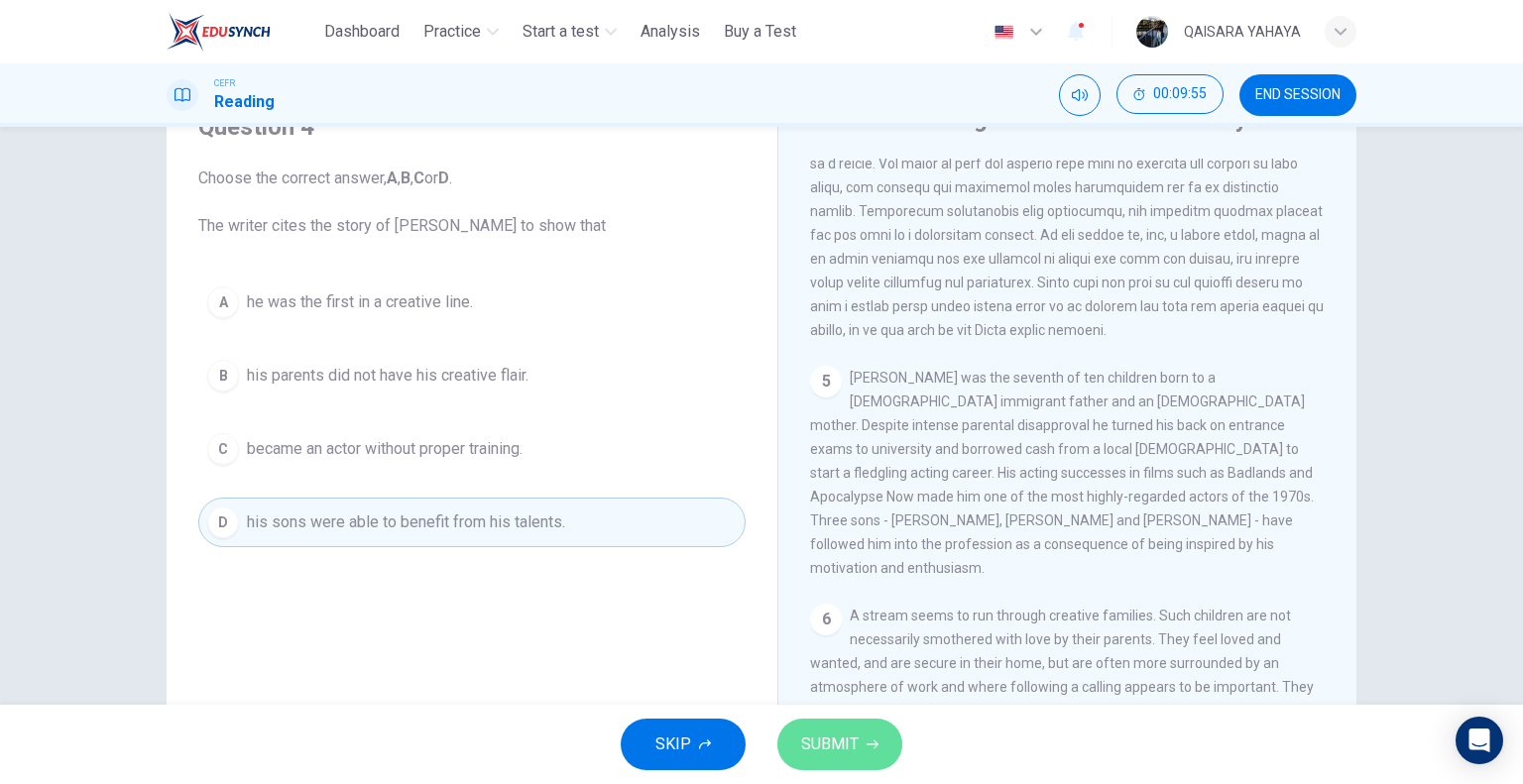 click on "SUBMIT" at bounding box center [830, 744] 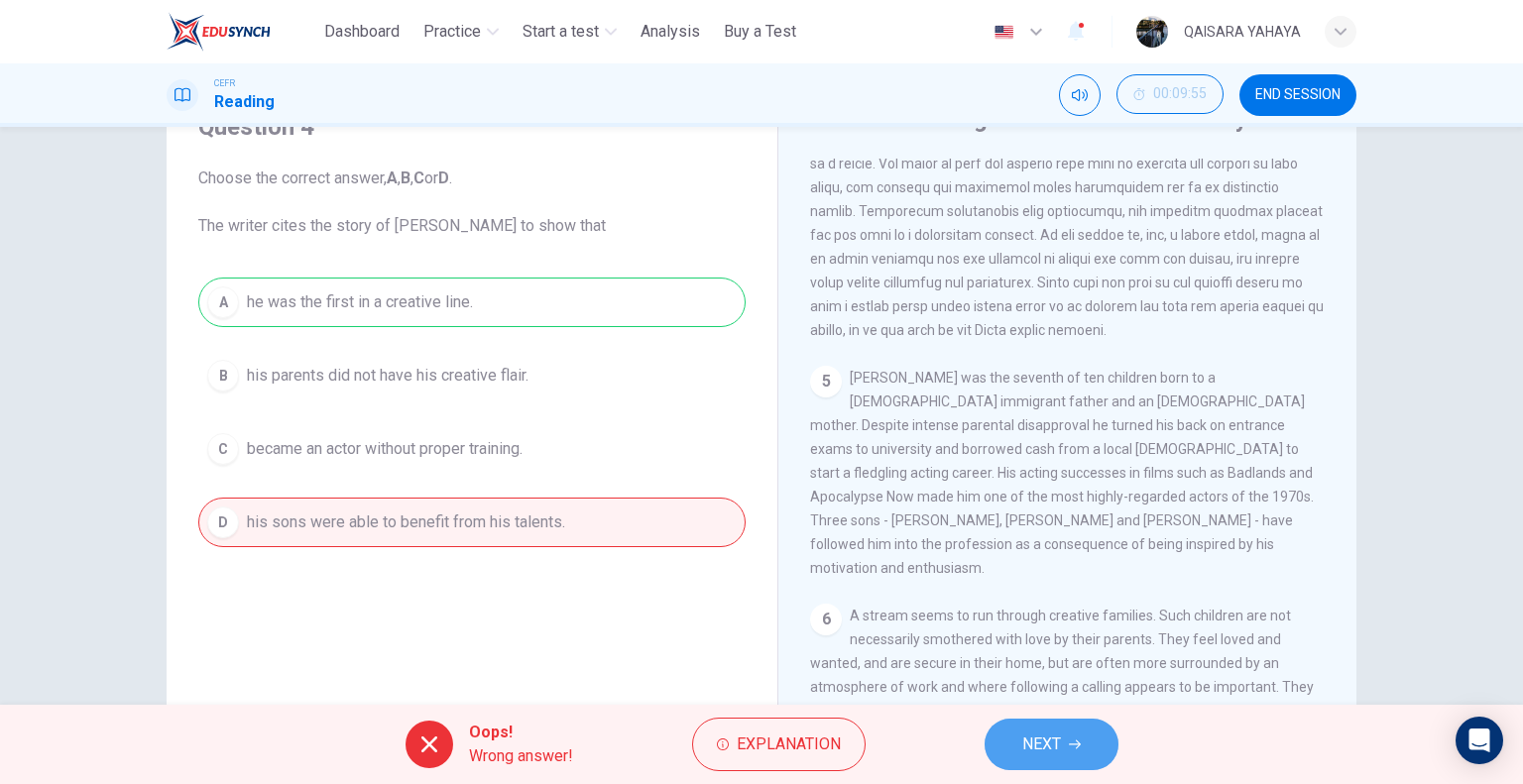 click on "NEXT" at bounding box center [1051, 744] 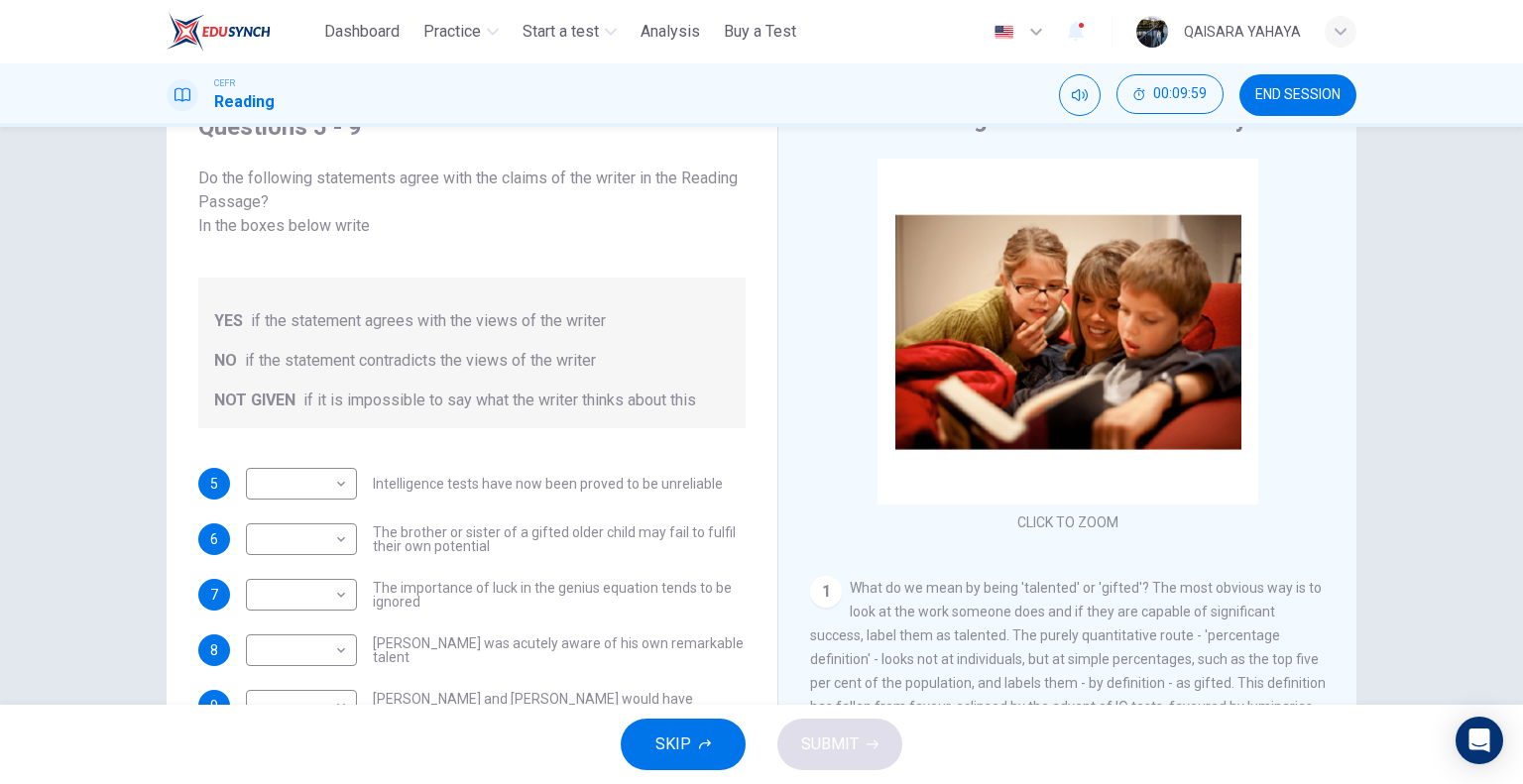 scroll, scrollTop: 190, scrollLeft: 0, axis: vertical 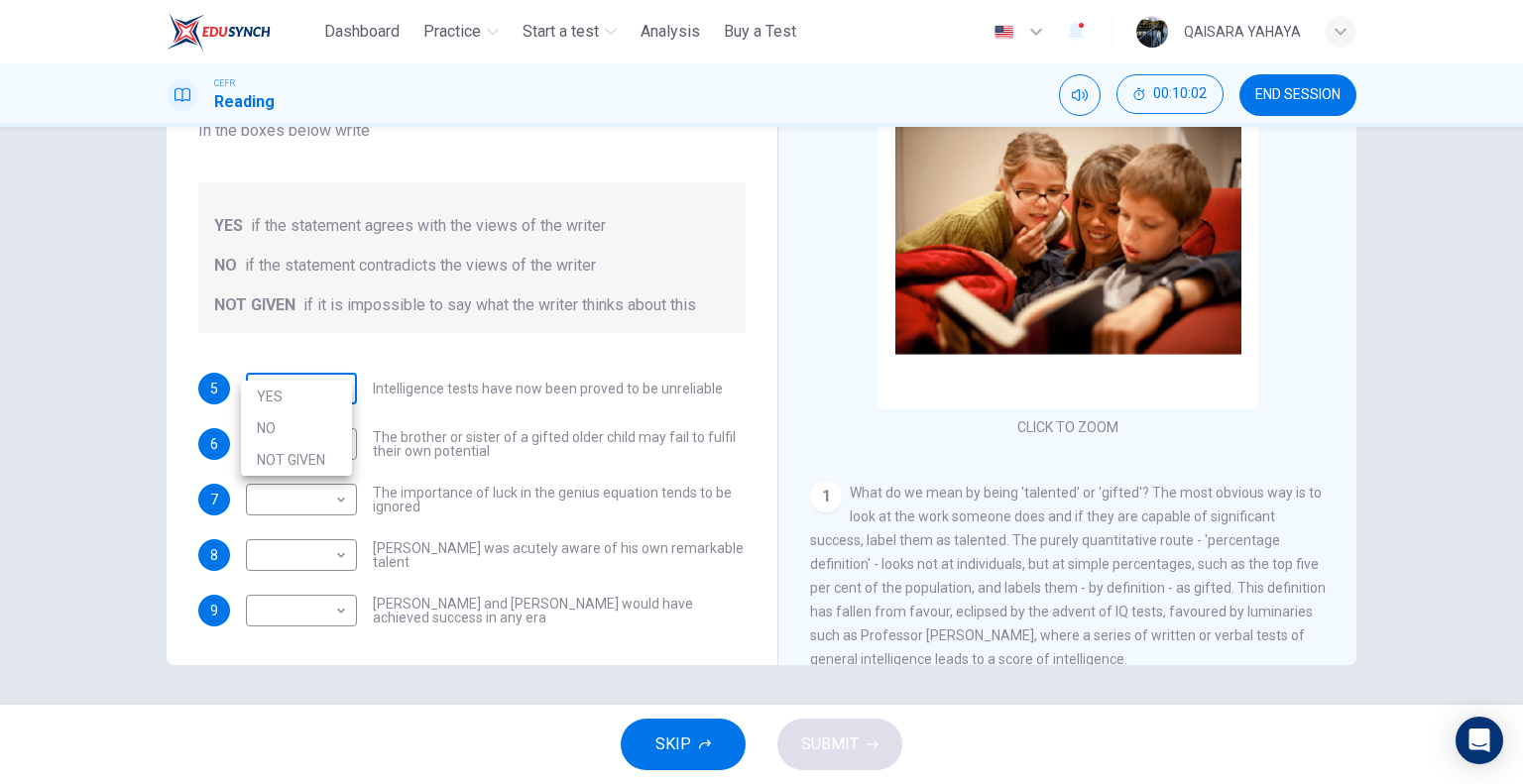 click on "This site uses cookies, as explained in our  Privacy Policy . If you agree to the use of cookies, please click the Accept button and continue to browse our site.   Privacy Policy Accept Dashboard Practice Start a test Analysis Buy a Test English ** ​ QAISARA YAHAYA CEFR Reading 00:10:02 END SESSION Questions 5 - 9 Do the following statements agree with the claims of the writer in the Reading Passage?
In the boxes below write YES if the statement agrees with the views of the writer NO if the statement contradicts the views of the writer NOT GIVEN if it is impossible to say what the writer thinks about this 5 ​ ​ Intelligence tests have now been proved to be unreliable 6 ​ ​ The brother or sister of a gifted older child may fail to fulfil their own potential 7 ​ ​ The importance of luck in the genius equation tends to be ignored 8 ​ ​ Mozart was acutely aware of his own remarkable talent 9 ​ ​ Einstein and Gates would have achieved success in any era Nurturing Talent within the Family 1 2" at bounding box center [762, 392] 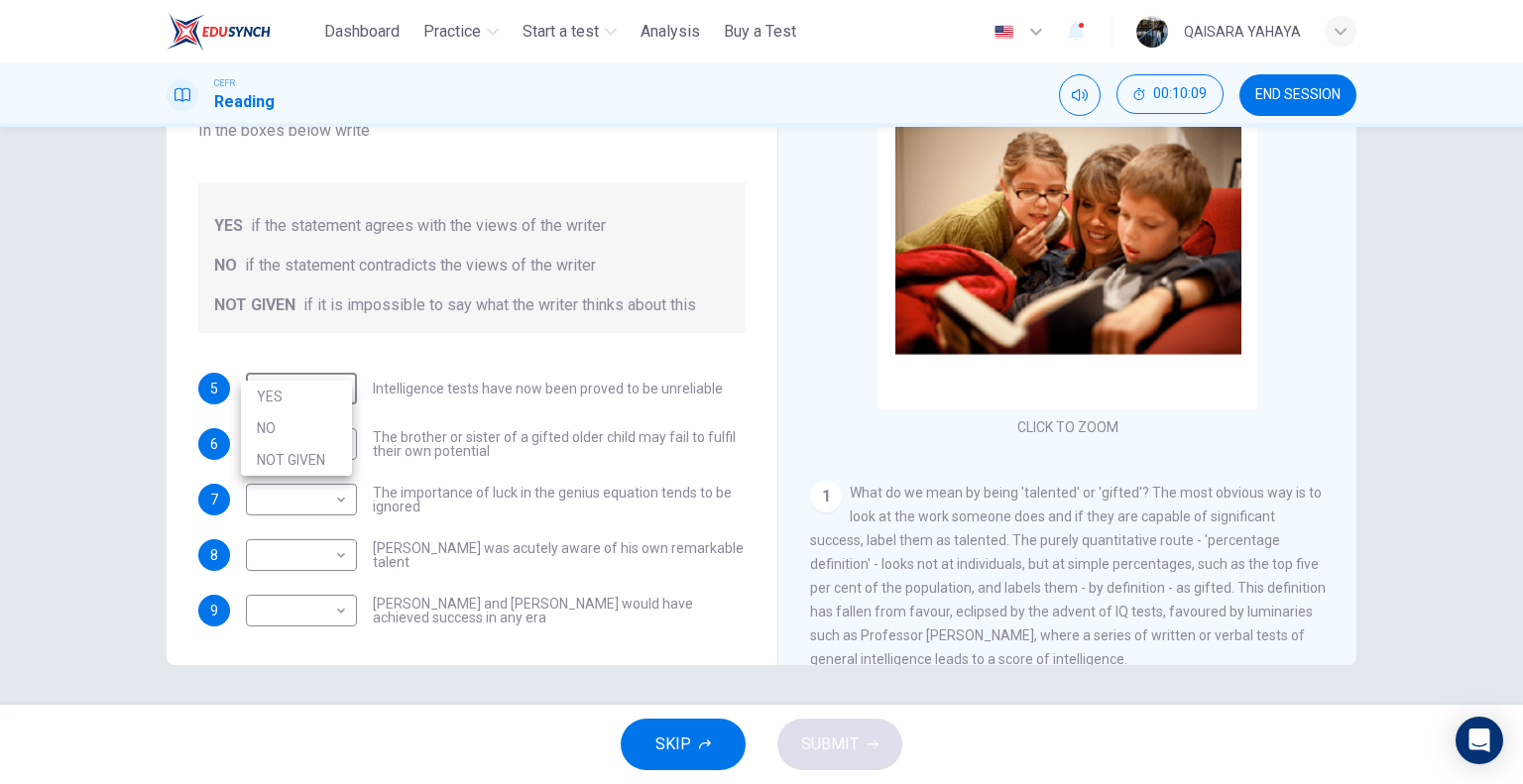 click at bounding box center [762, 392] 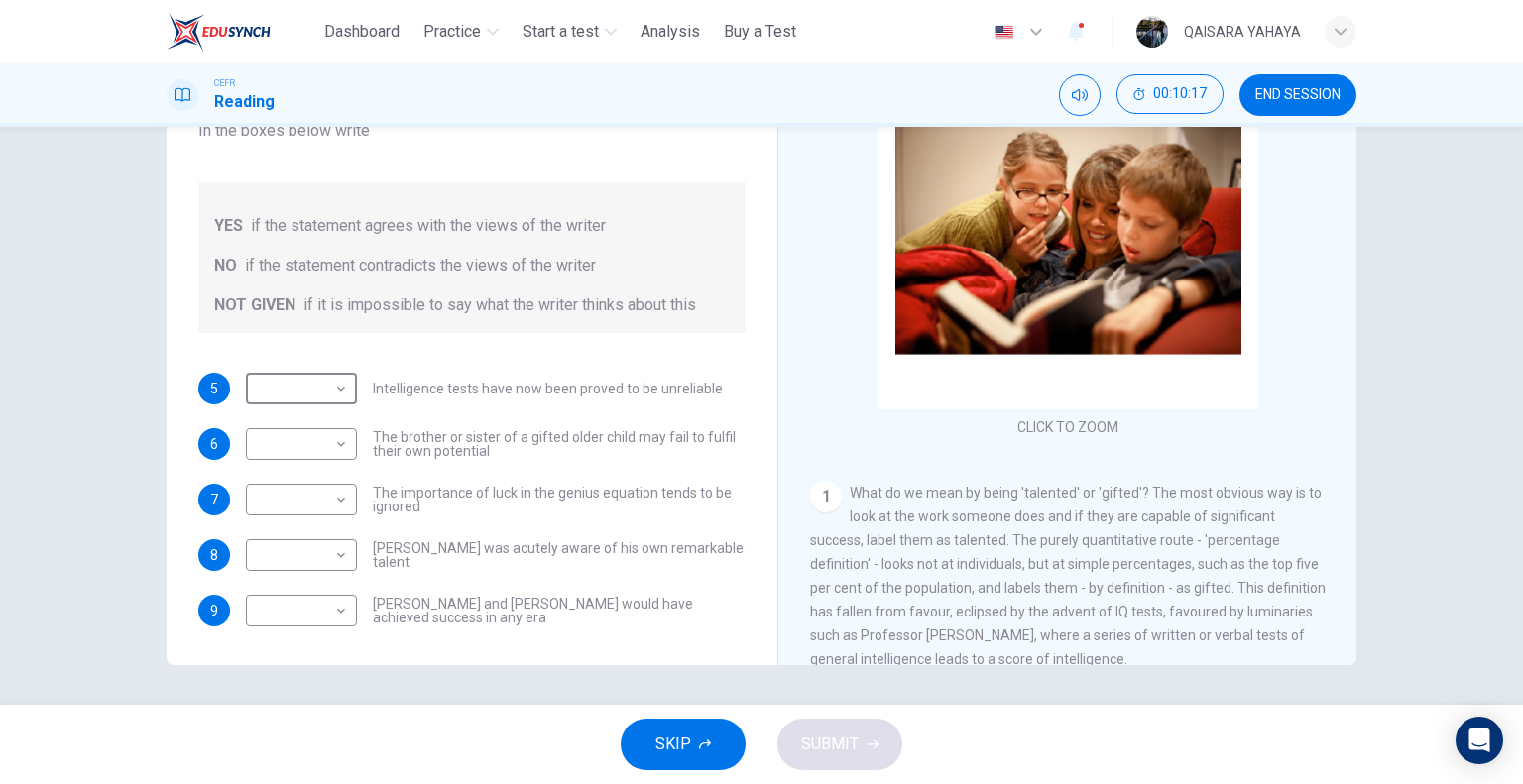 scroll, scrollTop: 190, scrollLeft: 0, axis: vertical 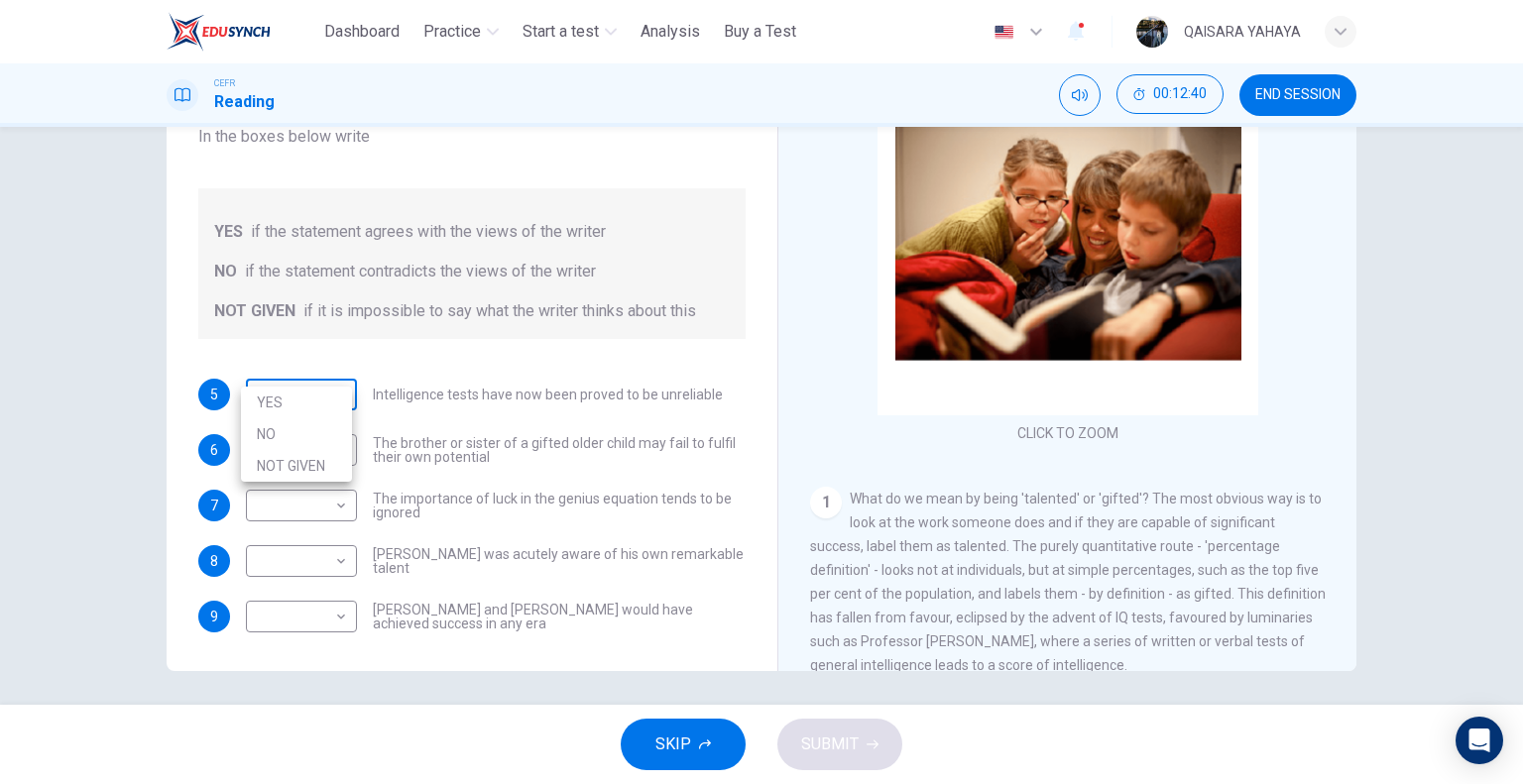 click on "This site uses cookies, as explained in our  Privacy Policy . If you agree to the use of cookies, please click the Accept button and continue to browse our site.   Privacy Policy Accept Dashboard Practice Start a test Analysis Buy a Test English ** ​ QAISARA YAHAYA CEFR Reading 00:12:40 END SESSION Questions 5 - 9 Do the following statements agree with the claims of the writer in the Reading Passage?
In the boxes below write YES if the statement agrees with the views of the writer NO if the statement contradicts the views of the writer NOT GIVEN if it is impossible to say what the writer thinks about this 5 ​ ​ Intelligence tests have now been proved to be unreliable 6 ​ ​ The brother or sister of a gifted older child may fail to fulfil their own potential 7 ​ ​ The importance of luck in the genius equation tends to be ignored 8 ​ ​ Mozart was acutely aware of his own remarkable talent 9 ​ ​ Einstein and Gates would have achieved success in any era Nurturing Talent within the Family 1 2" at bounding box center [762, 392] 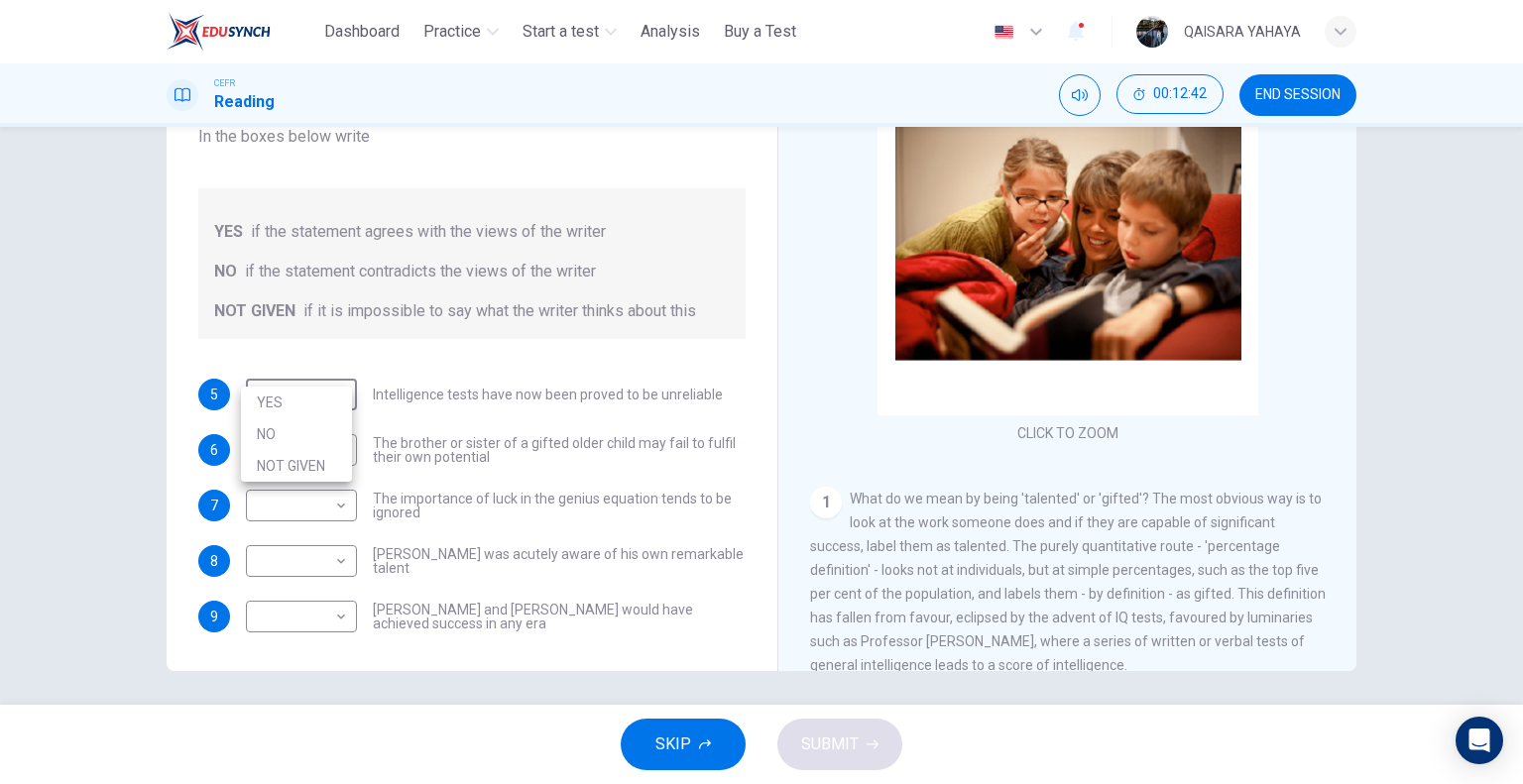 click at bounding box center [762, 392] 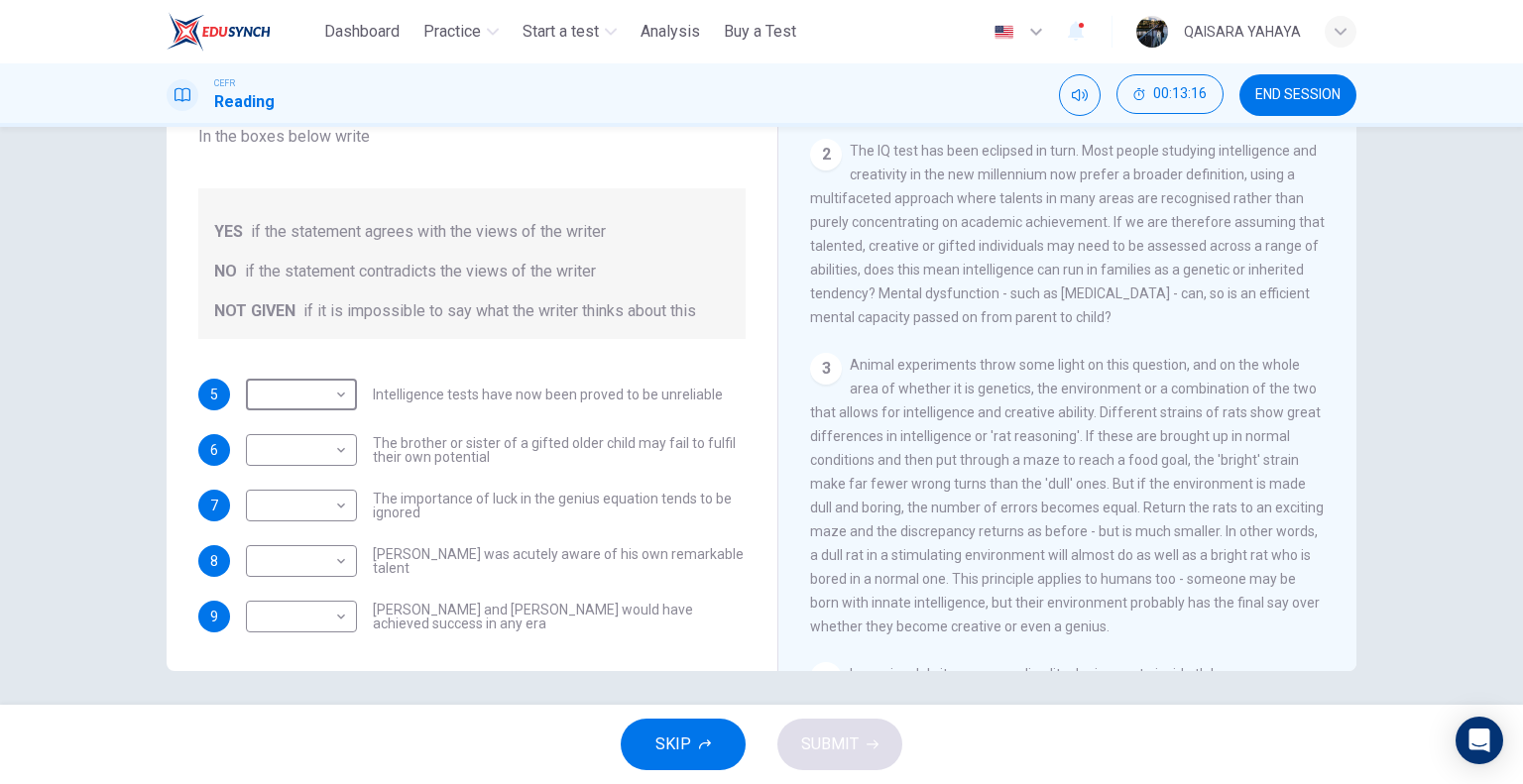 scroll, scrollTop: 345, scrollLeft: 0, axis: vertical 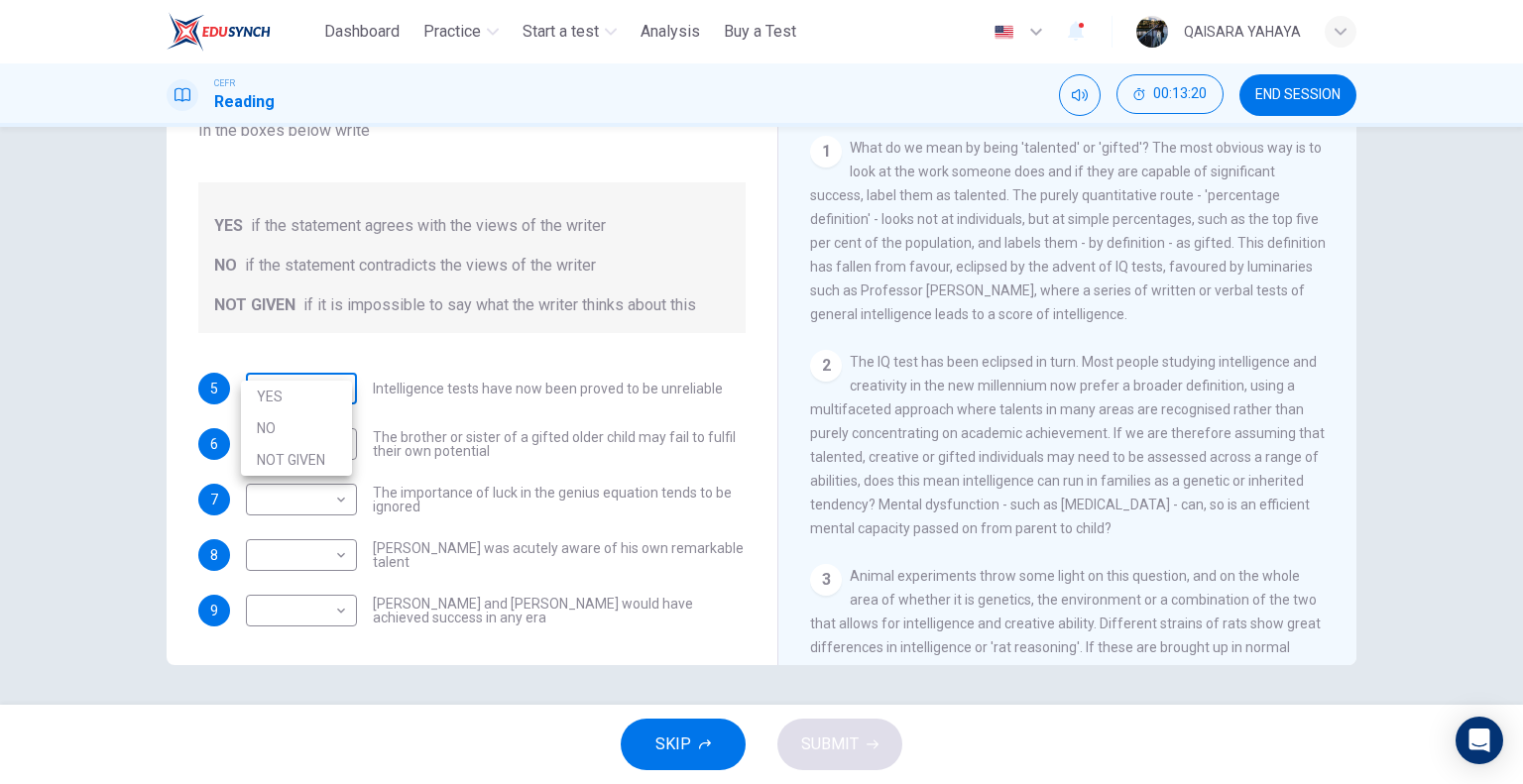 click on "This site uses cookies, as explained in our  Privacy Policy . If you agree to the use of cookies, please click the Accept button and continue to browse our site.   Privacy Policy Accept Dashboard Practice Start a test Analysis Buy a Test English ** ​ QAISARA YAHAYA CEFR Reading 00:13:20 END SESSION Questions 5 - 9 Do the following statements agree with the claims of the writer in the Reading Passage?
In the boxes below write YES if the statement agrees with the views of the writer NO if the statement contradicts the views of the writer NOT GIVEN if it is impossible to say what the writer thinks about this 5 ​ ​ Intelligence tests have now been proved to be unreliable 6 ​ ​ The brother or sister of a gifted older child may fail to fulfil their own potential 7 ​ ​ The importance of luck in the genius equation tends to be ignored 8 ​ ​ Mozart was acutely aware of his own remarkable talent 9 ​ ​ Einstein and Gates would have achieved success in any era Nurturing Talent within the Family 1 2" at bounding box center (762, 392) 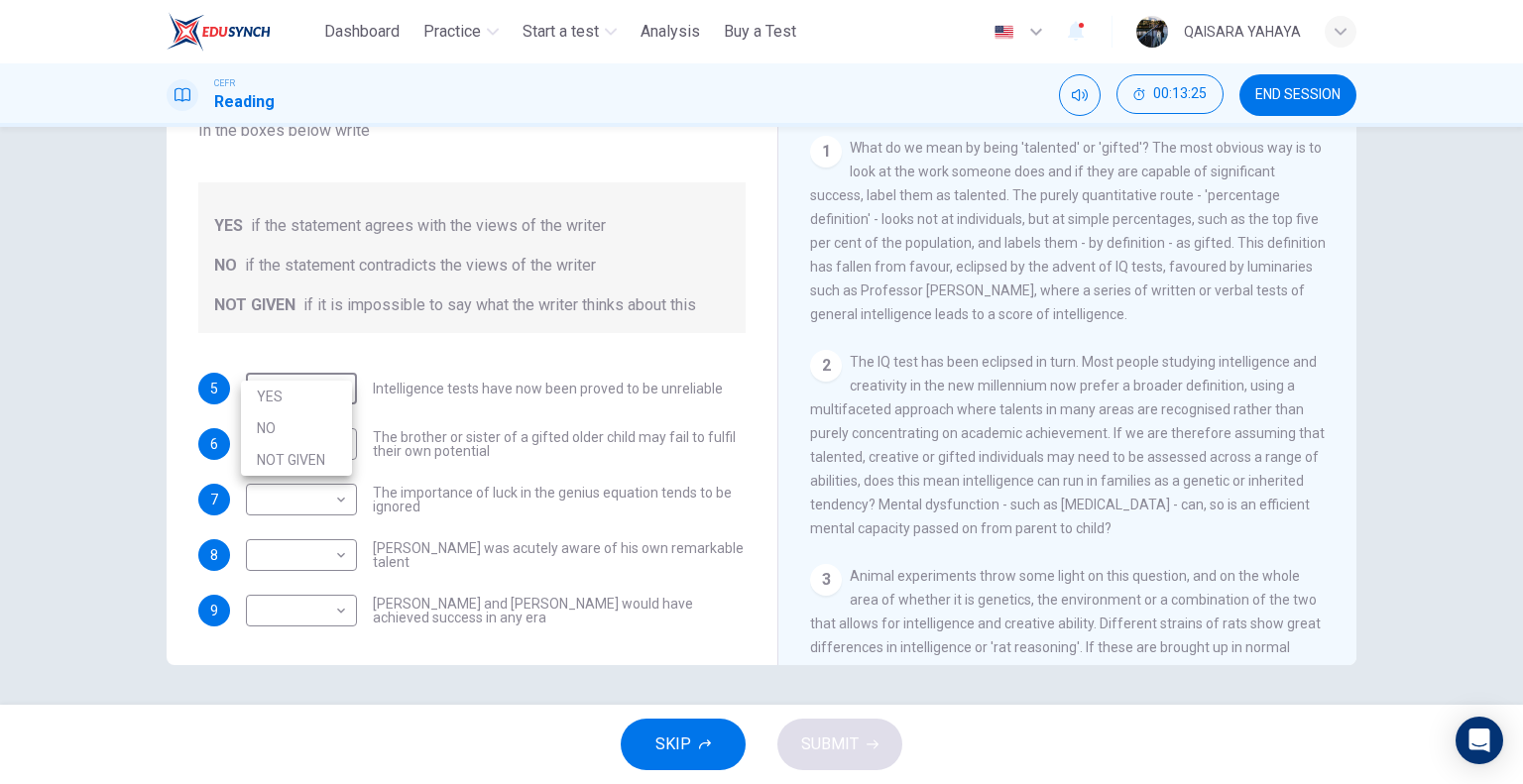 click at bounding box center (762, 392) 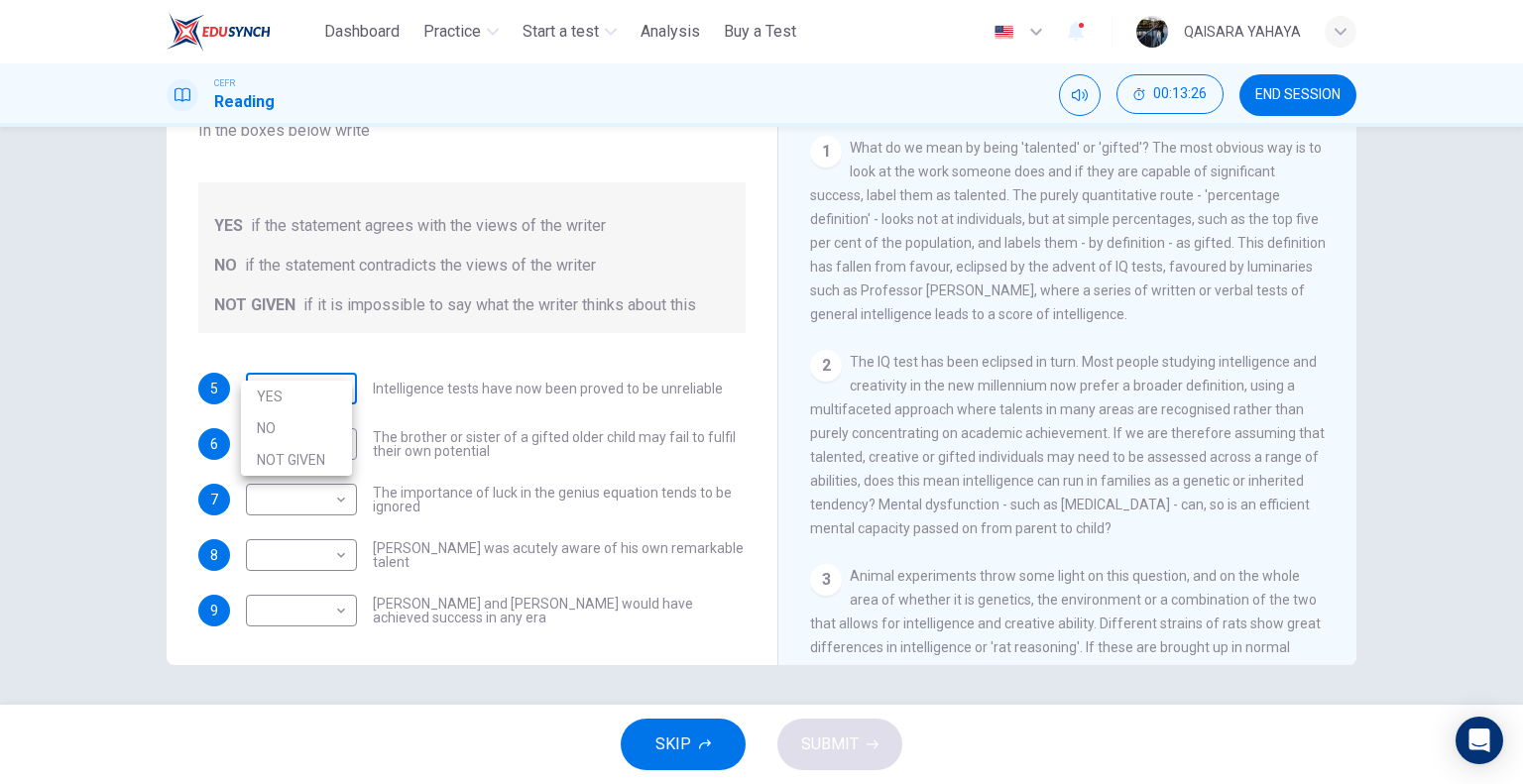 click on "This site uses cookies, as explained in our  Privacy Policy . If you agree to the use of cookies, please click the Accept button and continue to browse our site.   Privacy Policy Accept Dashboard Practice Start a test Analysis Buy a Test English ** ​ QAISARA YAHAYA CEFR Reading 00:13:26 END SESSION Questions 5 - 9 Do the following statements agree with the claims of the writer in the Reading Passage?
In the boxes below write YES if the statement agrees with the views of the writer NO if the statement contradicts the views of the writer NOT GIVEN if it is impossible to say what the writer thinks about this 5 ​ ​ Intelligence tests have now been proved to be unreliable 6 ​ ​ The brother or sister of a gifted older child may fail to fulfil their own potential 7 ​ ​ The importance of luck in the genius equation tends to be ignored 8 ​ ​ Mozart was acutely aware of his own remarkable talent 9 ​ ​ Einstein and Gates would have achieved success in any era Nurturing Talent within the Family 1 2" at bounding box center [762, 392] 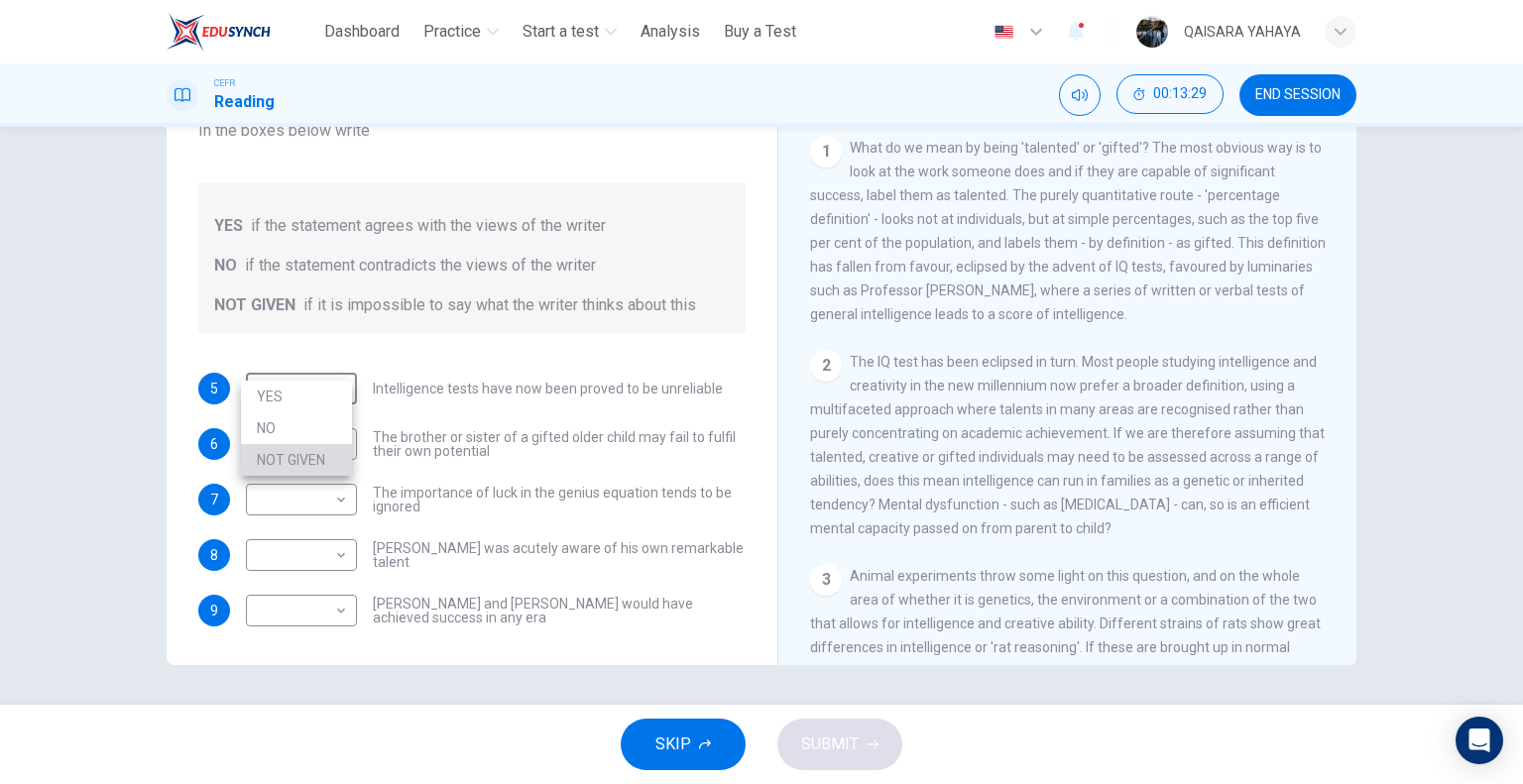 click on "NOT GIVEN" at bounding box center [296, 460] 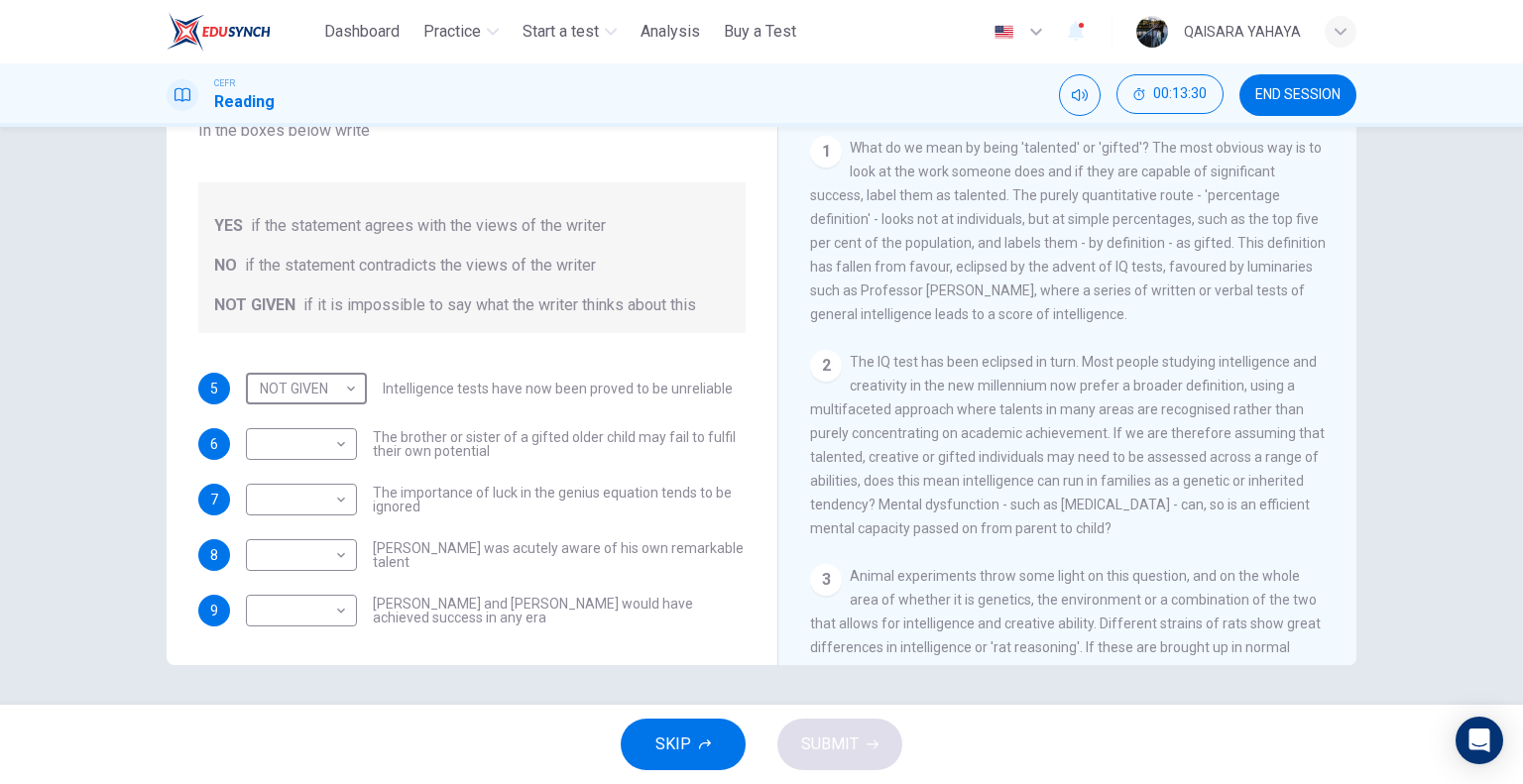 click on "2 The IQ test has been eclipsed in turn. Most people studying intelligence and creativity in the new millennium now prefer a broader definition, using a multifaceted approach where talents in many areas are recognised rather than purely concentrating on academic achievement. If we are therefore assuming that talented, creative or gifted individuals may need to be assessed across a range of abilities, does this mean intelligence can run in families as a genetic or inherited tendency? Mental dysfunction - such as schizophrenia - can, so is an efficient mental capacity passed on from parent to child?" at bounding box center [1068, 445] 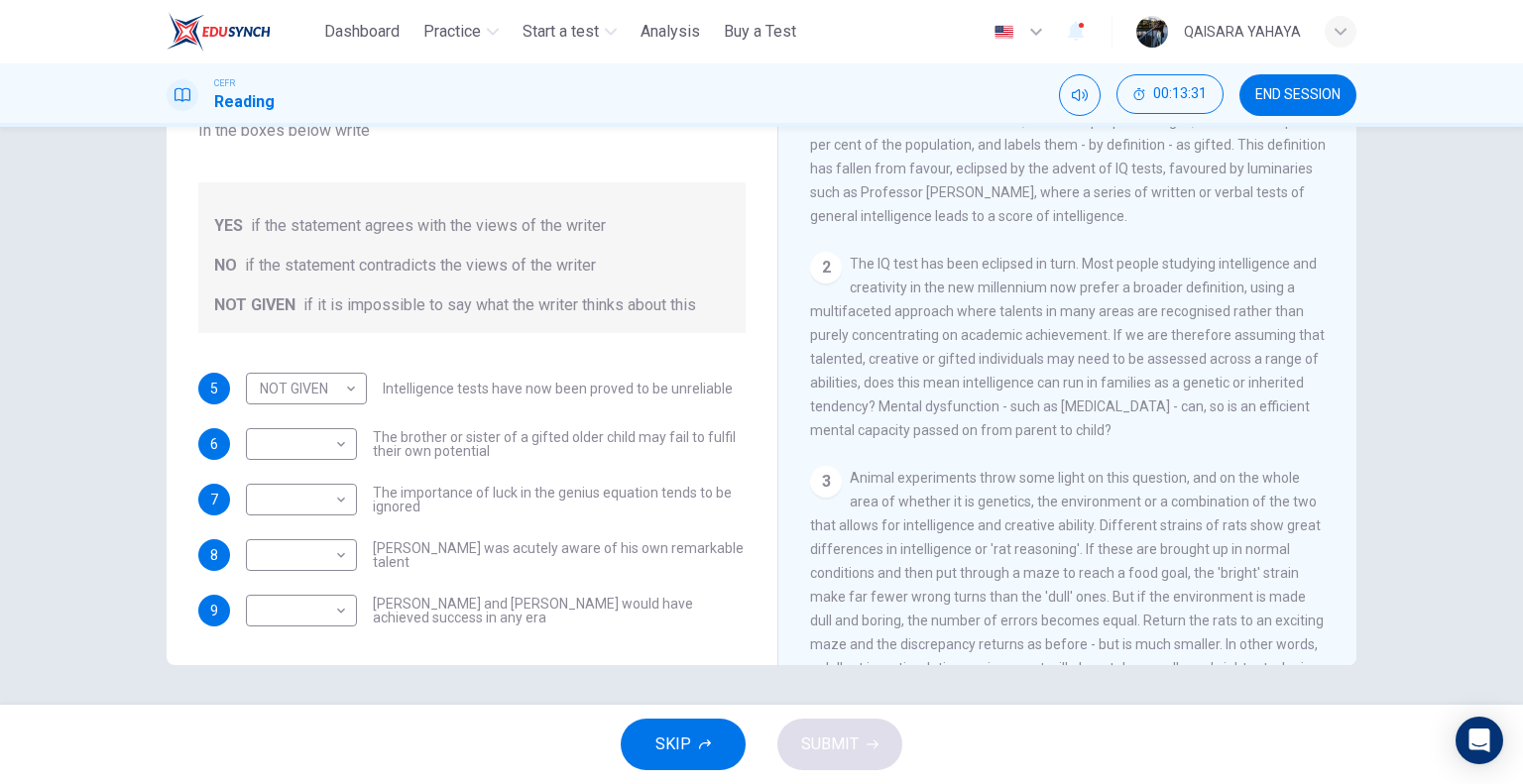 scroll, scrollTop: 444, scrollLeft: 0, axis: vertical 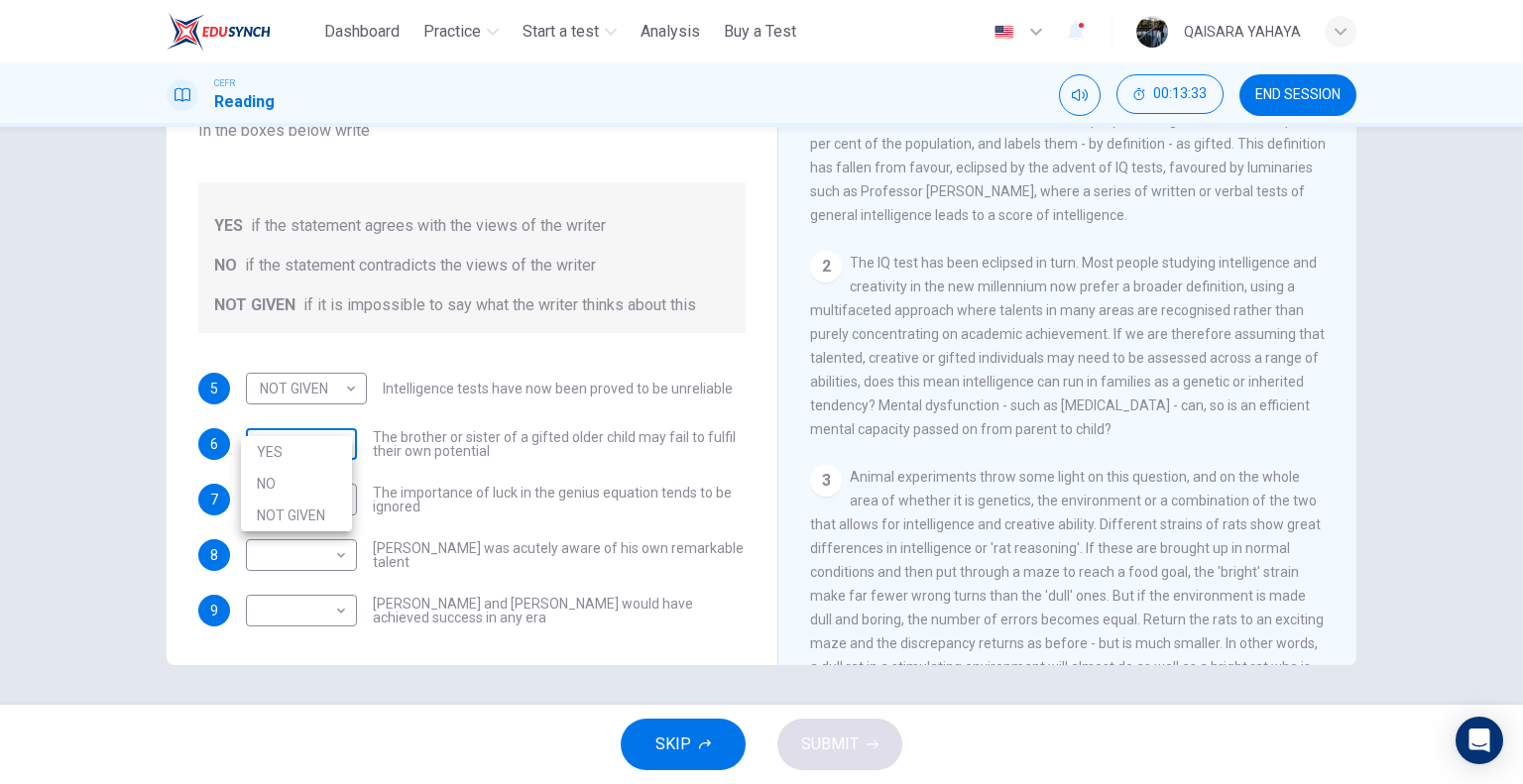 click on "This site uses cookies, as explained in our  Privacy Policy . If you agree to the use of cookies, please click the Accept button and continue to browse our site.   Privacy Policy Accept Dashboard Practice Start a test Analysis Buy a Test English ** ​ QAISARA YAHAYA CEFR Reading 00:13:33 END SESSION Questions 5 - 9 Do the following statements agree with the claims of the writer in the Reading Passage?
In the boxes below write YES if the statement agrees with the views of the writer NO if the statement contradicts the views of the writer NOT GIVEN if it is impossible to say what the writer thinks about this 5 NOT GIVEN ********* ​ Intelligence tests have now been proved to be unreliable 6 ​ ​ The brother or sister of a gifted older child may fail to fulfil their own potential 7 ​ ​ The importance of luck in the genius equation tends to be ignored 8 ​ ​ Mozart was acutely aware of his own remarkable talent 9 ​ ​ Einstein and Gates would have achieved success in any era CLICK TO ZOOM 1 2 3 4" at bounding box center (762, 392) 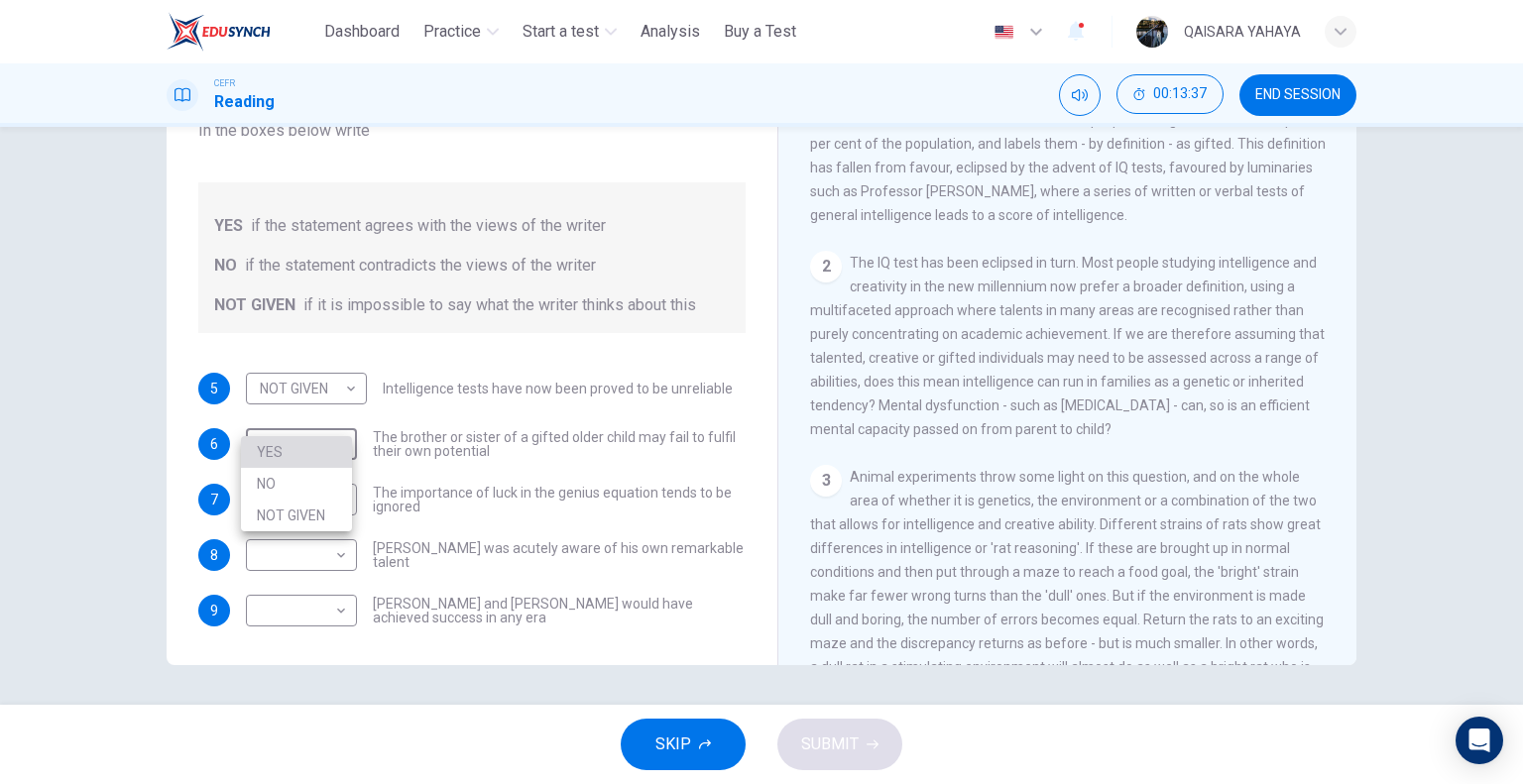 click on "YES" at bounding box center [296, 452] 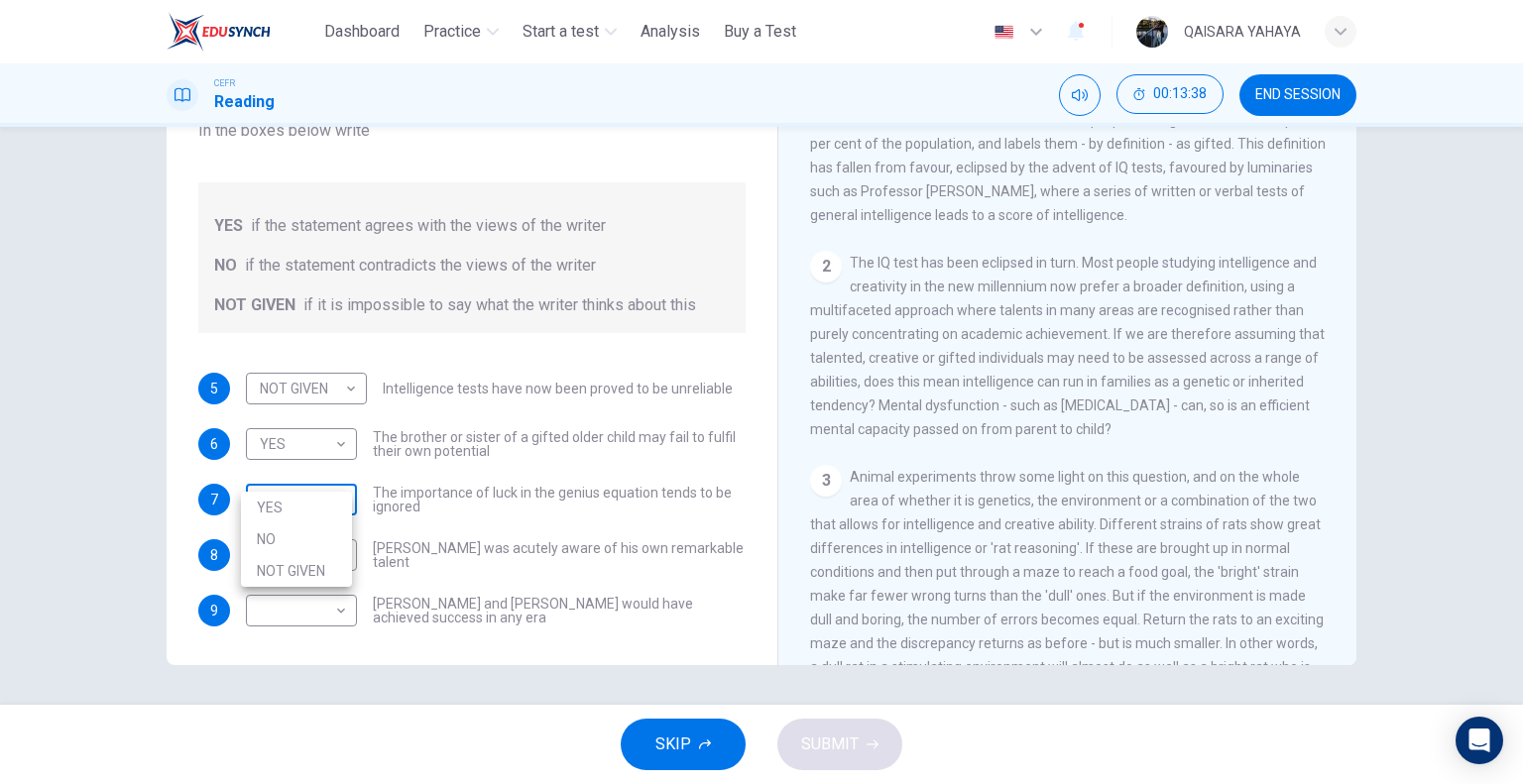 click on "This site uses cookies, as explained in our  Privacy Policy . If you agree to the use of cookies, please click the Accept button and continue to browse our site.   Privacy Policy Accept Dashboard Practice Start a test Analysis Buy a Test English ** ​ QAISARA YAHAYA CEFR Reading 00:13:38 END SESSION Questions 5 - 9 Do the following statements agree with the claims of the writer in the Reading Passage?
In the boxes below write YES if the statement agrees with the views of the writer NO if the statement contradicts the views of the writer NOT GIVEN if it is impossible to say what the writer thinks about this 5 NOT GIVEN ********* ​ Intelligence tests have now been proved to be unreliable 6 YES *** ​ The brother or sister of a gifted older child may fail to fulfil their own potential 7 ​ ​ The importance of luck in the genius equation tends to be ignored 8 ​ ​ Mozart was acutely aware of his own remarkable talent 9 ​ ​ Einstein and Gates would have achieved success in any era CLICK TO ZOOM 1 2" at bounding box center [762, 392] 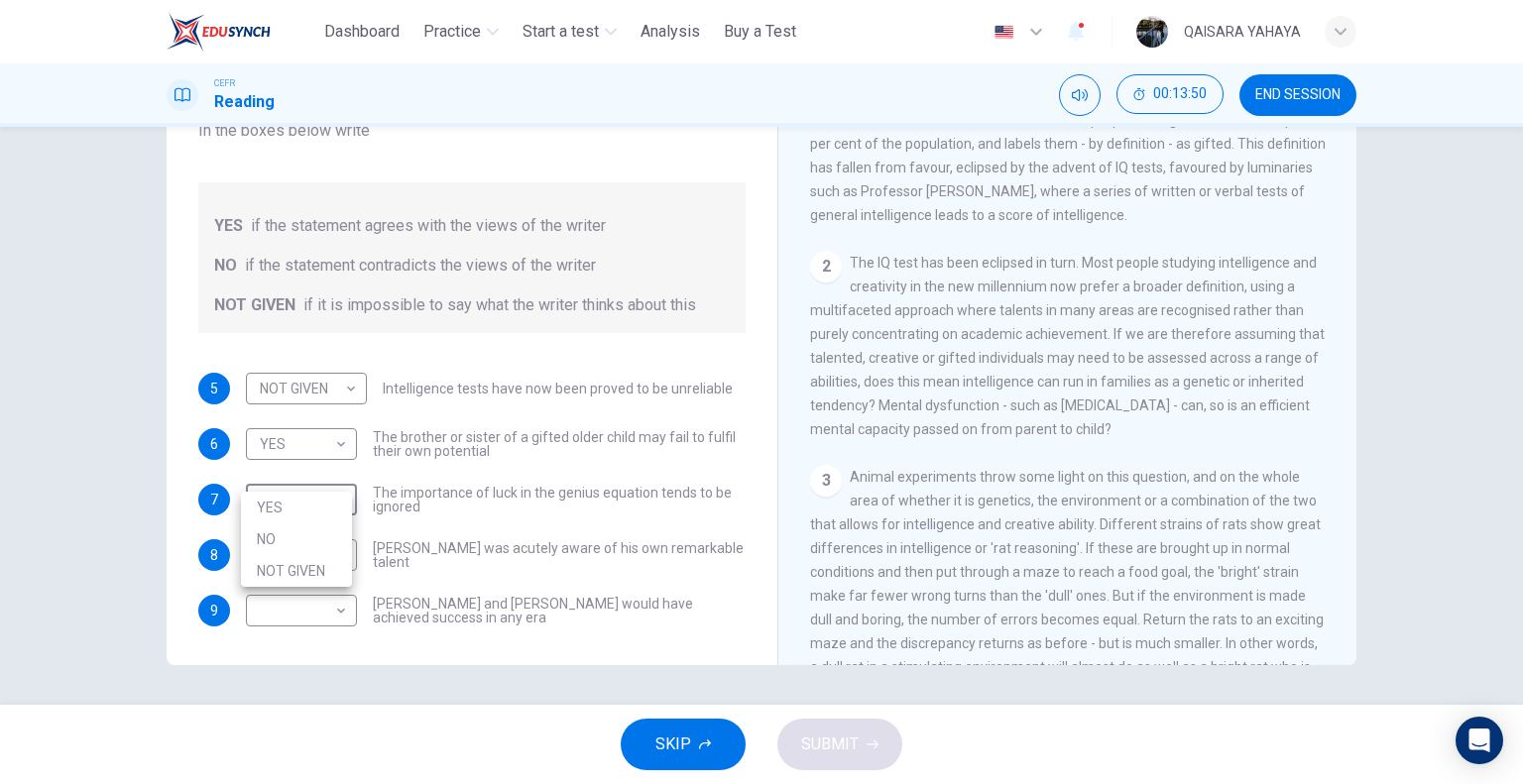 click at bounding box center [762, 392] 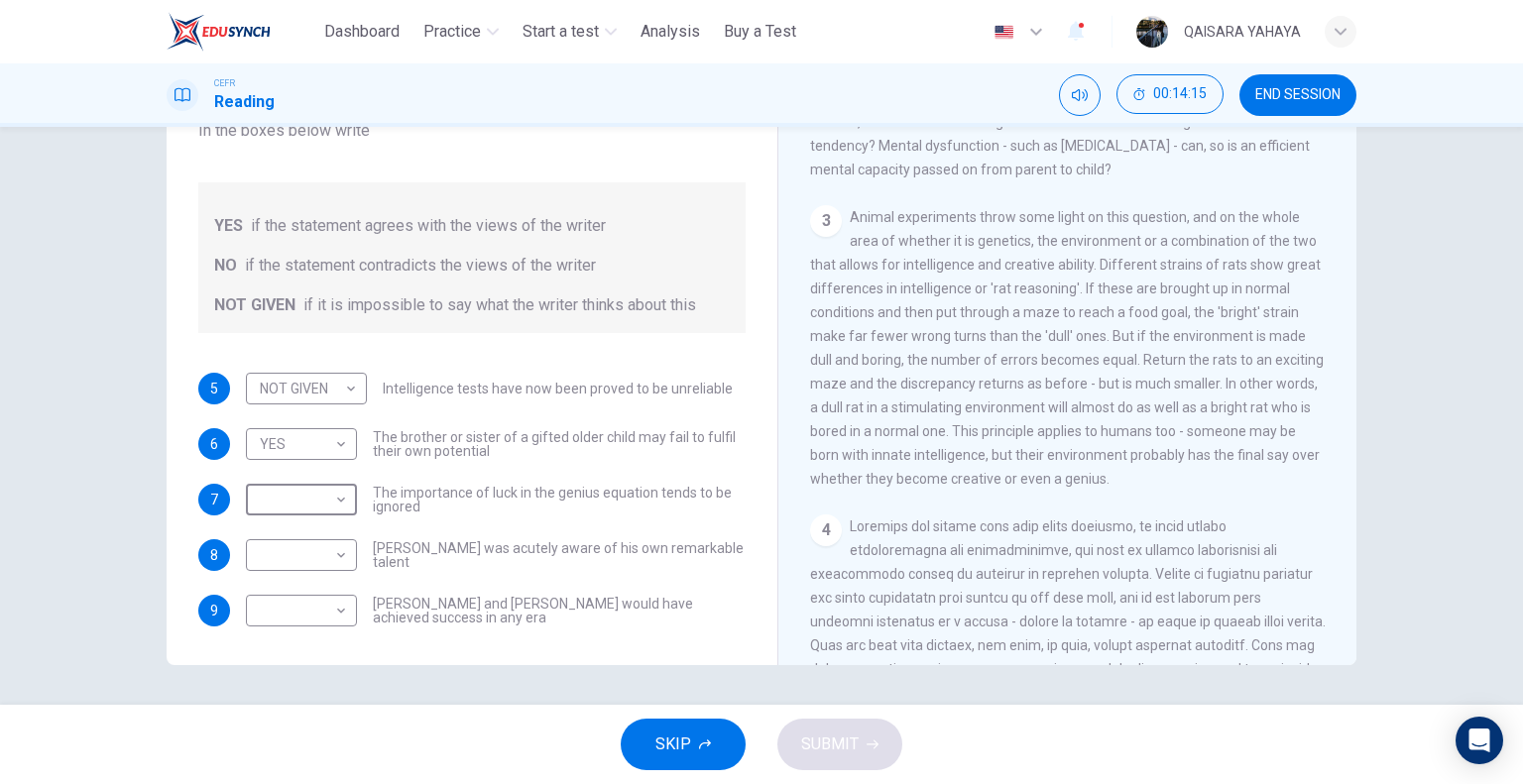 scroll, scrollTop: 705, scrollLeft: 0, axis: vertical 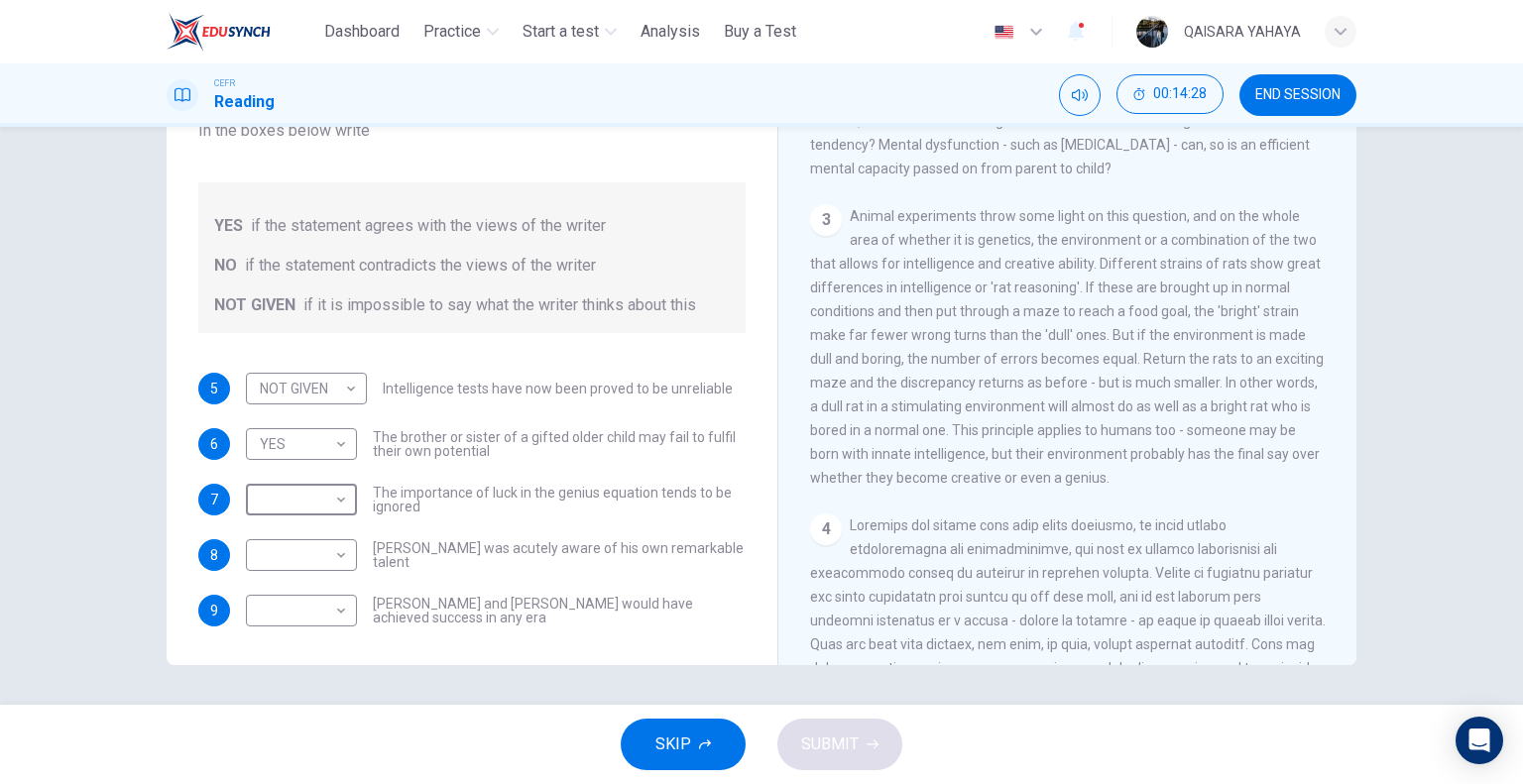 click on "Animal experiments throw some light on this question, and on the whole area of whether it is genetics, the environment or a combination of the two that allows for intelligence and creative ability. Different strains of rats show great differences in intelligence or 'rat reasoning'. If these are brought up in normal conditions and then put through a maze to reach a food goal, the 'bright' strain make far fewer wrong turns than the 'dull' ones. But if the environment is made dull and boring, the number of errors becomes equal. Return the rats to an exciting maze and the discrepancy returns as before - but is much smaller. In other words, a dull rat in a stimulating environment will almost do as well as a bright rat who is bored in a normal one. This principle applies to humans too - someone may be born with innate intelligence, but their environment probably has the final say over whether they become creative or even a genius." at bounding box center [1067, 347] 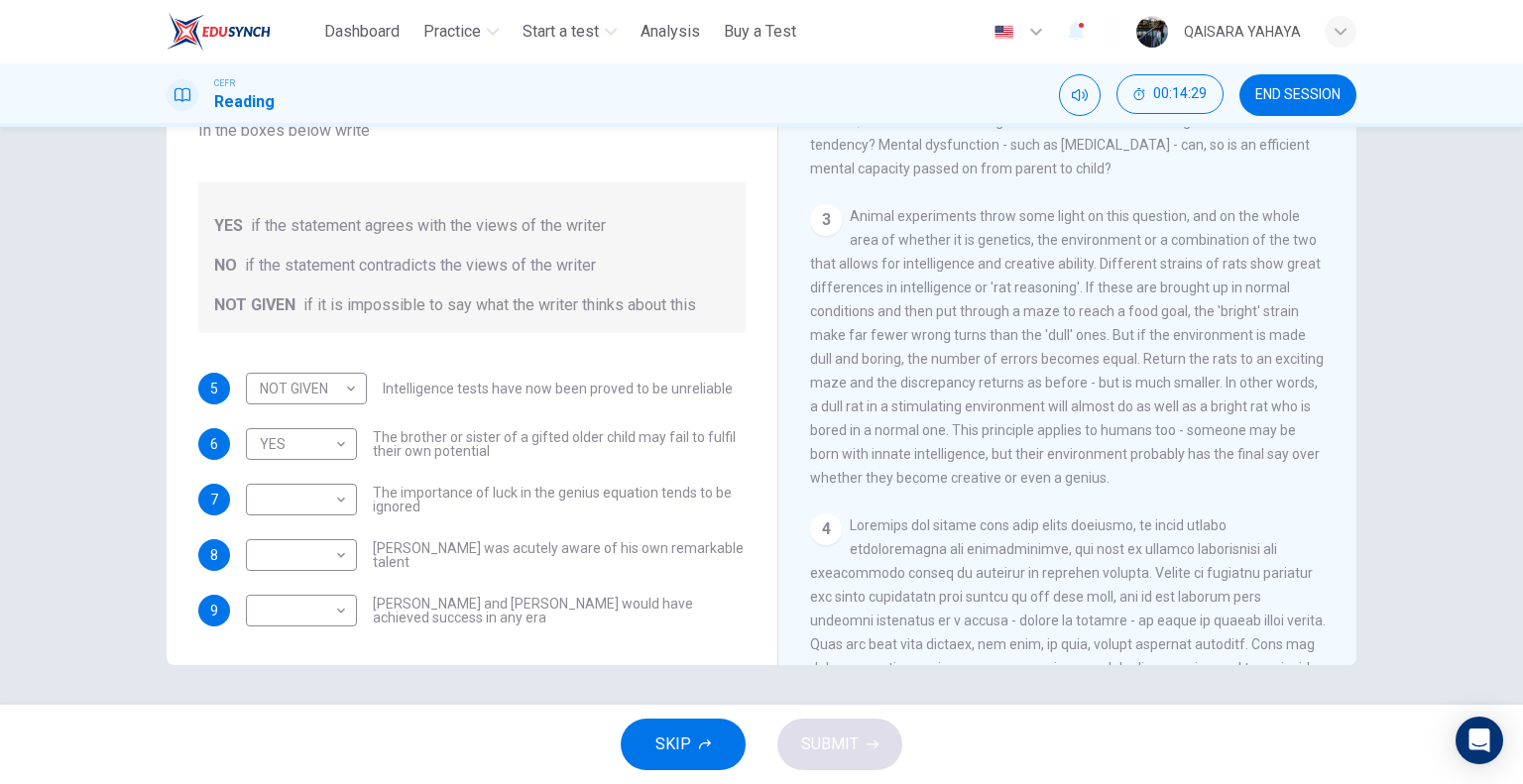 click on "Animal experiments throw some light on this question, and on the whole area of whether it is genetics, the environment or a combination of the two that allows for intelligence and creative ability. Different strains of rats show great differences in intelligence or 'rat reasoning'. If these are brought up in normal conditions and then put through a maze to reach a food goal, the 'bright' strain make far fewer wrong turns than the 'dull' ones. But if the environment is made dull and boring, the number of errors becomes equal. Return the rats to an exciting maze and the discrepancy returns as before - but is much smaller. In other words, a dull rat in a stimulating environment will almost do as well as a bright rat who is bored in a normal one. This principle applies to humans too - someone may be born with innate intelligence, but their environment probably has the final say over whether they become creative or even a genius." at bounding box center (1067, 347) 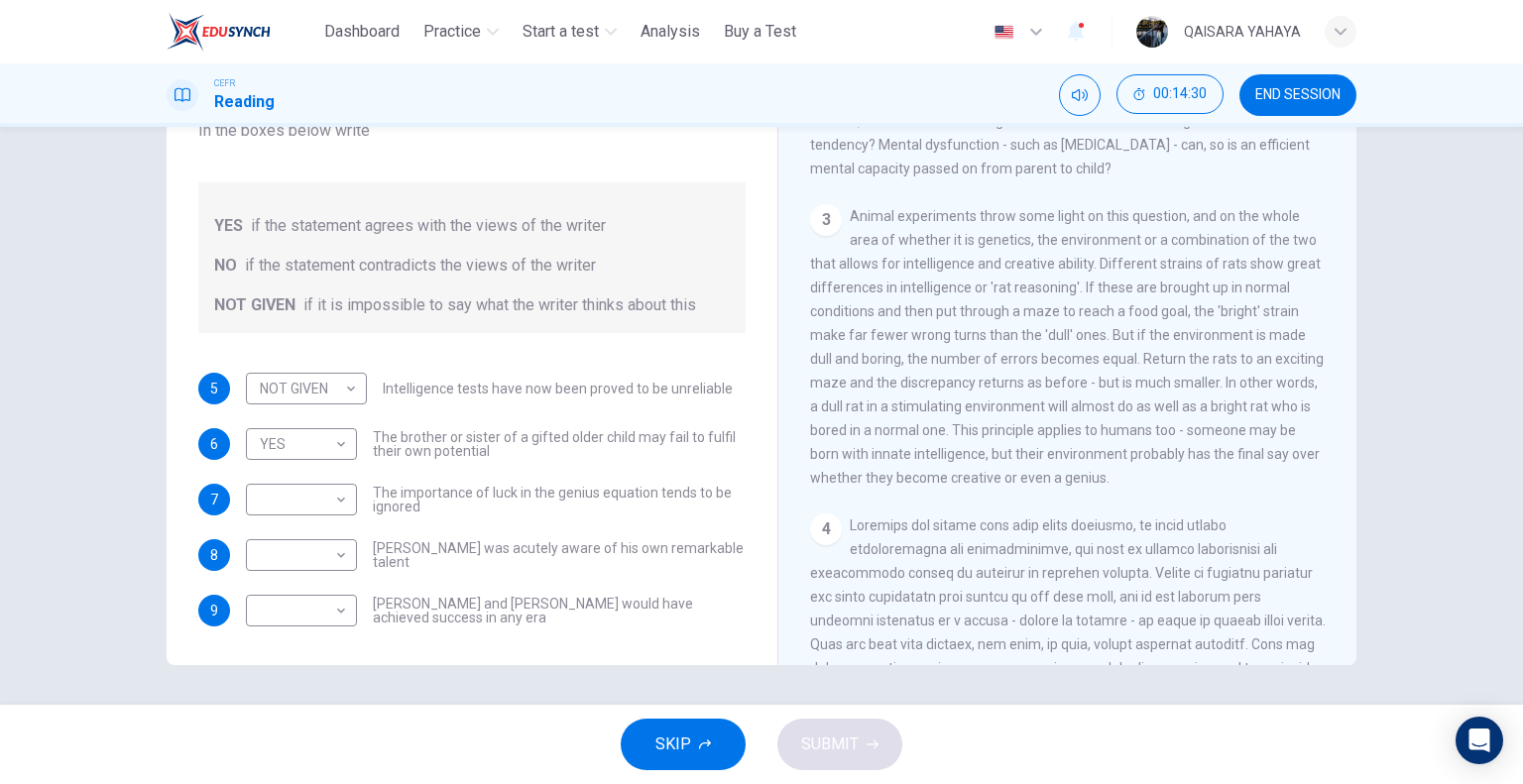 click on "Animal experiments throw some light on this question, and on the whole area of whether it is genetics, the environment or a combination of the two that allows for intelligence and creative ability. Different strains of rats show great differences in intelligence or 'rat reasoning'. If these are brought up in normal conditions and then put through a maze to reach a food goal, the 'bright' strain make far fewer wrong turns than the 'dull' ones. But if the environment is made dull and boring, the number of errors becomes equal. Return the rats to an exciting maze and the discrepancy returns as before - but is much smaller. In other words, a dull rat in a stimulating environment will almost do as well as a bright rat who is bored in a normal one. This principle applies to humans too - someone may be born with innate intelligence, but their environment probably has the final say over whether they become creative or even a genius." at bounding box center [1067, 347] 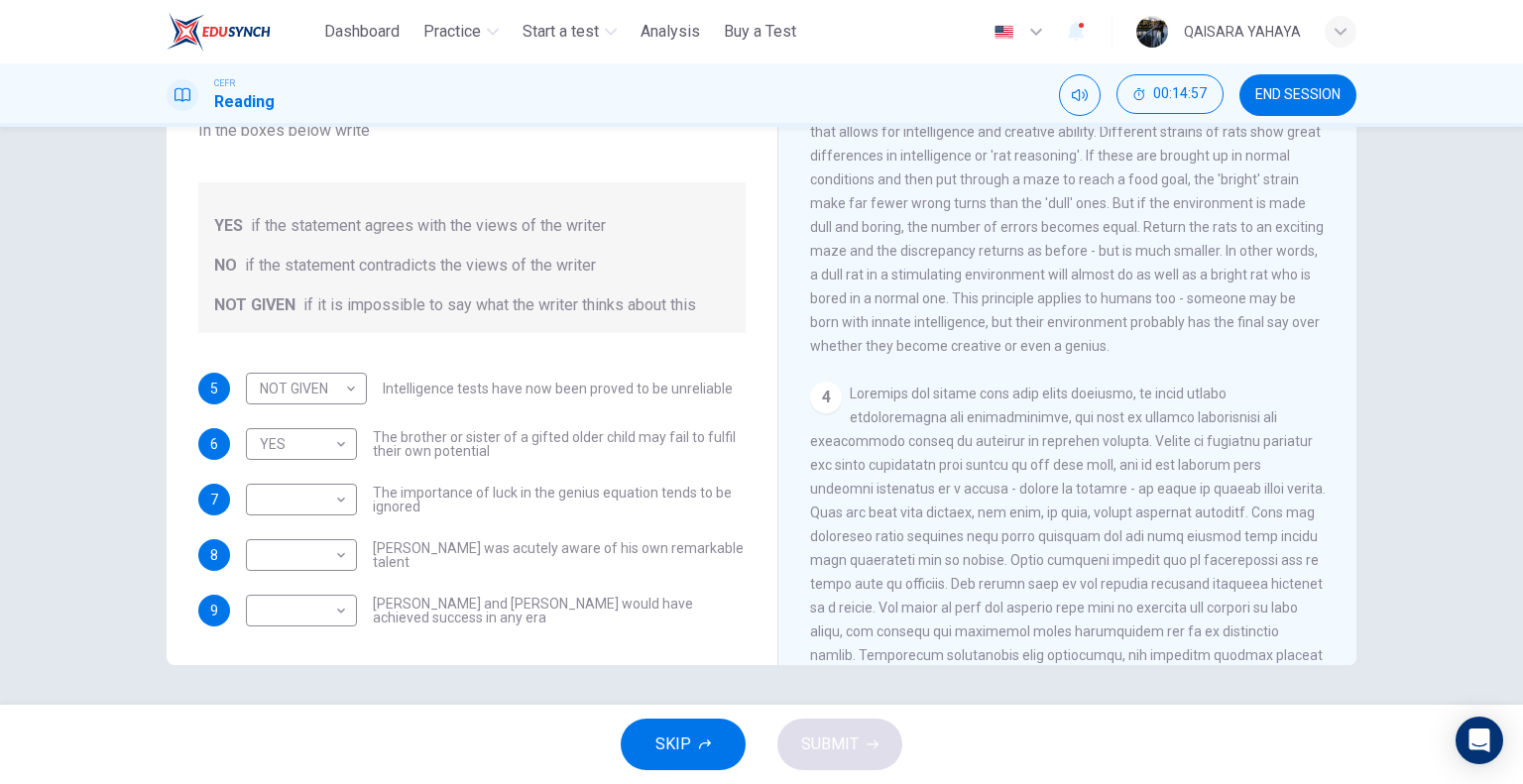 scroll, scrollTop: 839, scrollLeft: 0, axis: vertical 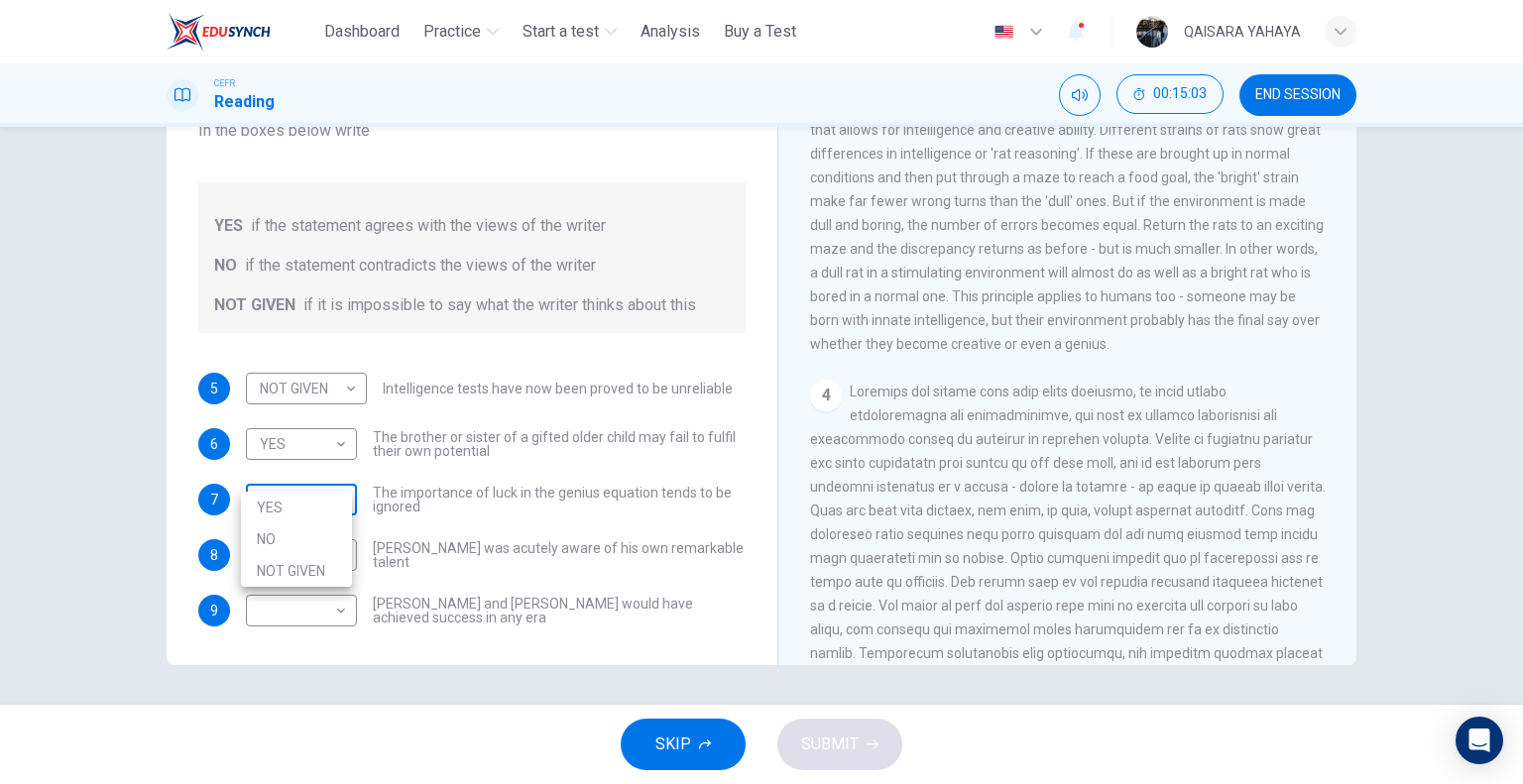 click on "This site uses cookies, as explained in our  Privacy Policy . If you agree to the use of cookies, please click the Accept button and continue to browse our site.   Privacy Policy Accept Dashboard Practice Start a test Analysis Buy a Test English ** ​ QAISARA YAHAYA CEFR Reading 00:15:03 END SESSION Questions 5 - 9 Do the following statements agree with the claims of the writer in the Reading Passage?
In the boxes below write YES if the statement agrees with the views of the writer NO if the statement contradicts the views of the writer NOT GIVEN if it is impossible to say what the writer thinks about this 5 NOT GIVEN ********* ​ Intelligence tests have now been proved to be unreliable 6 YES *** ​ The brother or sister of a gifted older child may fail to fulfil their own potential 7 ​ ​ The importance of luck in the genius equation tends to be ignored 8 ​ ​ Mozart was acutely aware of his own remarkable talent 9 ​ ​ Einstein and Gates would have achieved success in any era CLICK TO ZOOM 1 2" at bounding box center [762, 392] 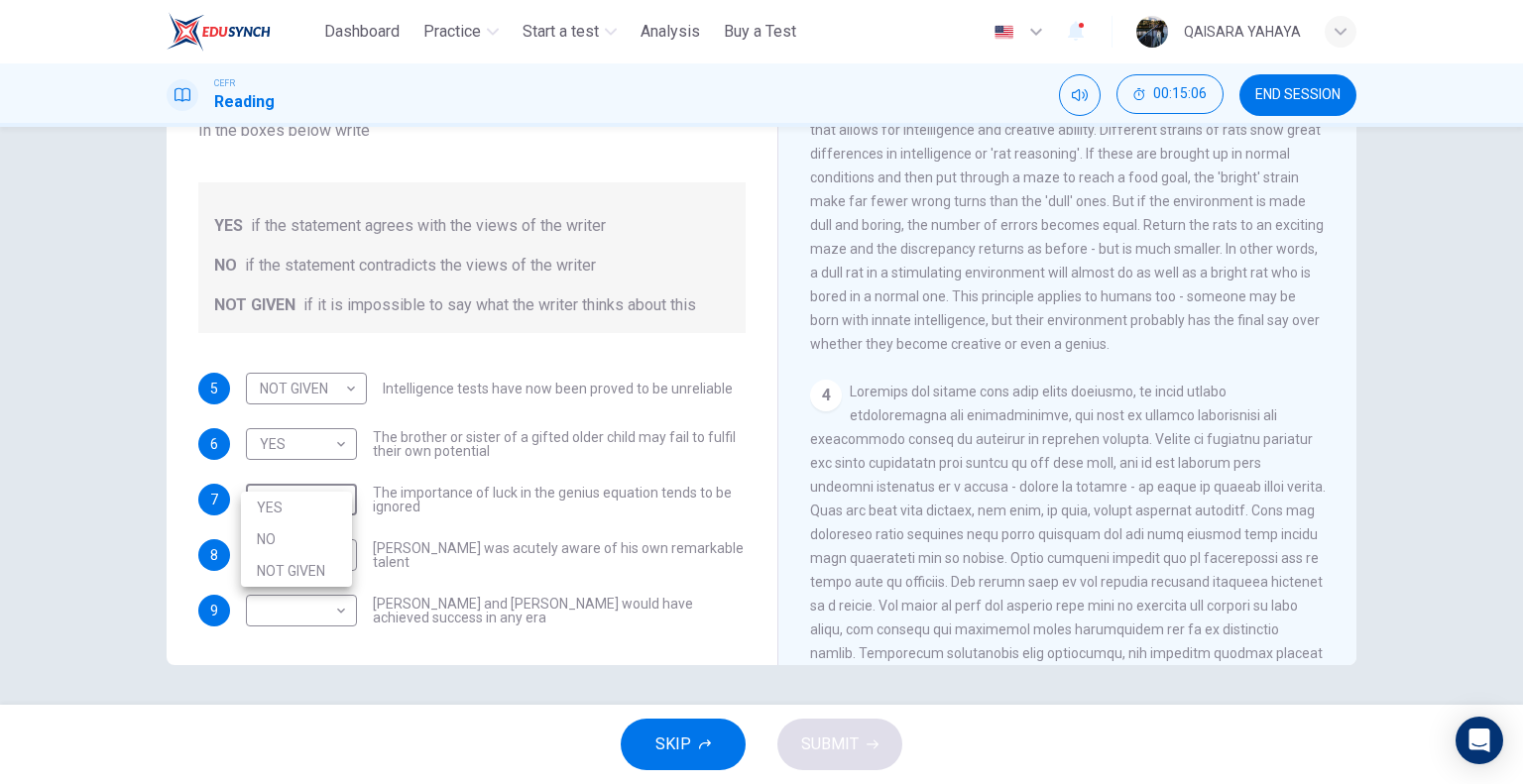 click at bounding box center (762, 392) 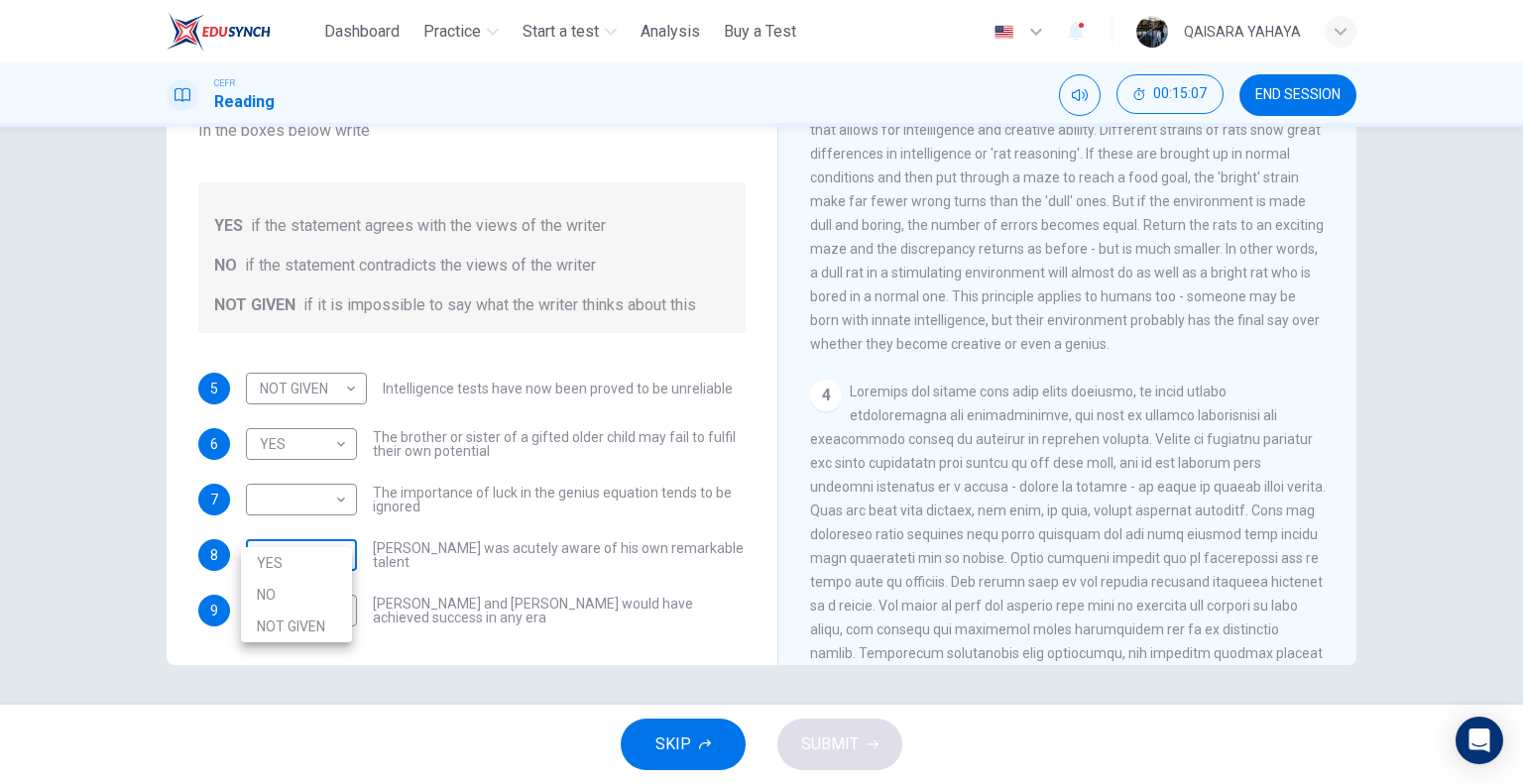 click on "This site uses cookies, as explained in our  Privacy Policy . If you agree to the use of cookies, please click the Accept button and continue to browse our site.   Privacy Policy Accept Dashboard Practice Start a test Analysis Buy a Test English ** ​ QAISARA YAHAYA CEFR Reading 00:15:07 END SESSION Questions 5 - 9 Do the following statements agree with the claims of the writer in the Reading Passage?
In the boxes below write YES if the statement agrees with the views of the writer NO if the statement contradicts the views of the writer NOT GIVEN if it is impossible to say what the writer thinks about this 5 NOT GIVEN ********* ​ Intelligence tests have now been proved to be unreliable 6 YES *** ​ The brother or sister of a gifted older child may fail to fulfil their own potential 7 ​ ​ The importance of luck in the genius equation tends to be ignored 8 ​ ​ Mozart was acutely aware of his own remarkable talent 9 ​ ​ Einstein and Gates would have achieved success in any era CLICK TO ZOOM 1 2" at bounding box center (762, 392) 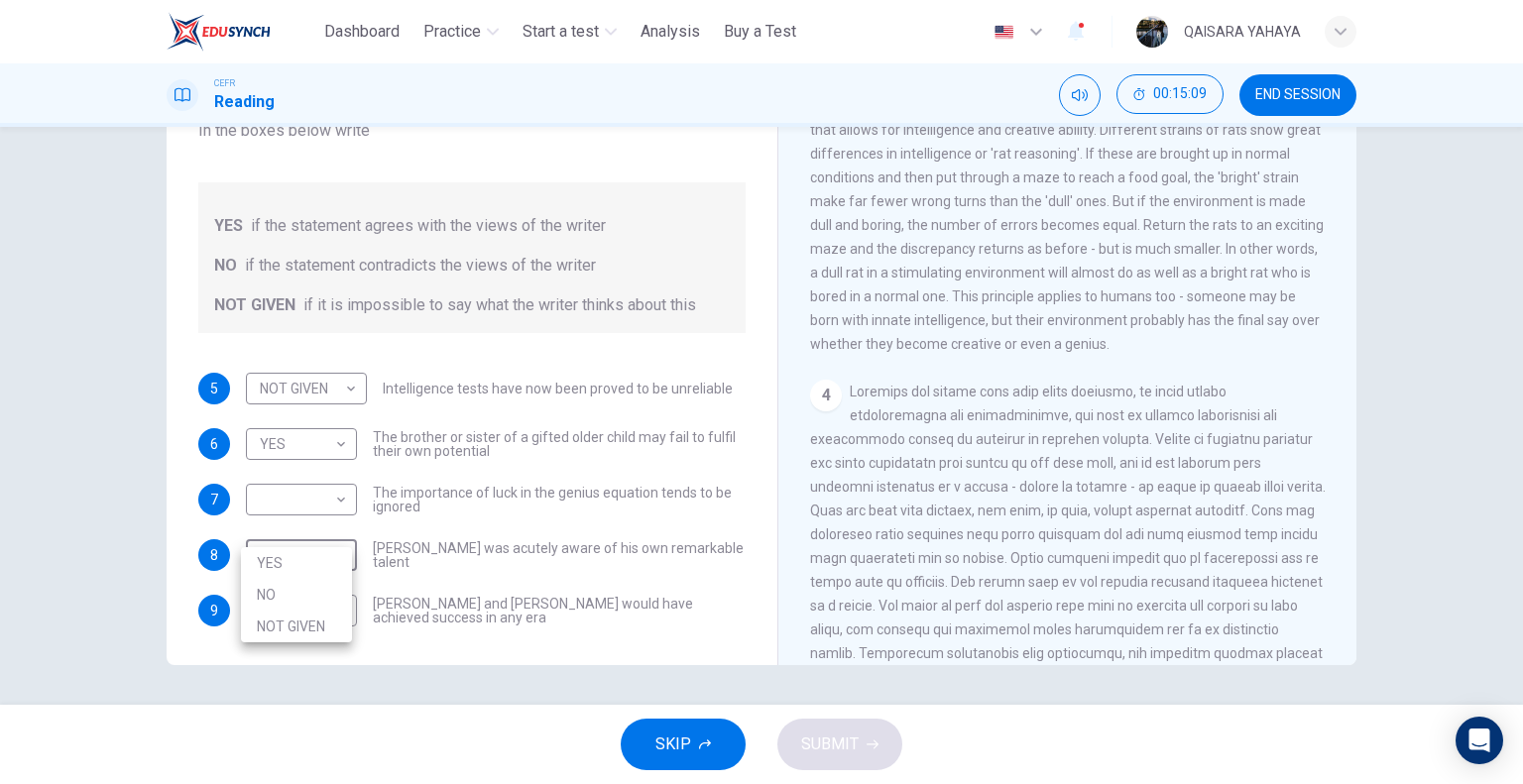 click at bounding box center [762, 392] 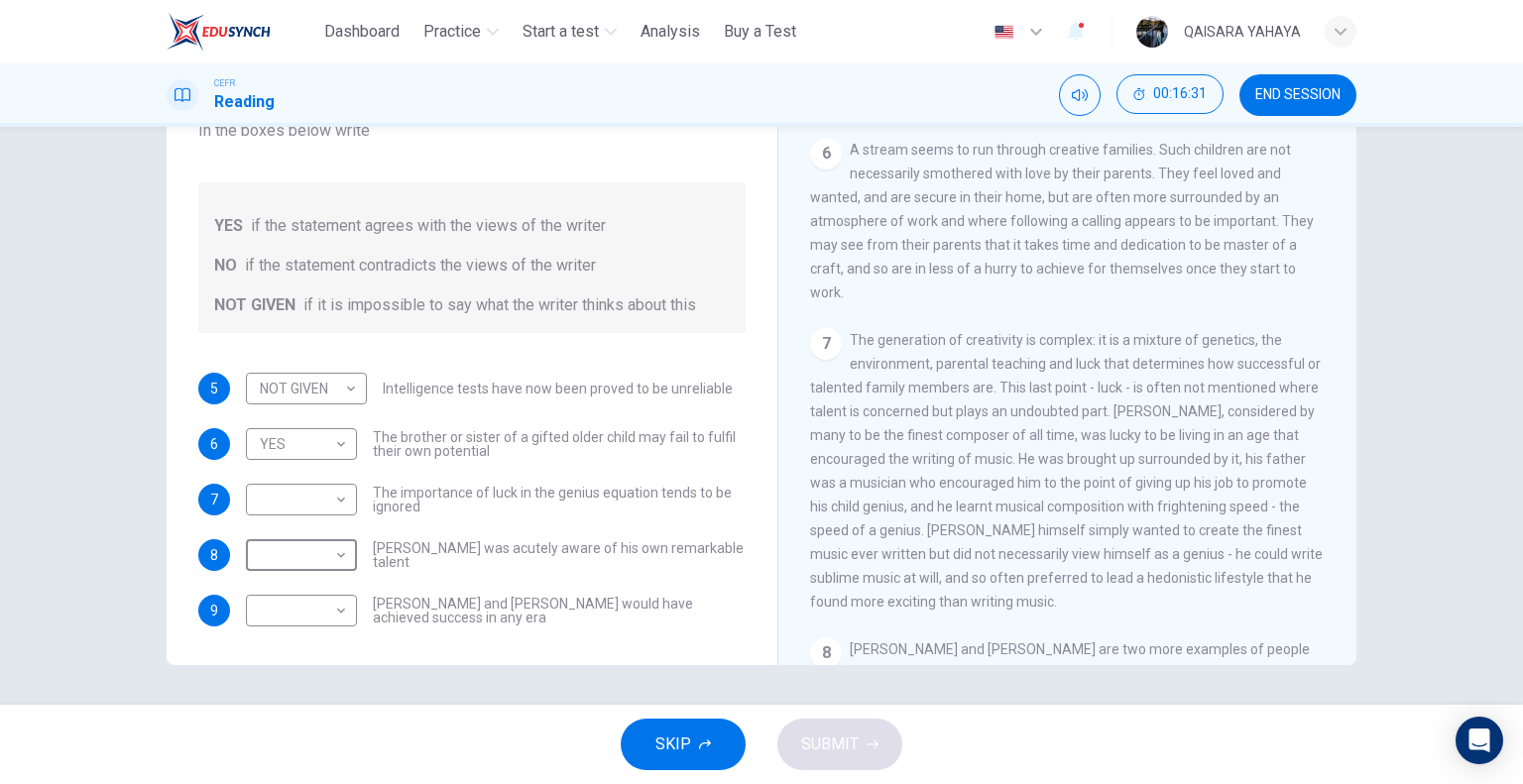 scroll, scrollTop: 1747, scrollLeft: 0, axis: vertical 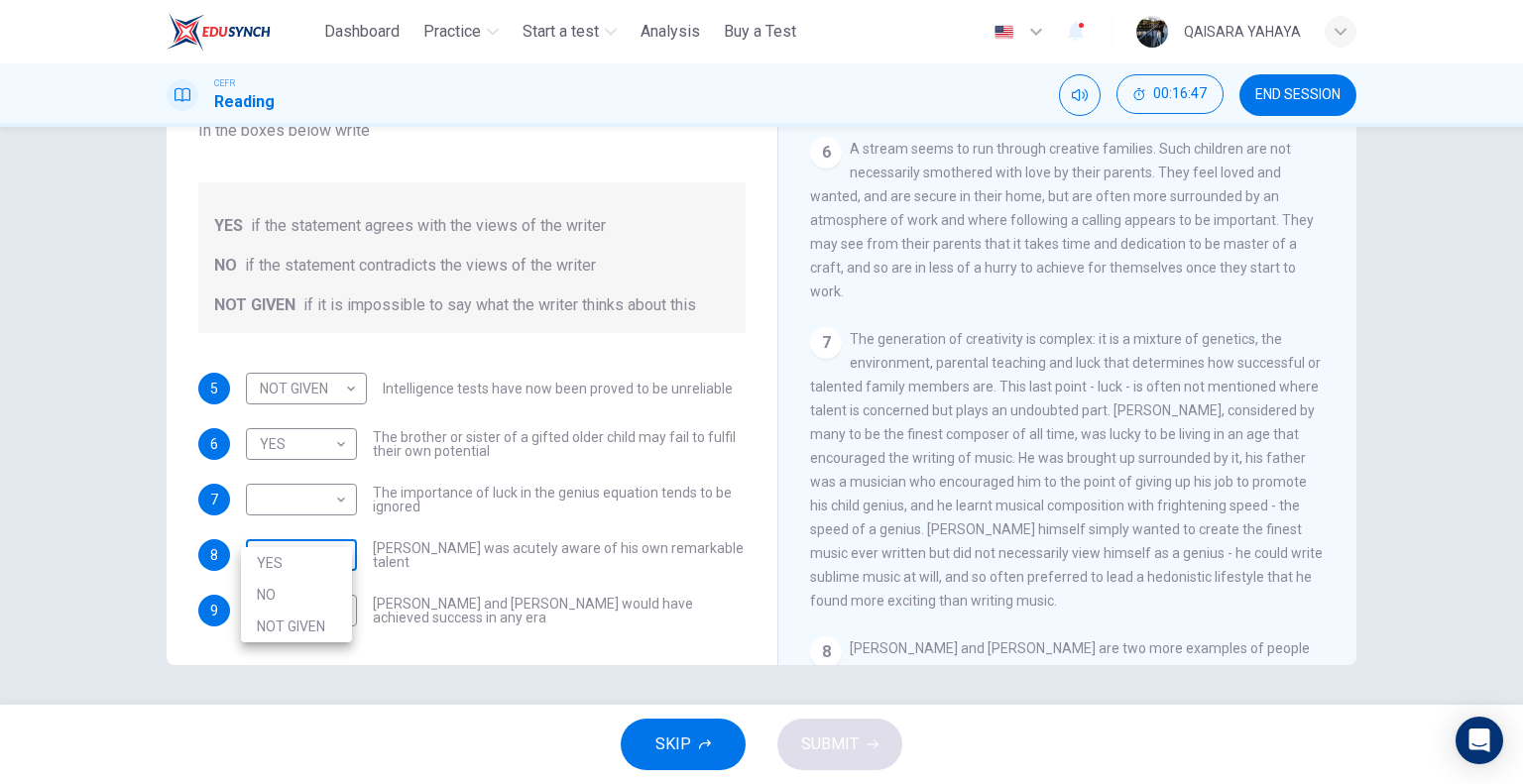 click on "This site uses cookies, as explained in our  Privacy Policy . If you agree to the use of cookies, please click the Accept button and continue to browse our site.   Privacy Policy Accept Dashboard Practice Start a test Analysis Buy a Test English ** ​ QAISARA YAHAYA CEFR Reading 00:16:47 END SESSION Questions 5 - 9 Do the following statements agree with the claims of the writer in the Reading Passage?
In the boxes below write YES if the statement agrees with the views of the writer NO if the statement contradicts the views of the writer NOT GIVEN if it is impossible to say what the writer thinks about this 5 NOT GIVEN ********* ​ Intelligence tests have now been proved to be unreliable 6 YES *** ​ The brother or sister of a gifted older child may fail to fulfil their own potential 7 ​ ​ The importance of luck in the genius equation tends to be ignored 8 ​ ​ Mozart was acutely aware of his own remarkable talent 9 ​ ​ Einstein and Gates would have achieved success in any era CLICK TO ZOOM 1 2" at bounding box center (762, 392) 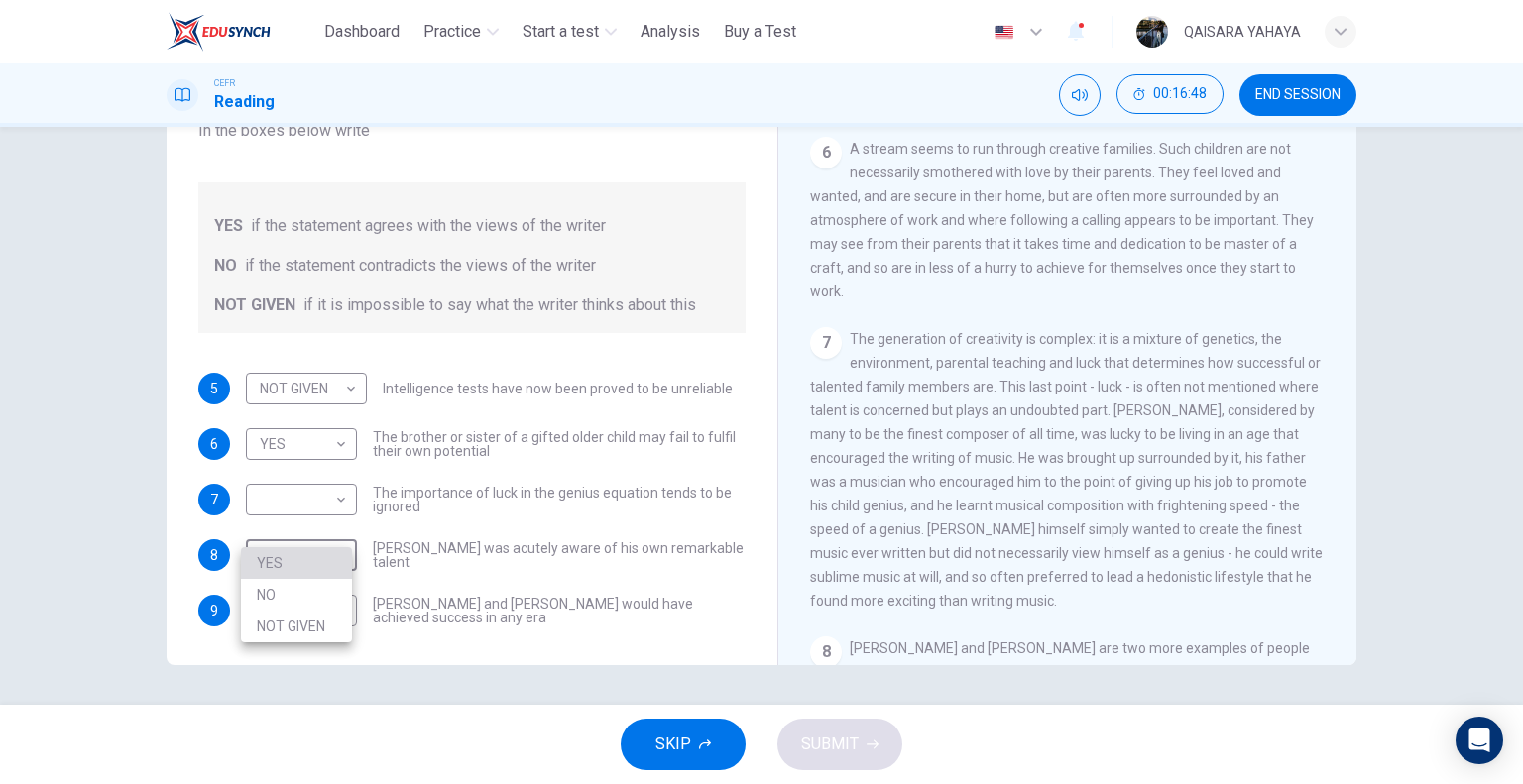 click on "YES" at bounding box center [296, 563] 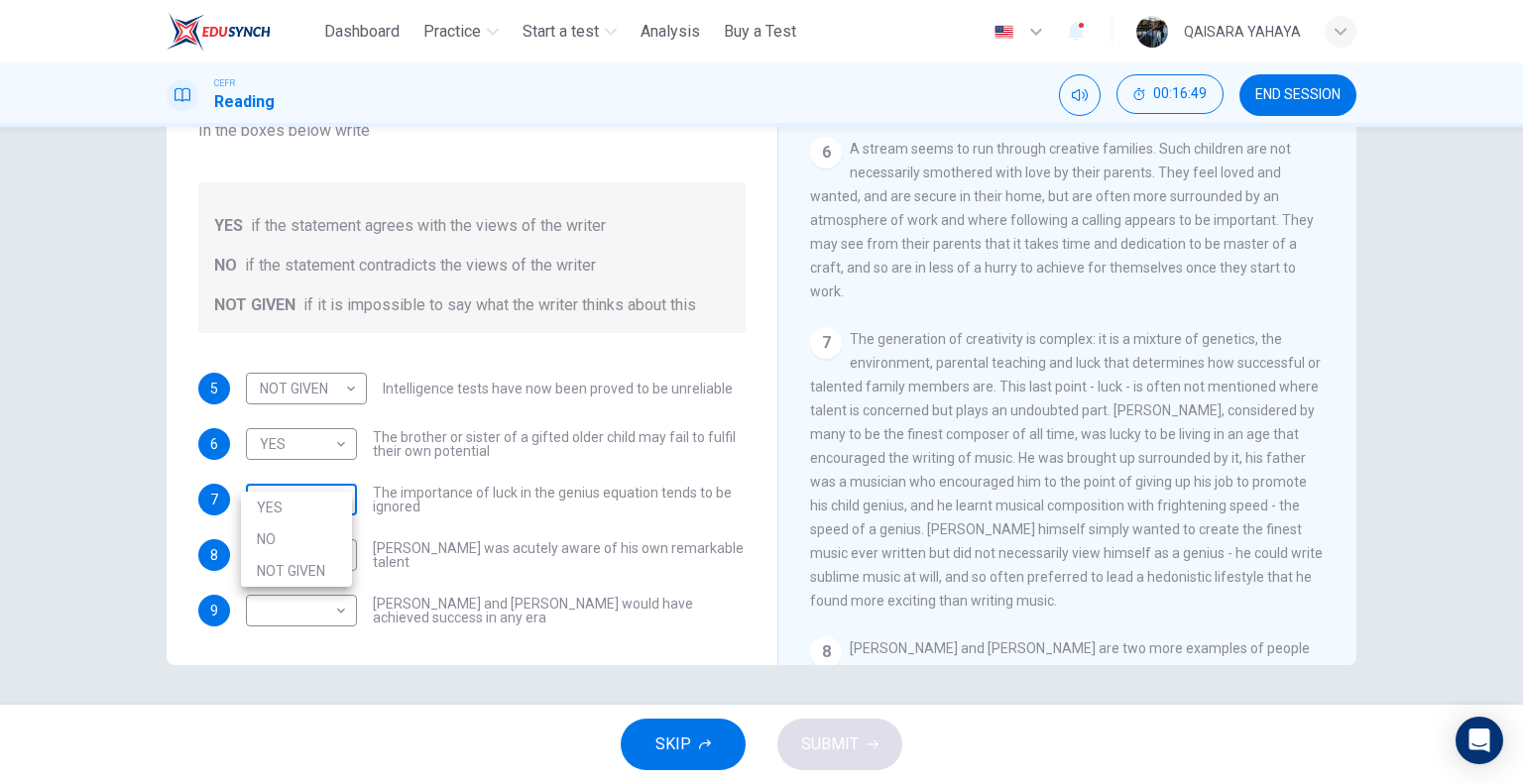 click on "This site uses cookies, as explained in our  Privacy Policy . If you agree to the use of cookies, please click the Accept button and continue to browse our site.   Privacy Policy Accept Dashboard Practice Start a test Analysis Buy a Test English ** ​ QAISARA YAHAYA CEFR Reading 00:16:49 END SESSION Questions 5 - 9 Do the following statements agree with the claims of the writer in the Reading Passage?
In the boxes below write YES if the statement agrees with the views of the writer NO if the statement contradicts the views of the writer NOT GIVEN if it is impossible to say what the writer thinks about this 5 NOT GIVEN ********* ​ Intelligence tests have now been proved to be unreliable 6 YES *** ​ The brother or sister of a gifted older child may fail to fulfil their own potential 7 ​ ​ The importance of luck in the genius equation tends to be ignored 8 YES *** ​ Mozart was acutely aware of his own remarkable talent 9 ​ ​ Einstein and Gates would have achieved success in any era CLICK TO ZOOM" at bounding box center [762, 392] 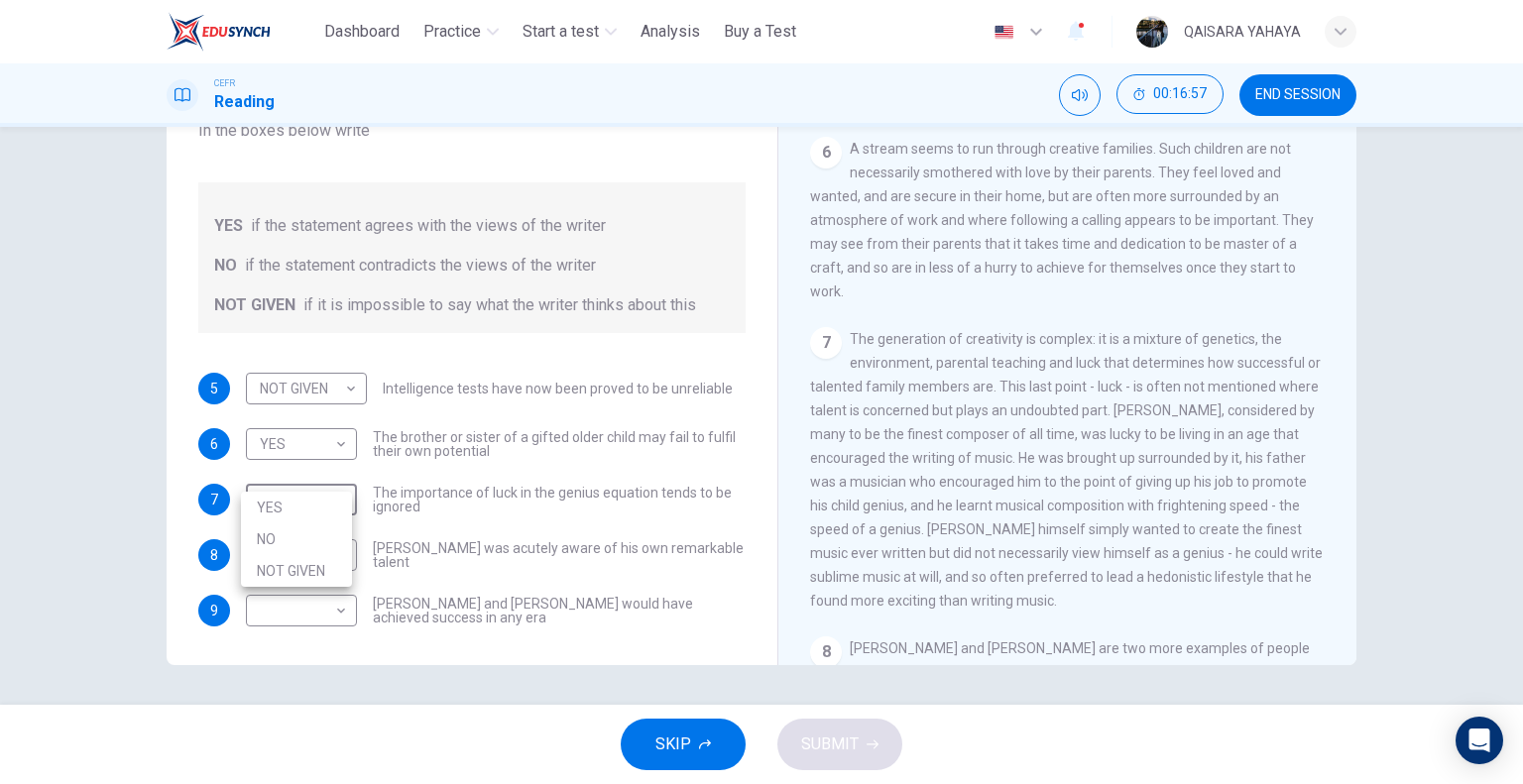 click on "NO" at bounding box center [296, 539] 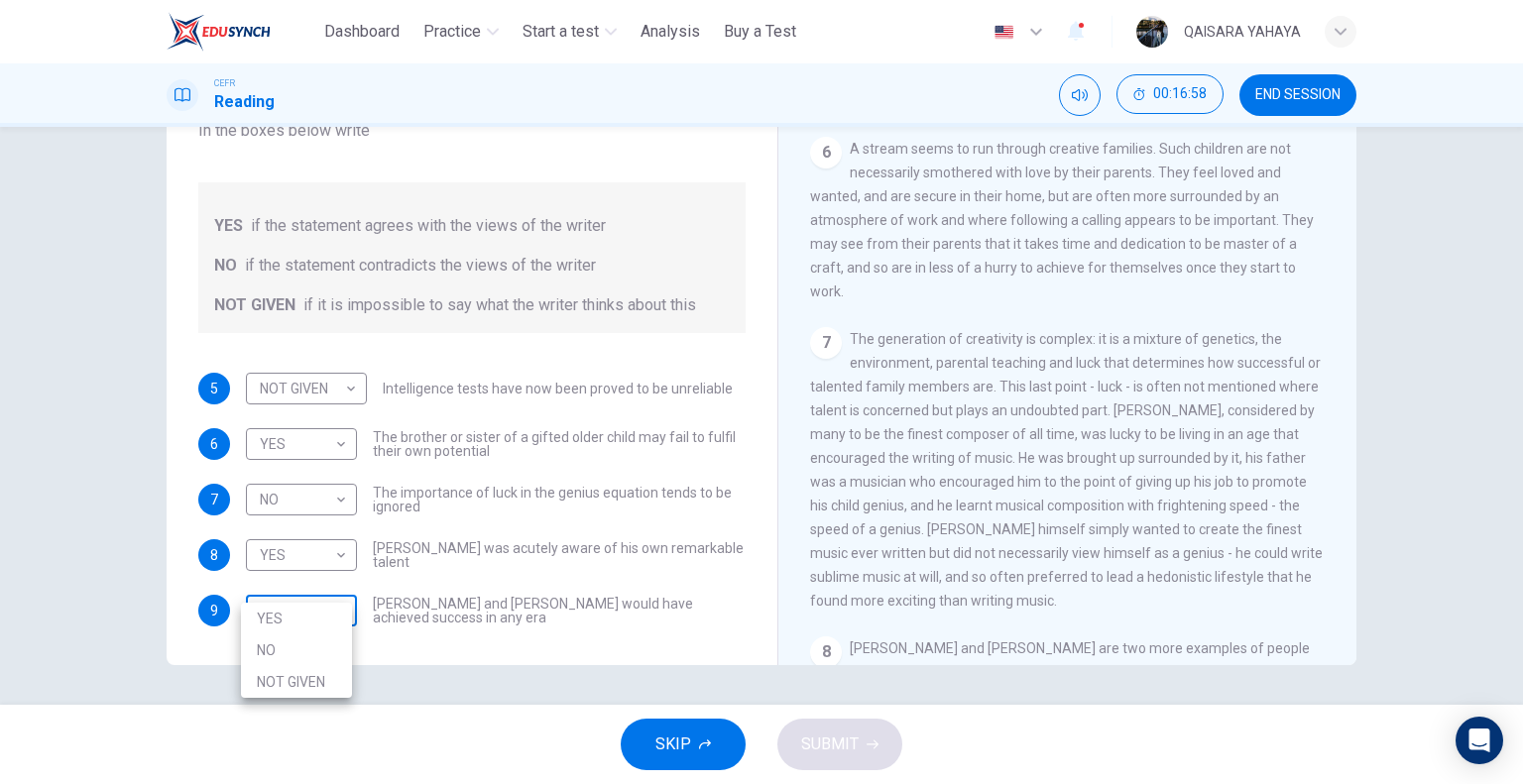click on "This site uses cookies, as explained in our  Privacy Policy . If you agree to the use of cookies, please click the Accept button and continue to browse our site.   Privacy Policy Accept Dashboard Practice Start a test Analysis Buy a Test English ** ​ QAISARA YAHAYA CEFR Reading 00:16:58 END SESSION Questions 5 - 9 Do the following statements agree with the claims of the writer in the Reading Passage?
In the boxes below write YES if the statement agrees with the views of the writer NO if the statement contradicts the views of the writer NOT GIVEN if it is impossible to say what the writer thinks about this 5 NOT GIVEN ********* ​ Intelligence tests have now been proved to be unreliable 6 YES *** ​ The brother or sister of a gifted older child may fail to fulfil their own potential 7 NO ** ​ The importance of luck in the genius equation tends to be ignored 8 YES *** ​ Mozart was acutely aware of his own remarkable talent 9 ​ ​ Einstein and Gates would have achieved success in any era 1 2 3 4 5 6" at bounding box center [762, 392] 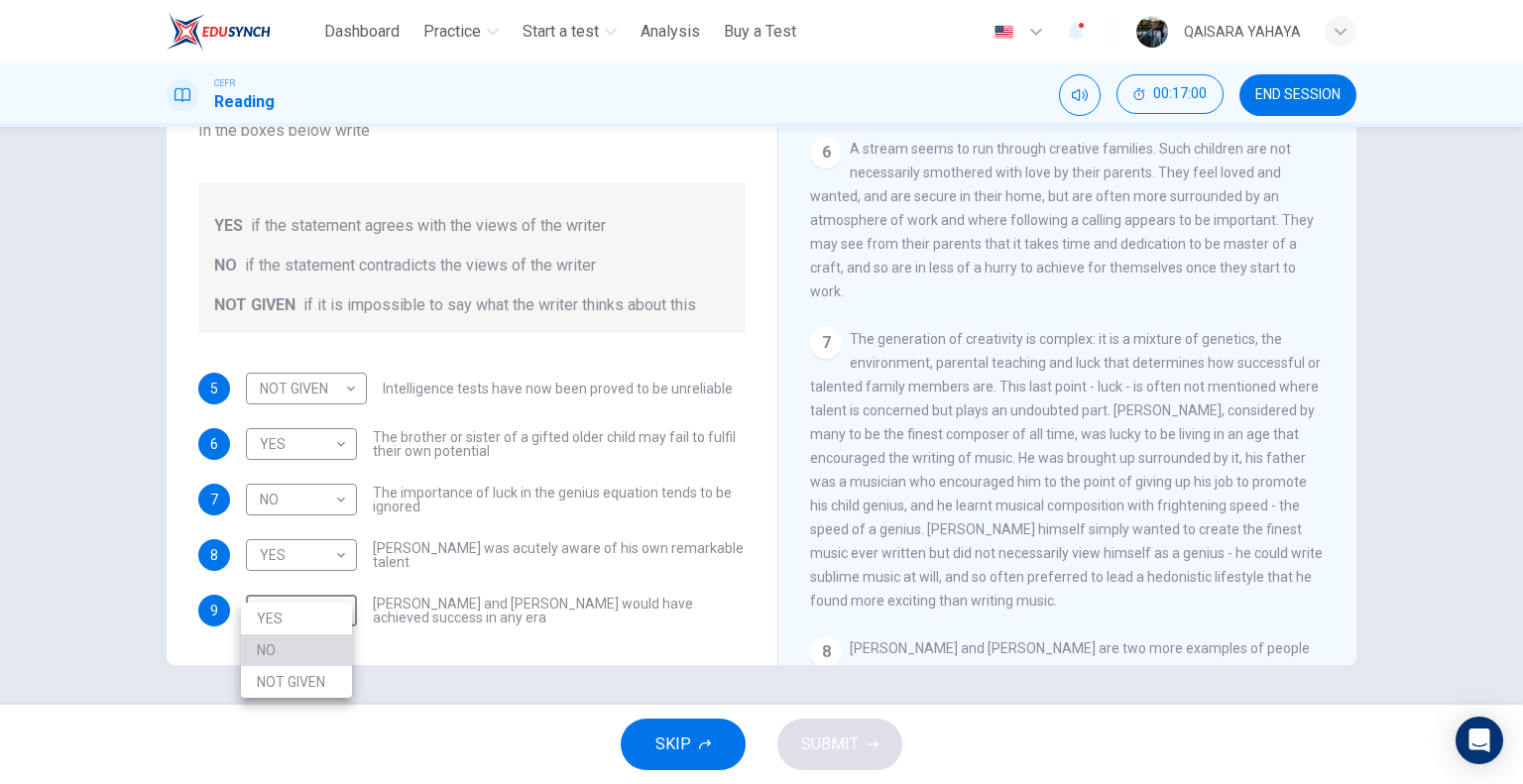 click on "NO" at bounding box center [296, 650] 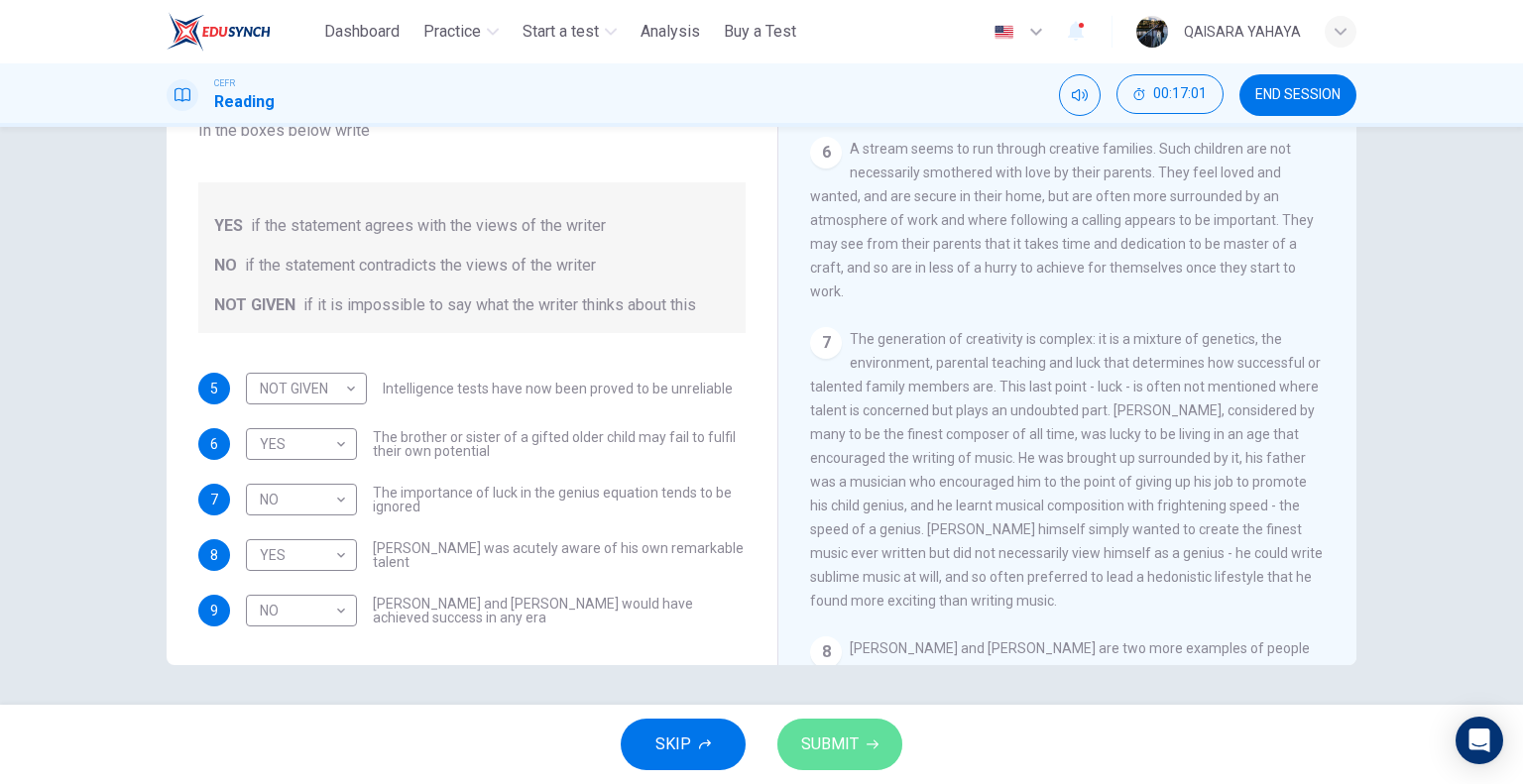 click on "SUBMIT" at bounding box center (830, 744) 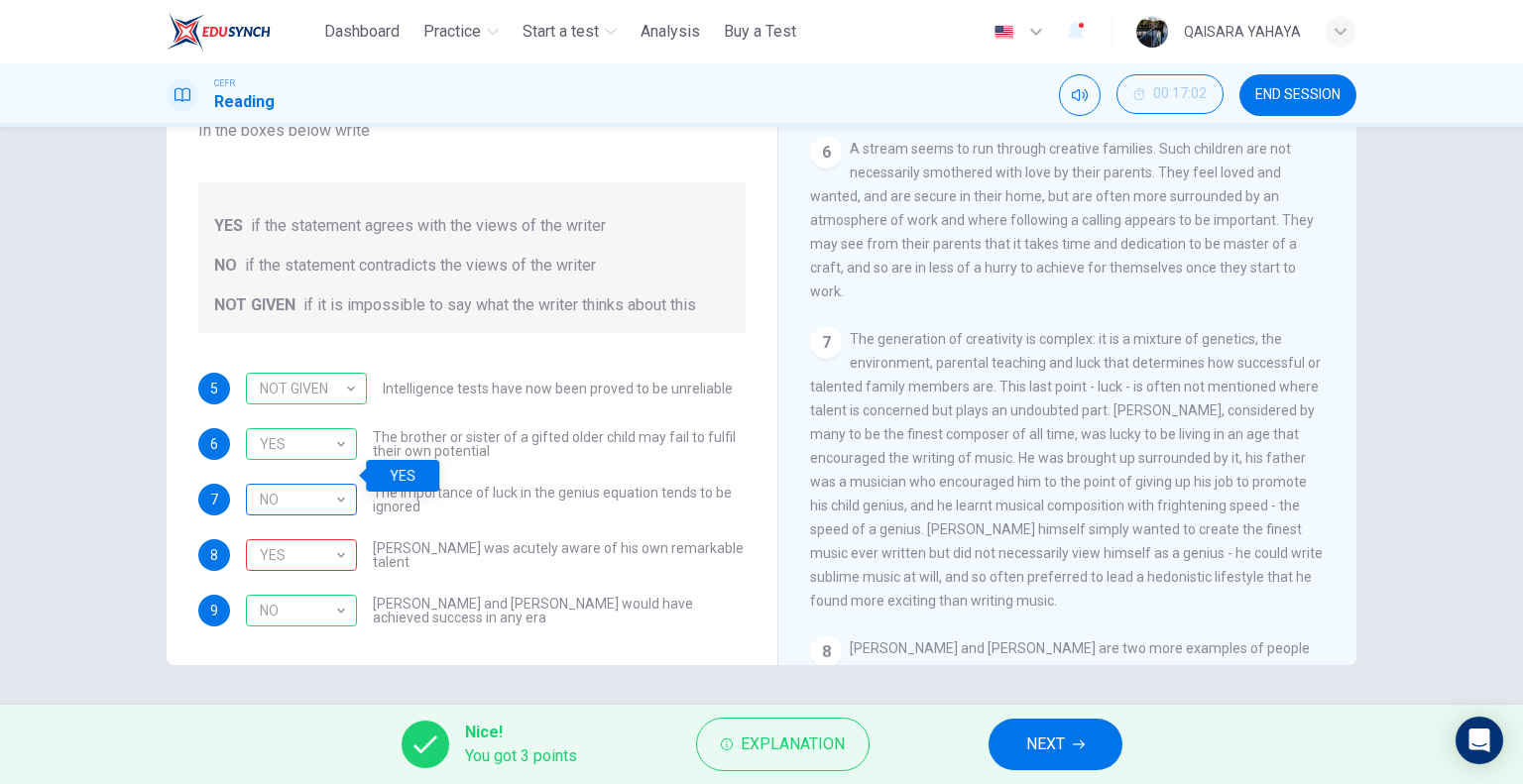 click on "NO" at bounding box center [297, 500] 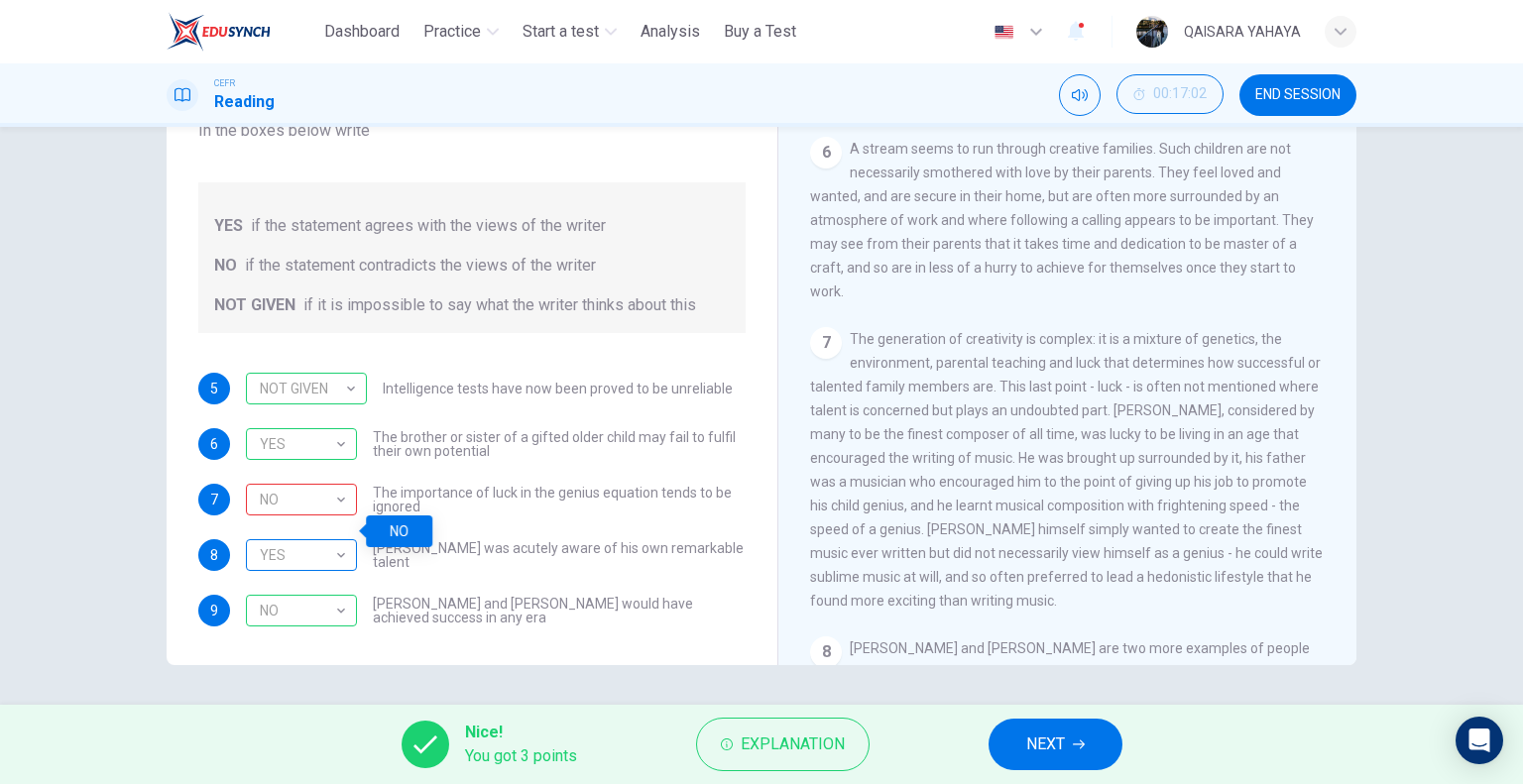 click on "YES" at bounding box center [297, 555] 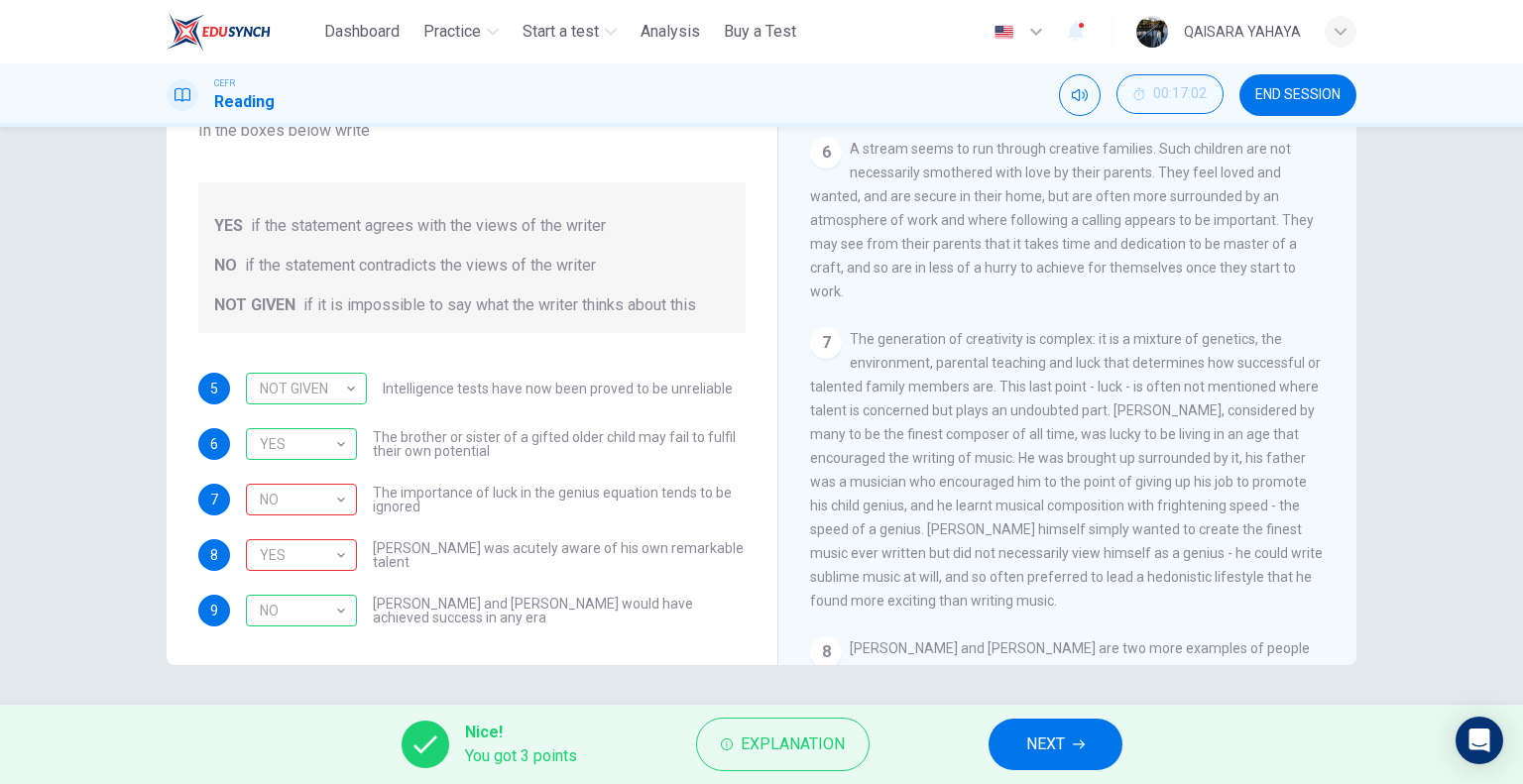 click on "5 NOT GIVEN ********* ​ Intelligence tests have now been proved to be unreliable 6 YES *** ​ The brother or sister of a gifted older child may fail to fulfil their own potential 7 NO ** ​ The importance of luck in the genius equation tends to be ignored 8 YES *** ​ Mozart was acutely aware of his own remarkable talent 9 NO ** ​ Einstein and Gates would have achieved success in any era" at bounding box center [472, 500] 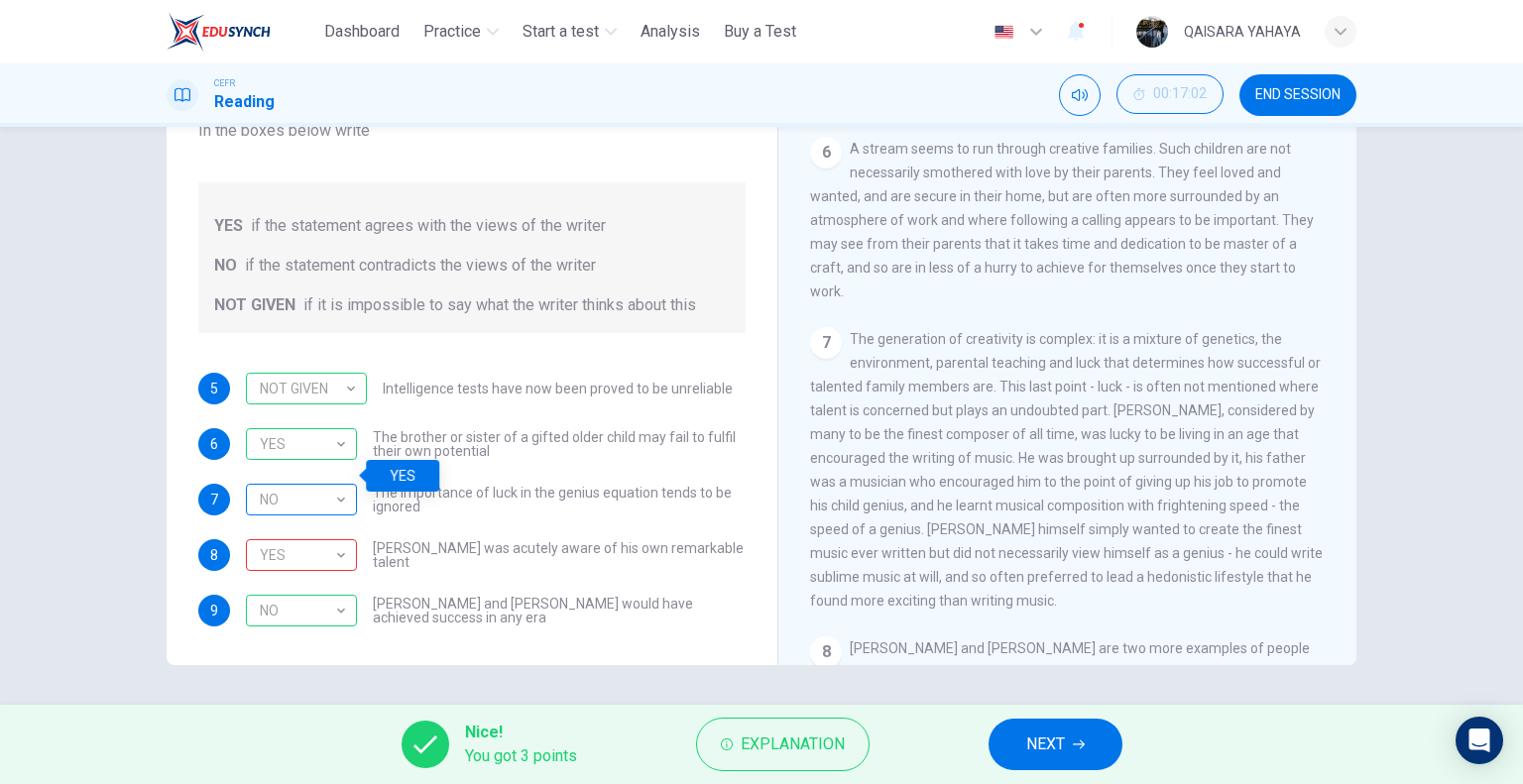 click on "NO" at bounding box center [297, 500] 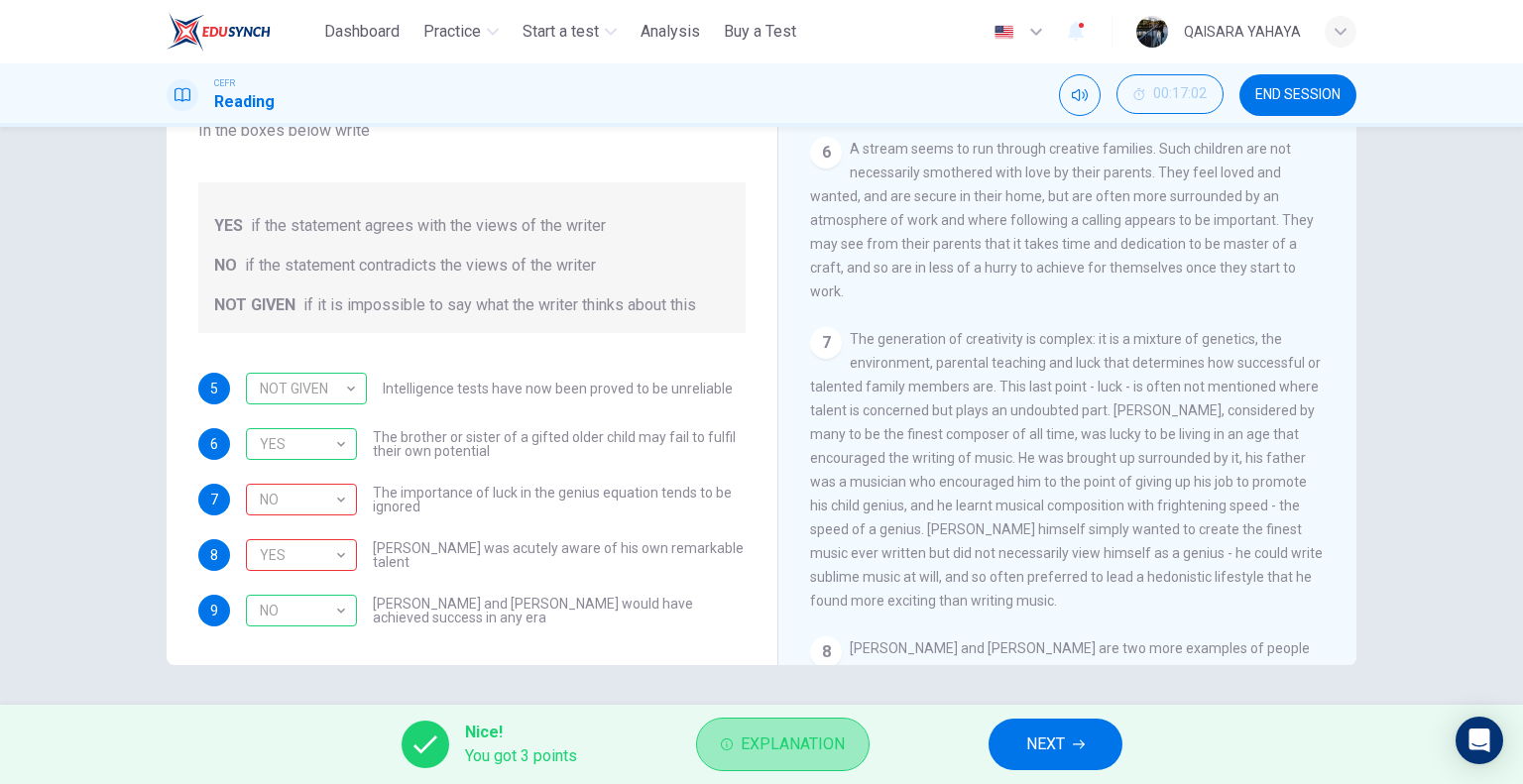 click on "Explanation" at bounding box center [792, 744] 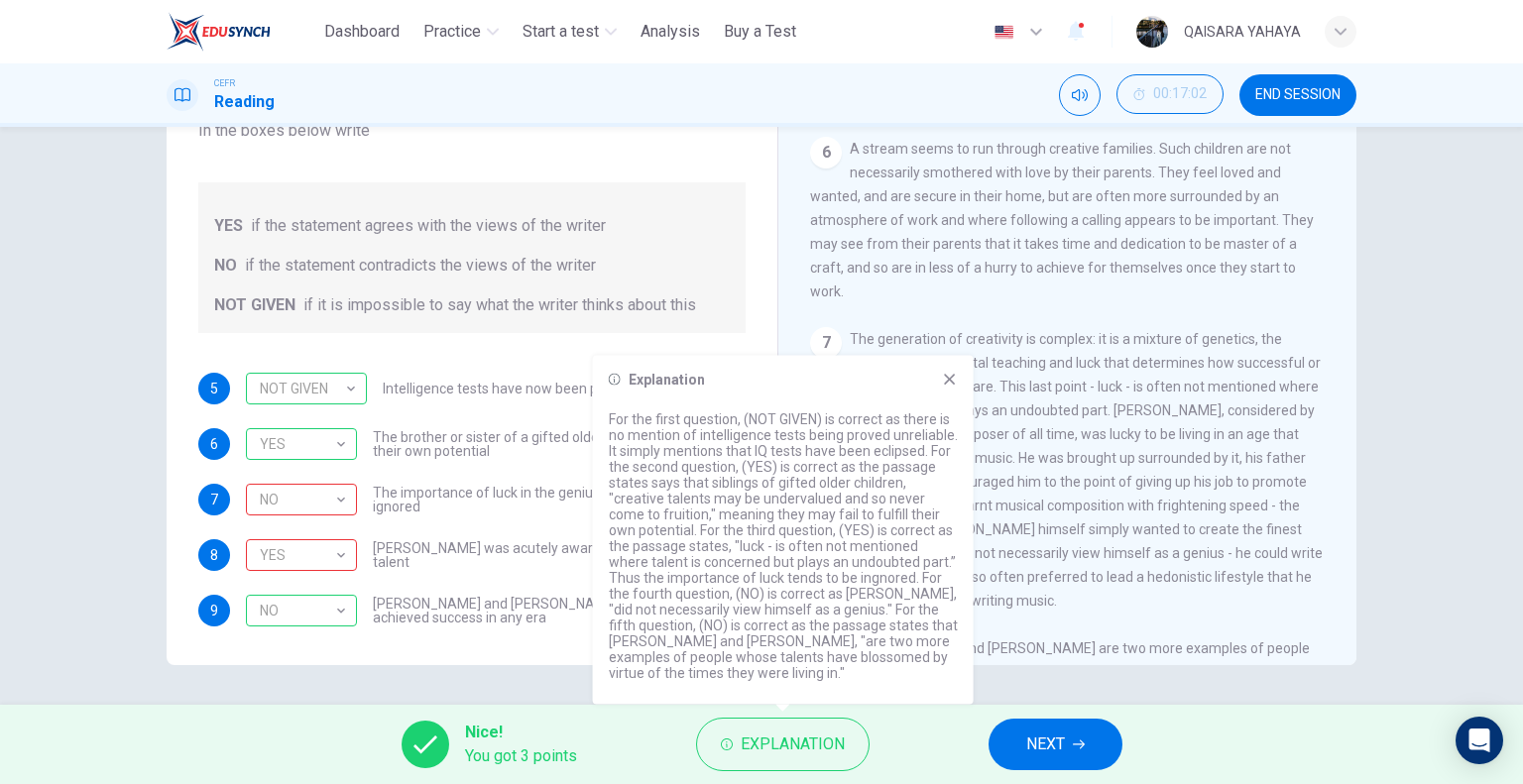 click on "7 The generation of creativity is complex: it is a mixture of genetics, the environment, parental teaching and luck that determines how successful or talented family members are. This last point - luck - is often not mentioned where talent is concerned but plays an undoubted part. Mozart, considered by many to be the finest composer of all time, was lucky to be living in an age that encouraged the writing of music. He was brought up surrounded by it, his father was a musician who encouraged him to the point of giving up his job to promote his child genius, and he learnt musical composition with frightening speed - the speed of a genius. Mozart himself simply wanted to create the finest music ever written but did not necessarily view himself as a genius - he could write sublime music at will, and so often preferred to lead a hedonistic lifestyle that he found more exciting than writing music." at bounding box center (1068, 470) 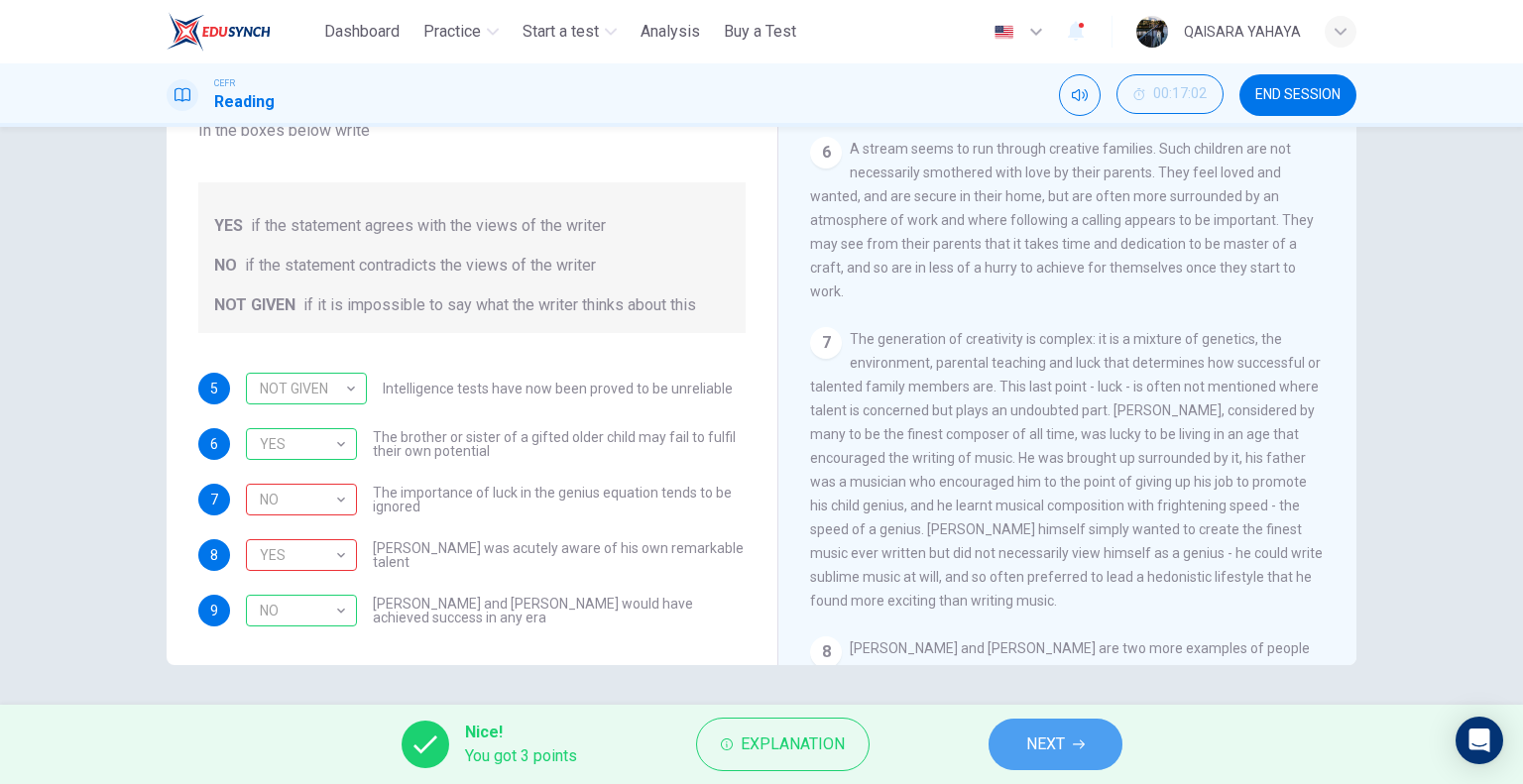 click on "NEXT" at bounding box center (1045, 744) 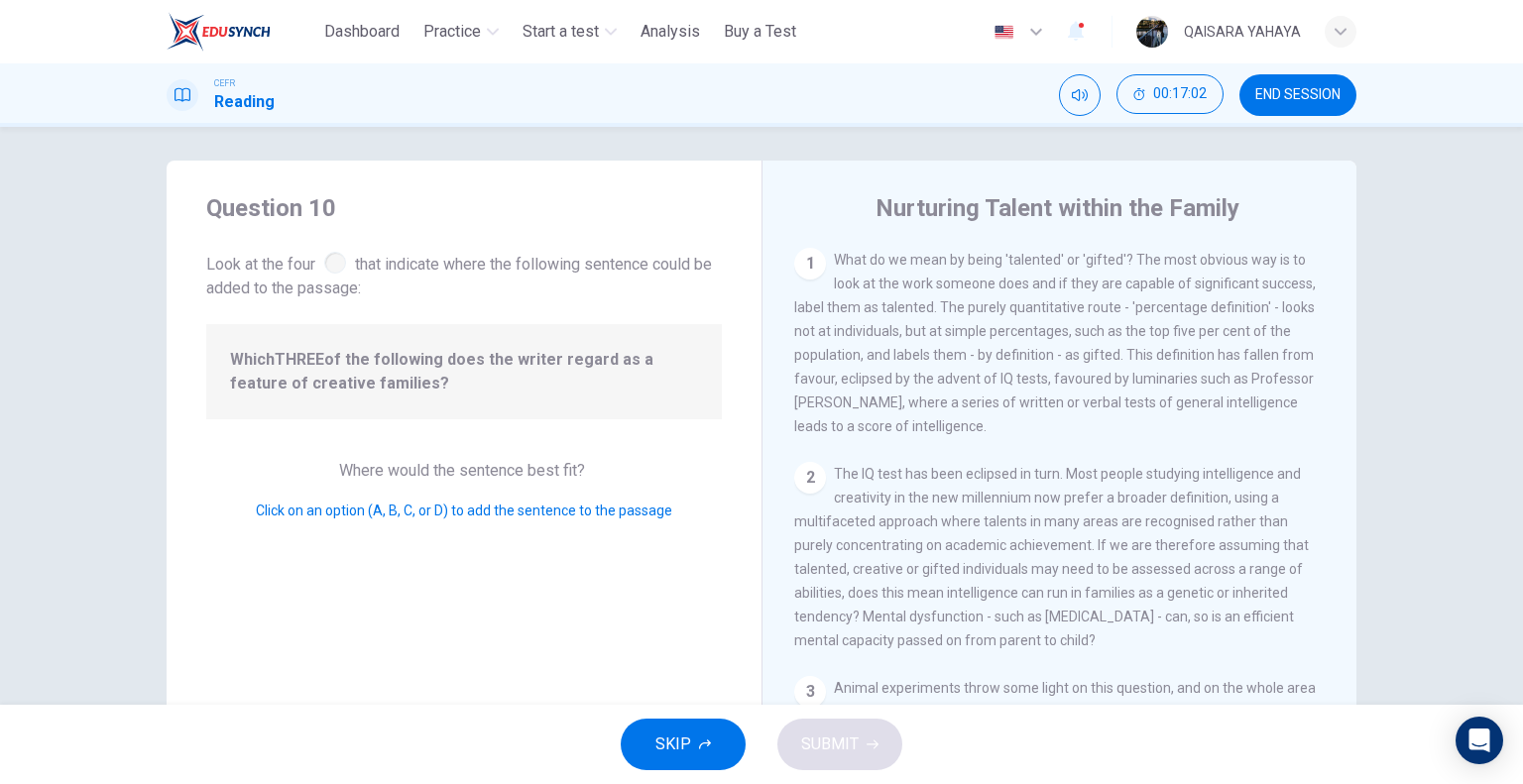 scroll, scrollTop: 0, scrollLeft: 0, axis: both 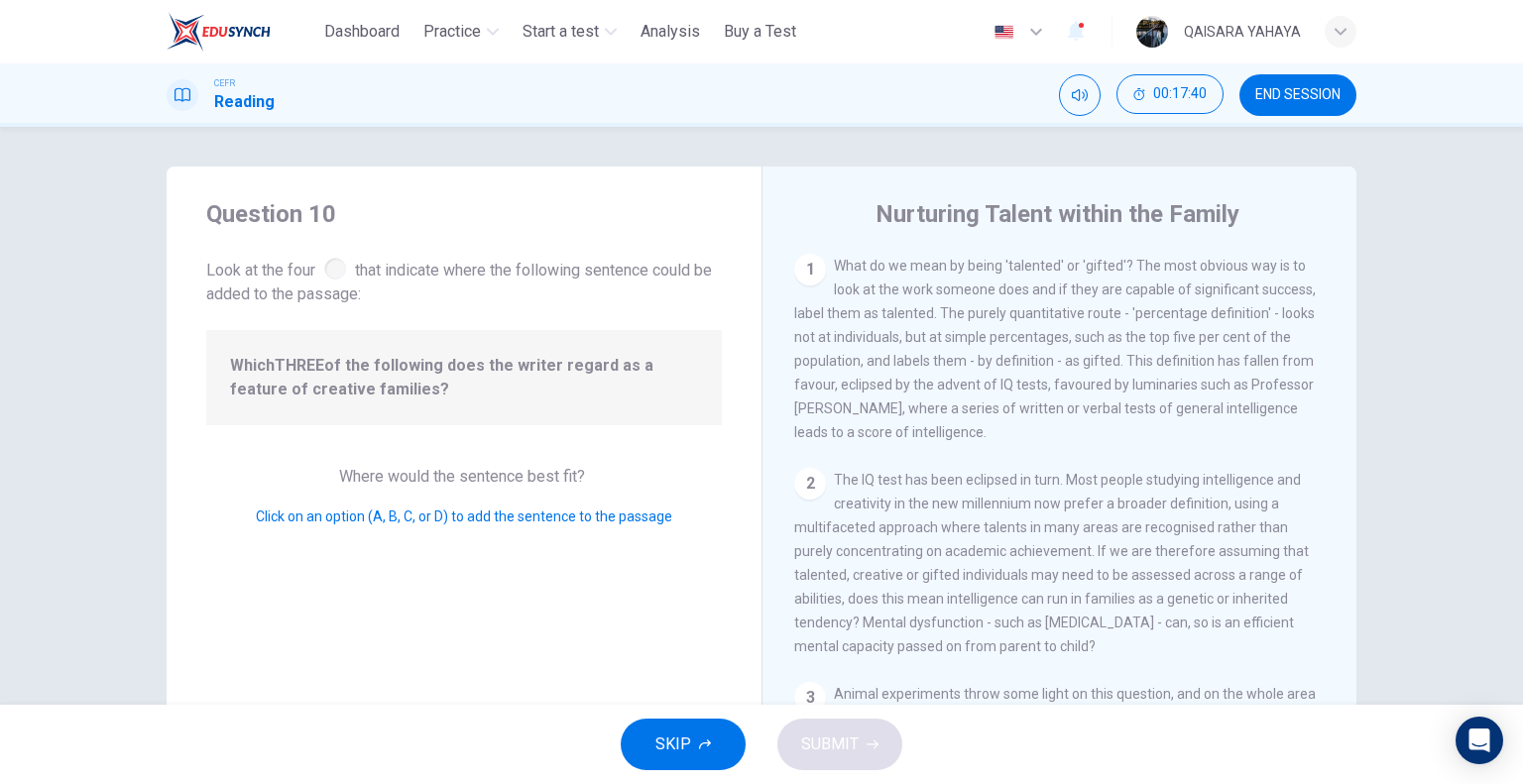 click on "Click on an option (A, B, C, or D) to add the sentence to the passage" at bounding box center (464, 516) 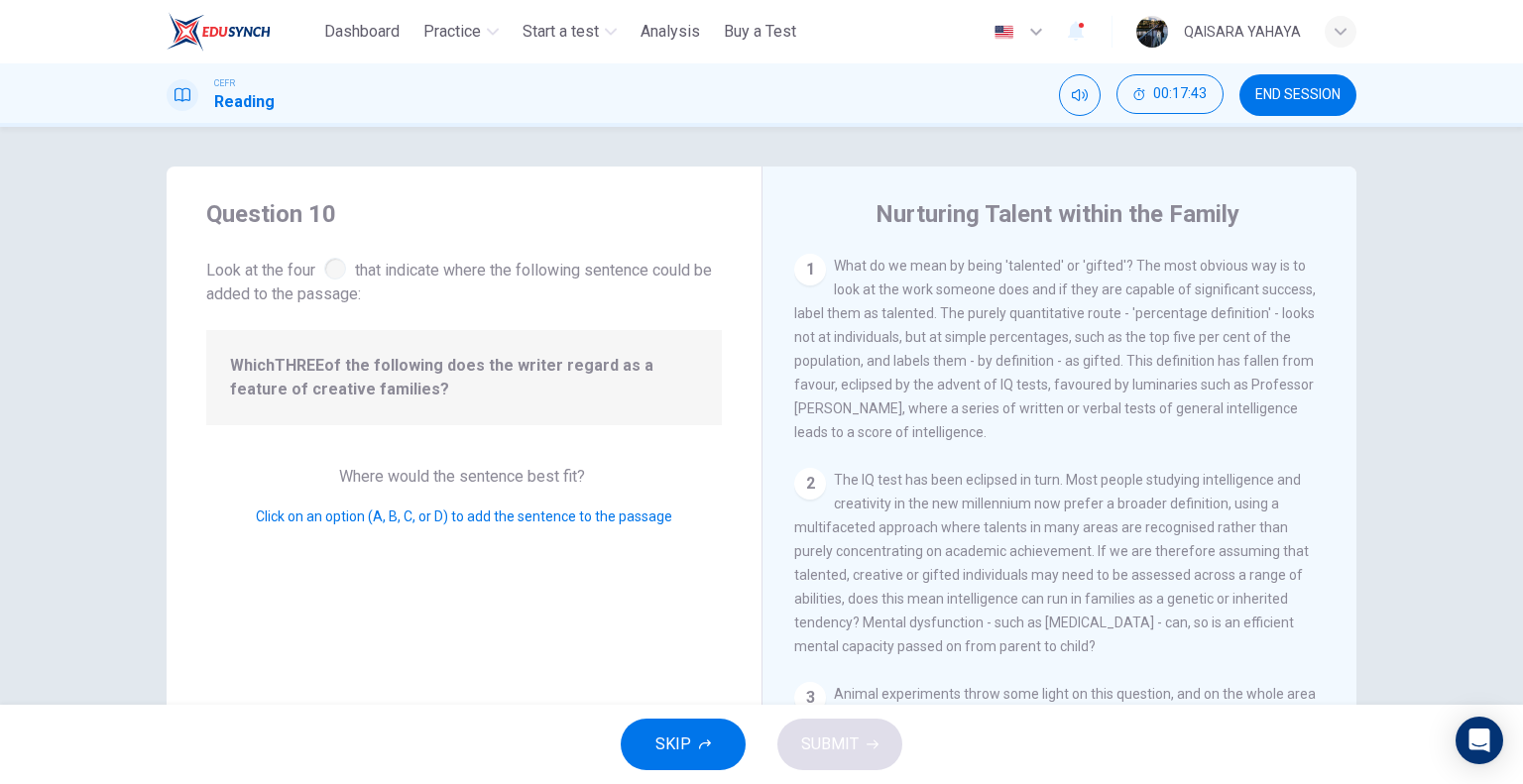 drag, startPoint x: 334, startPoint y: 268, endPoint x: 420, endPoint y: 446, distance: 197.68662 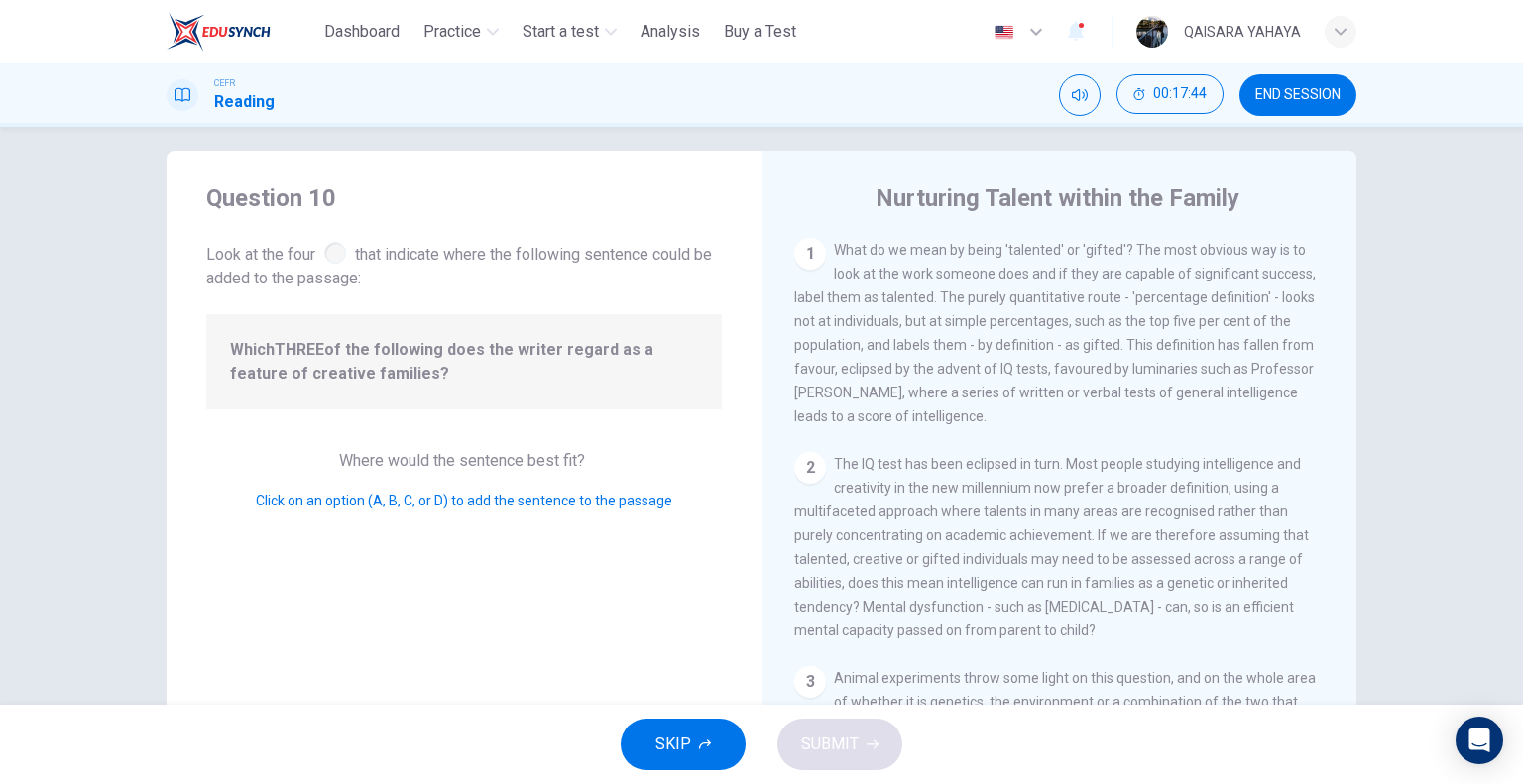 scroll, scrollTop: 16, scrollLeft: 0, axis: vertical 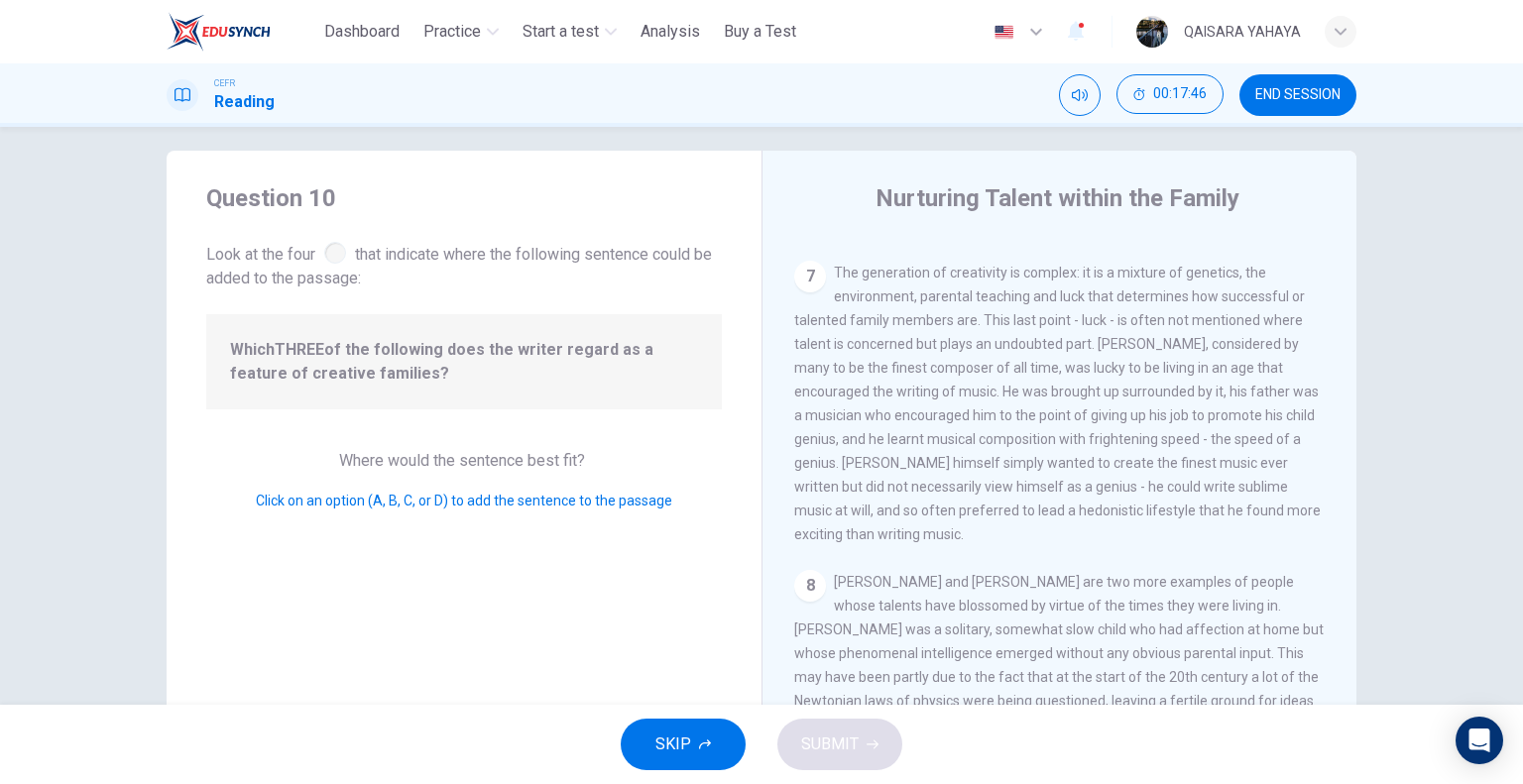 click on "The generation of creativity is complex: it is a mixture of genetics, the environment, parental teaching and luck that determines how successful or talented family members are. This last point - luck - is often not mentioned where talent is concerned but plays an undoubted part. Mozart, considered by many to be the finest composer of all time, was lucky to be living in an age that encouraged the writing of music. He was brought up surrounded by it, his father was a musician who encouraged him to the point of giving up his job to promote his child genius, and he learnt musical composition with frightening speed - the speed of a genius. Mozart himself simply wanted to create the finest music ever written but did not necessarily view himself as a genius - he could write sublime music at will, and so often preferred to lead a hedonistic lifestyle that he found more exciting than writing music." at bounding box center [1057, 403] 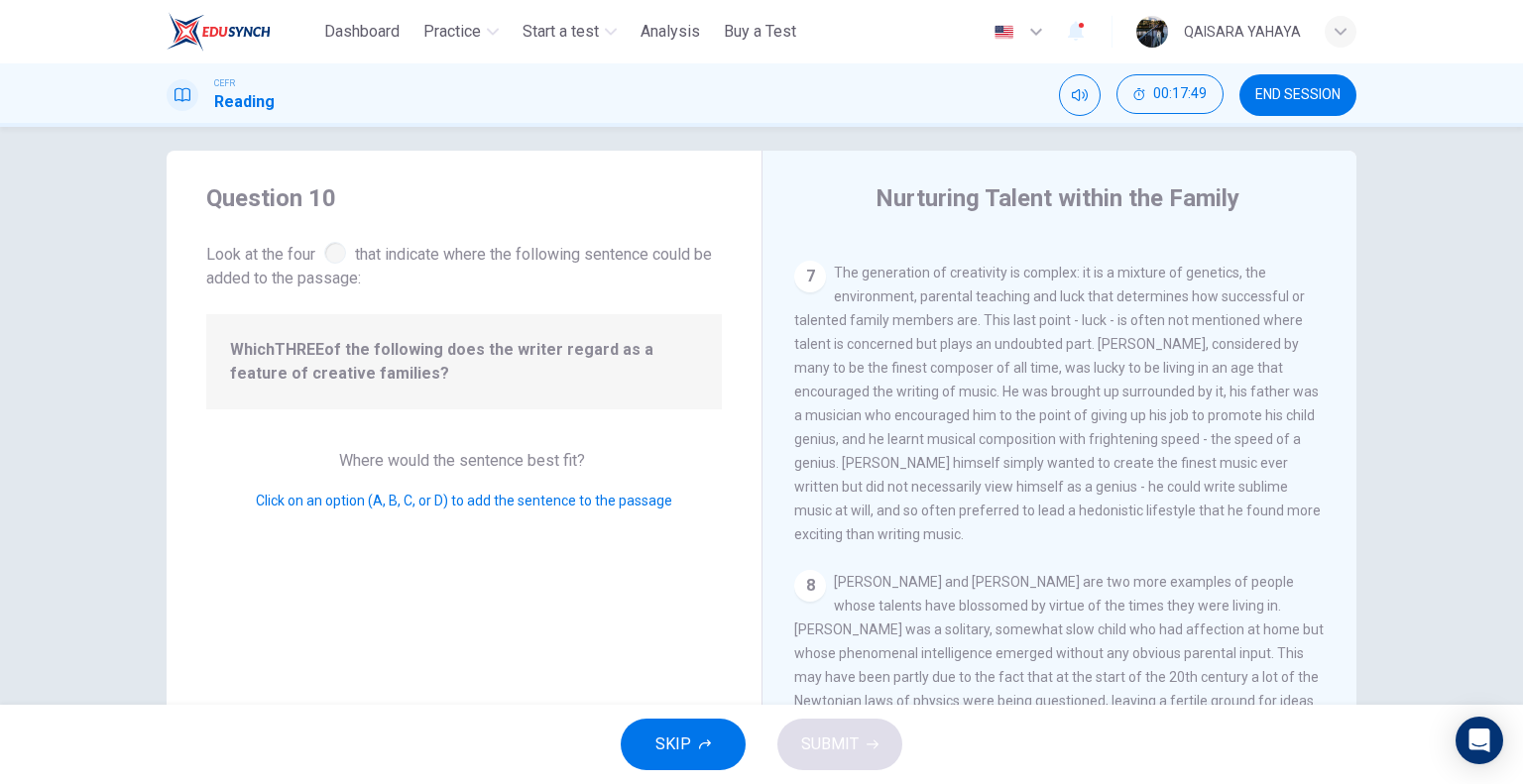 click on "Click on an option (A, B, C, or D) to add the sentence to the passage" at bounding box center (464, 501) 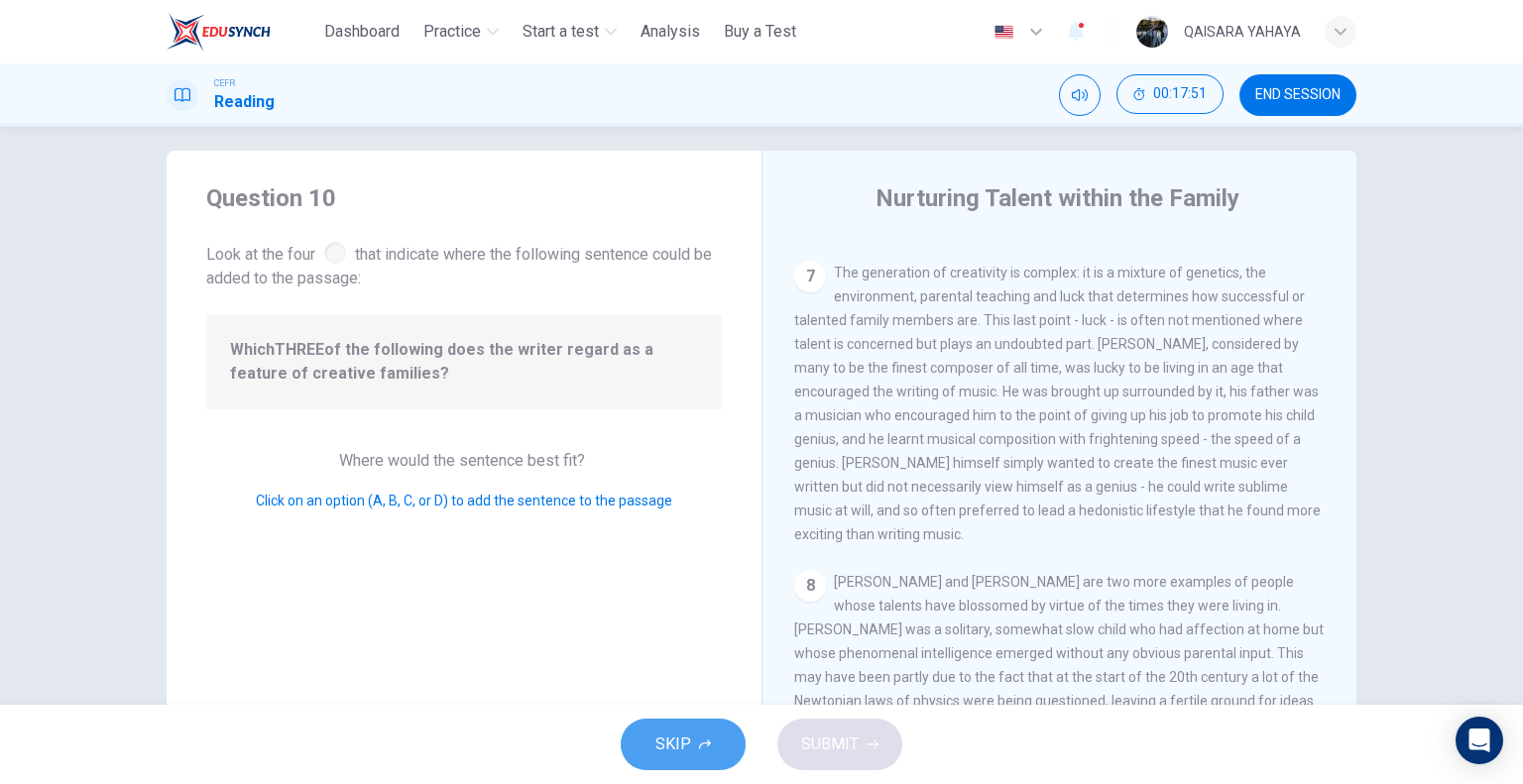 click on "SKIP" at bounding box center [683, 744] 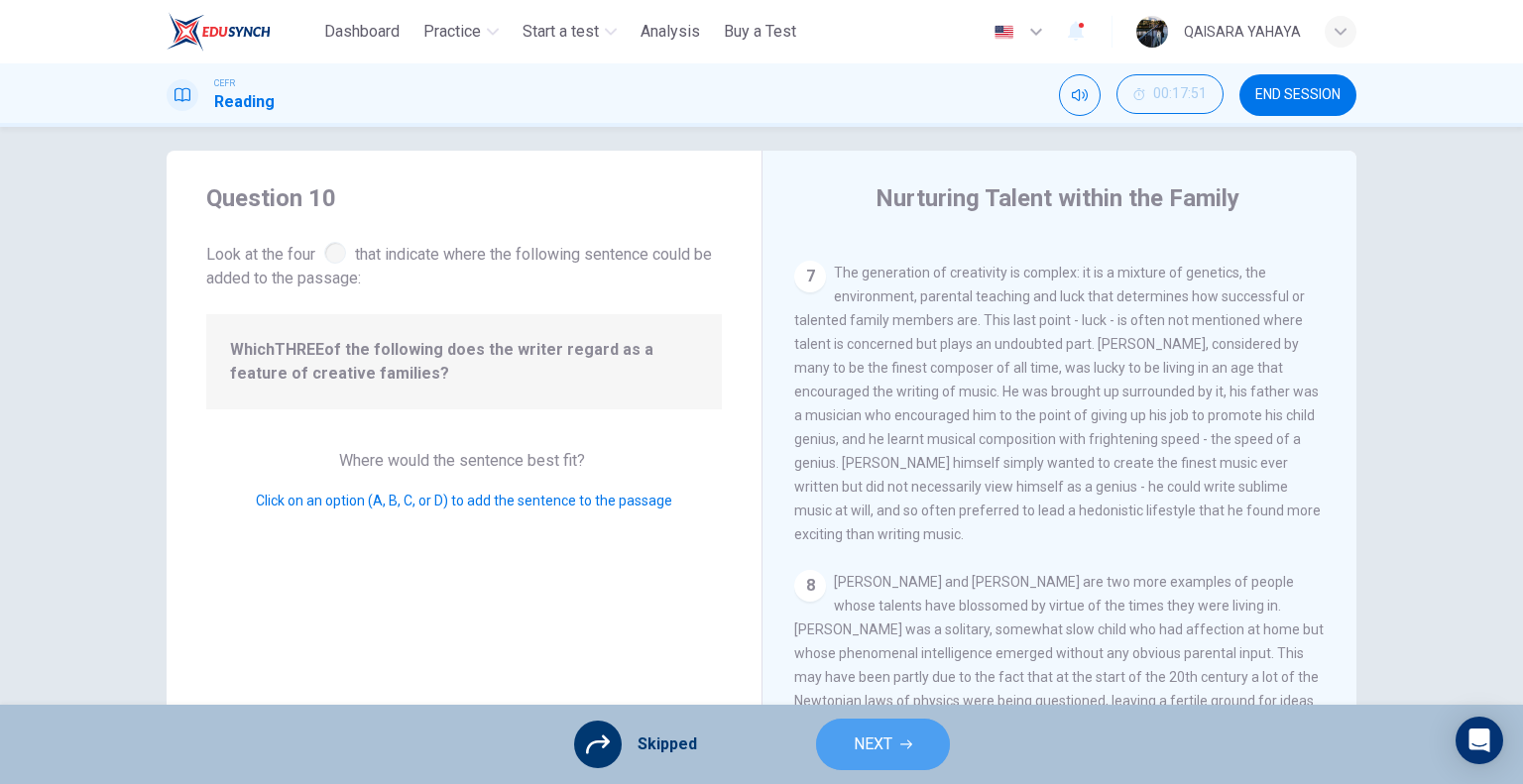 click on "NEXT" at bounding box center [873, 744] 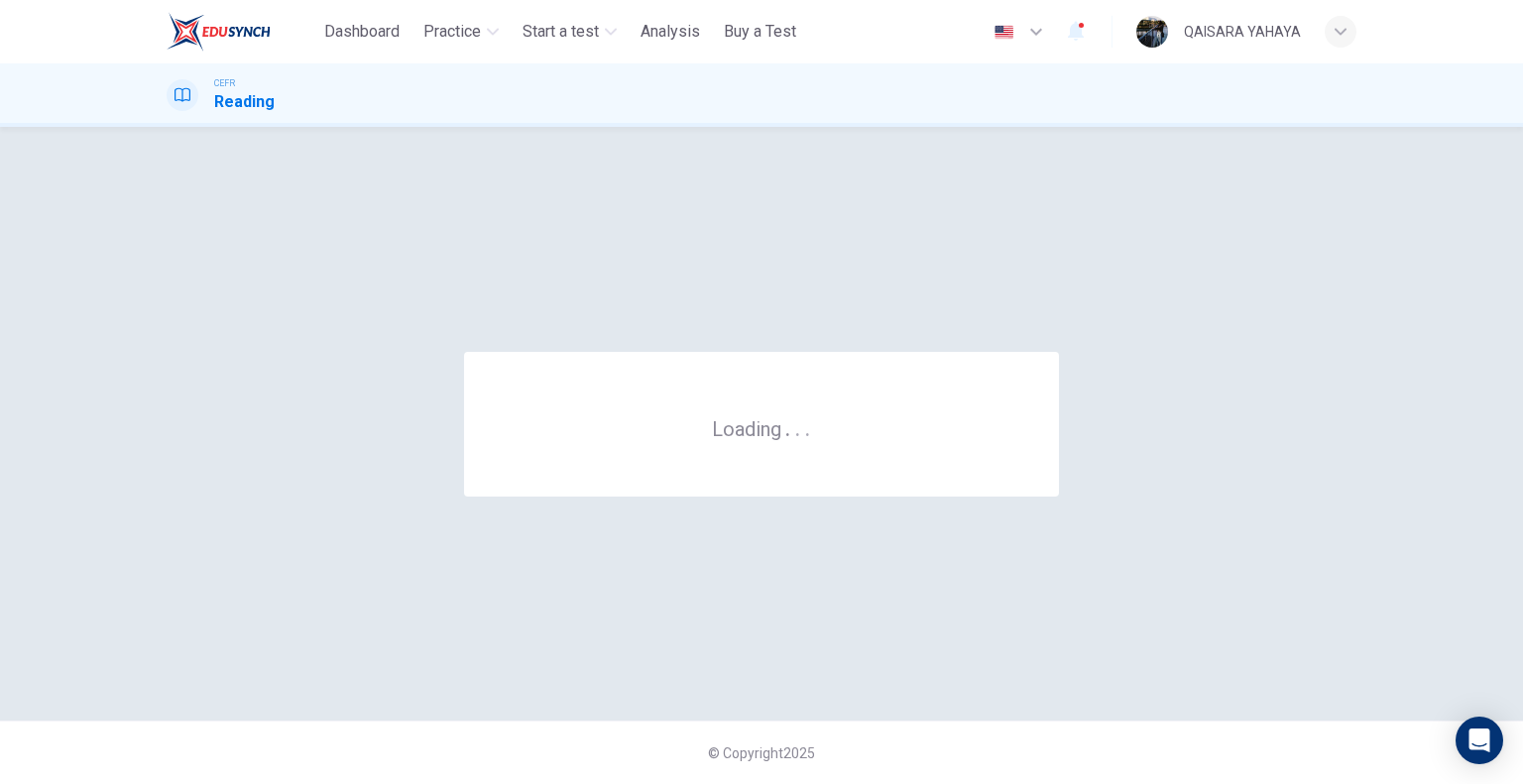 scroll, scrollTop: 0, scrollLeft: 0, axis: both 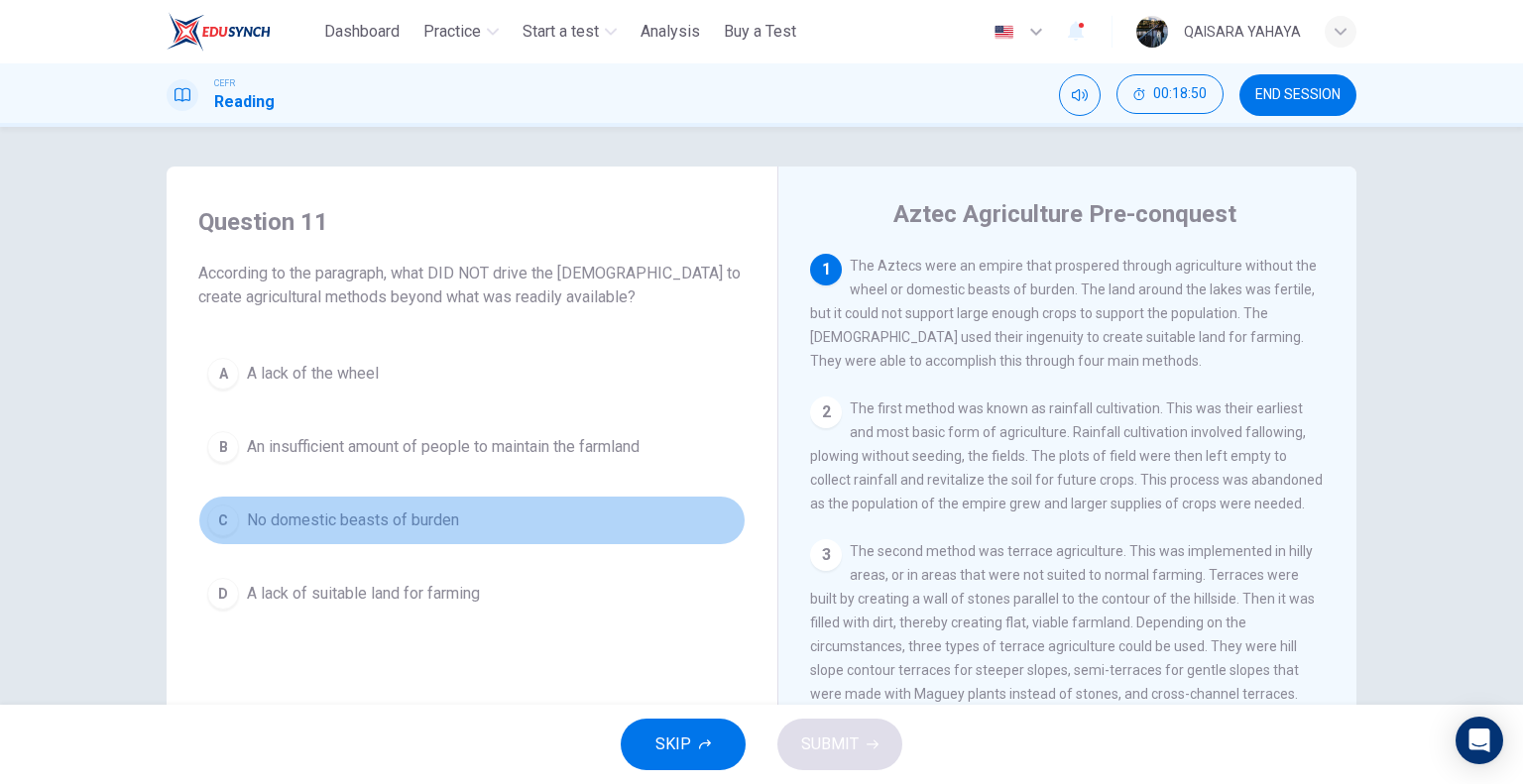 click on "No domestic beasts of burden" at bounding box center (353, 520) 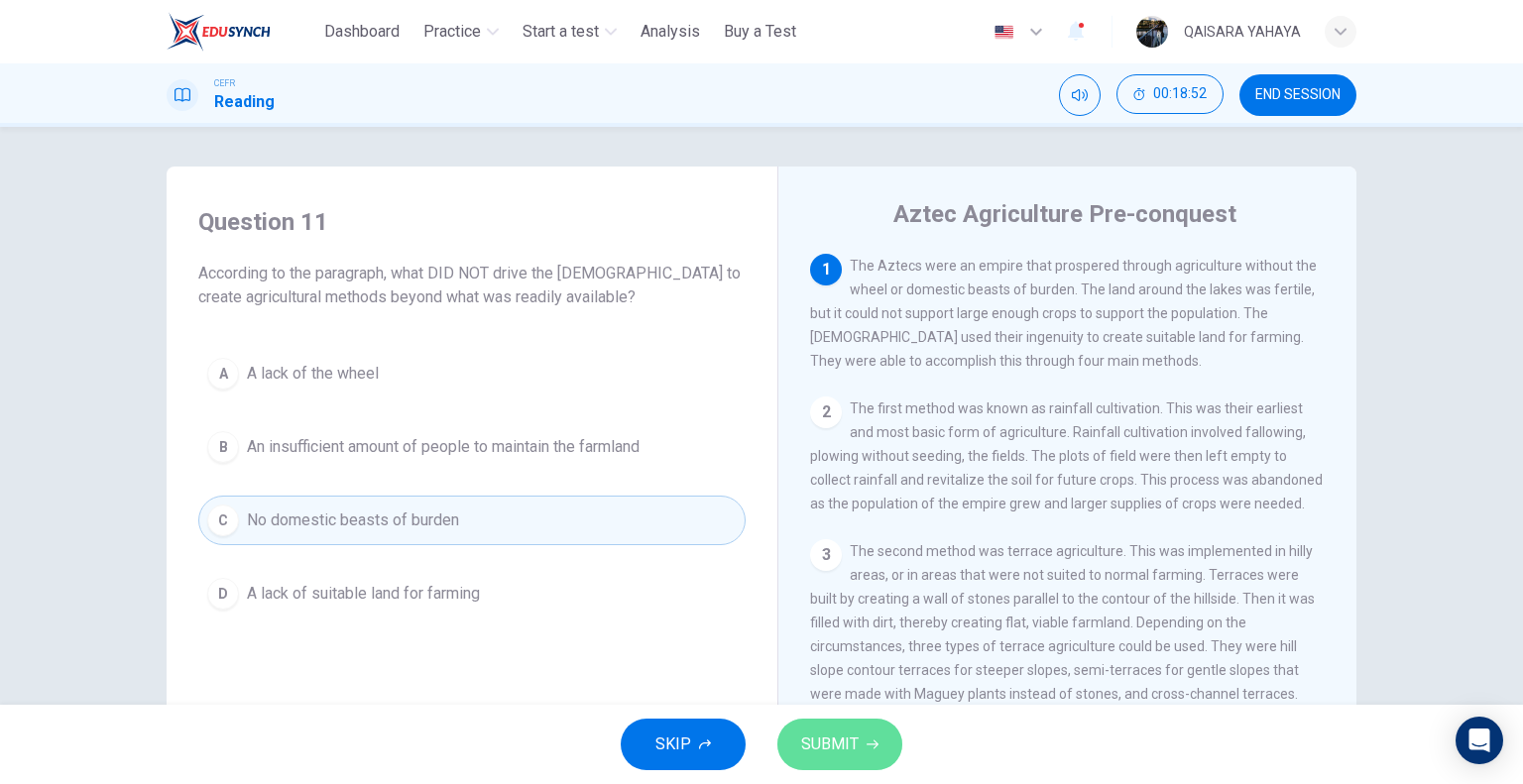 click 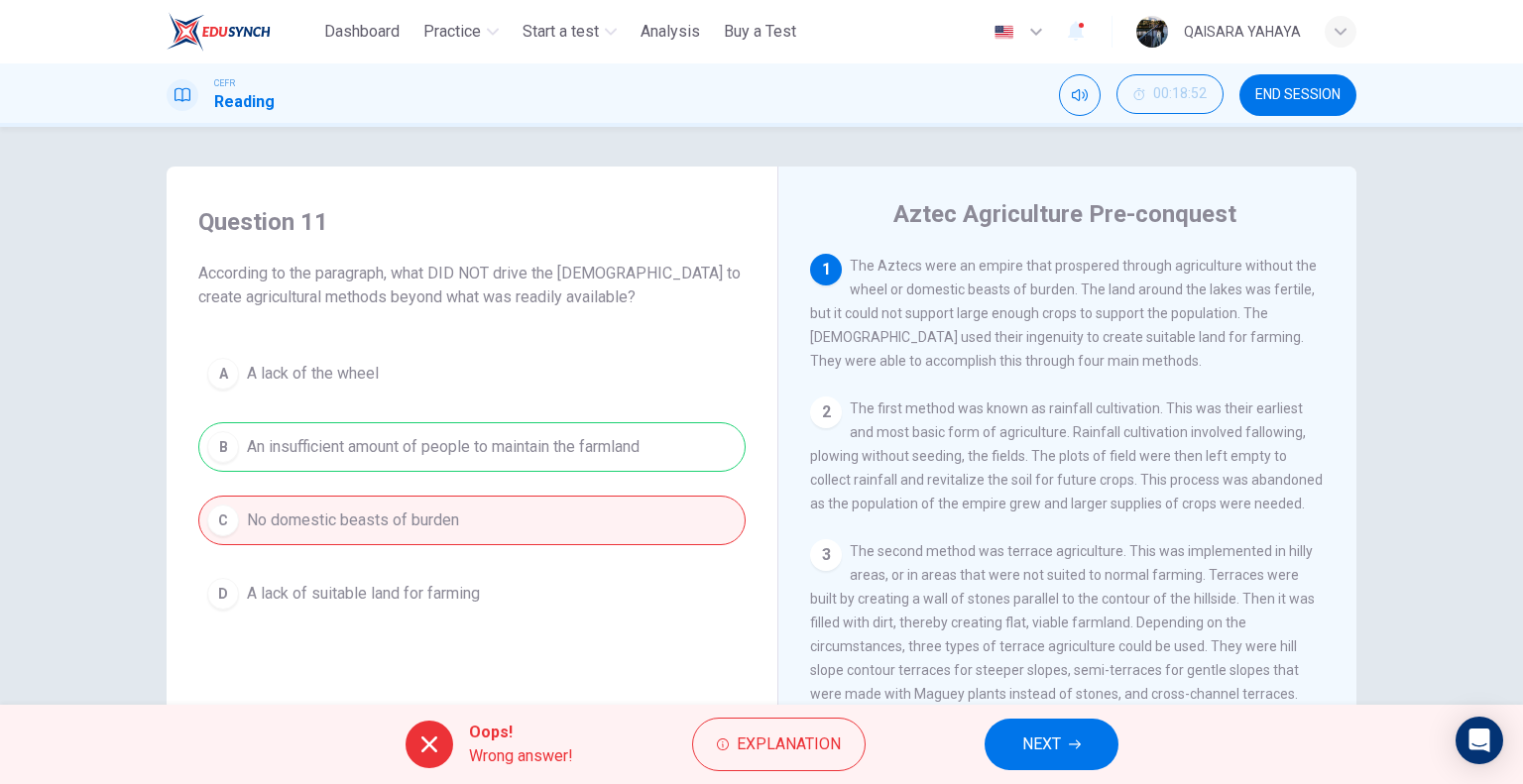 click on "A A lack of the wheel B An insufficient amount of people to maintain the farmland C No domestic beasts of burden D A lack of suitable land for farming" at bounding box center (472, 484) 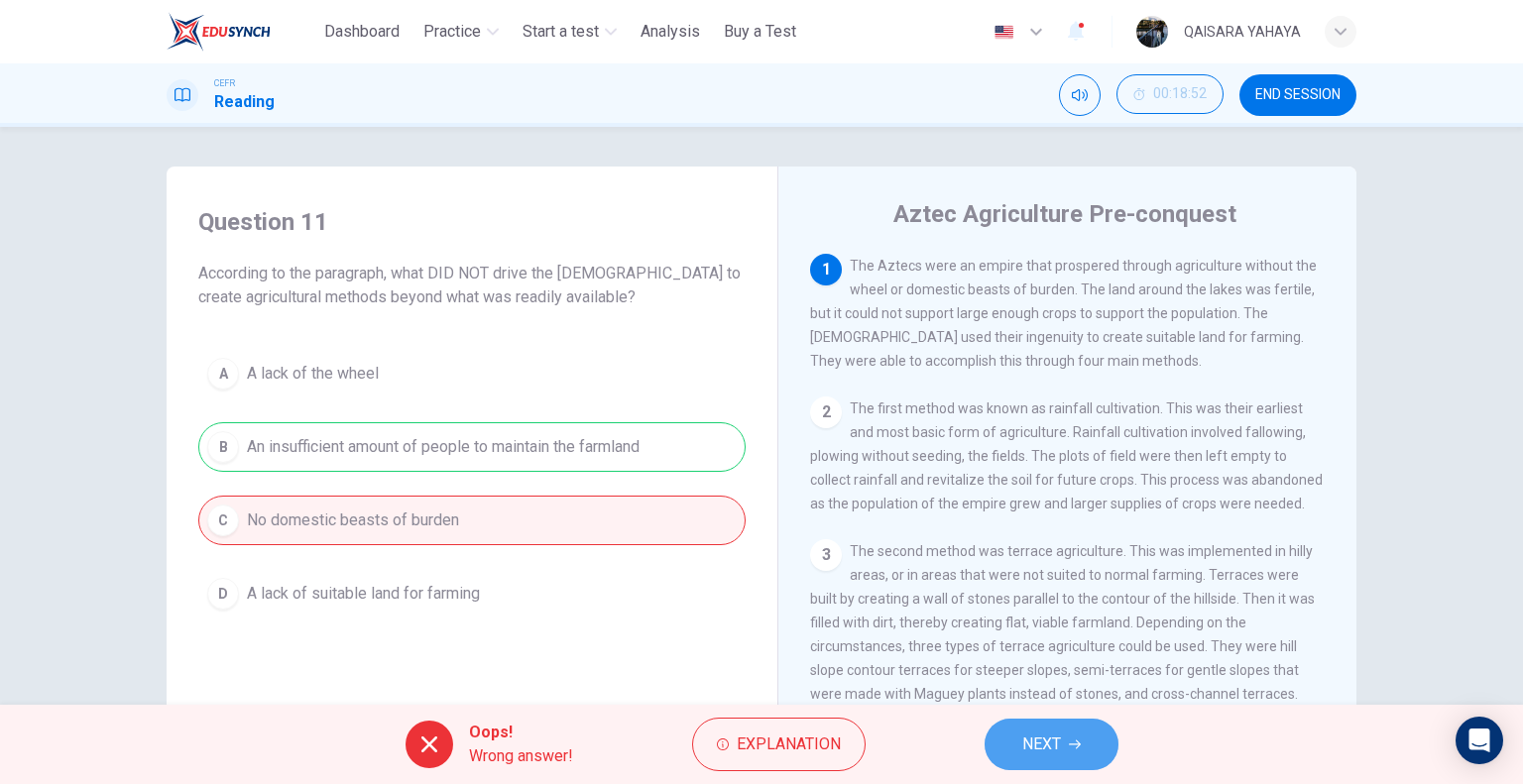 click on "NEXT" at bounding box center (1051, 744) 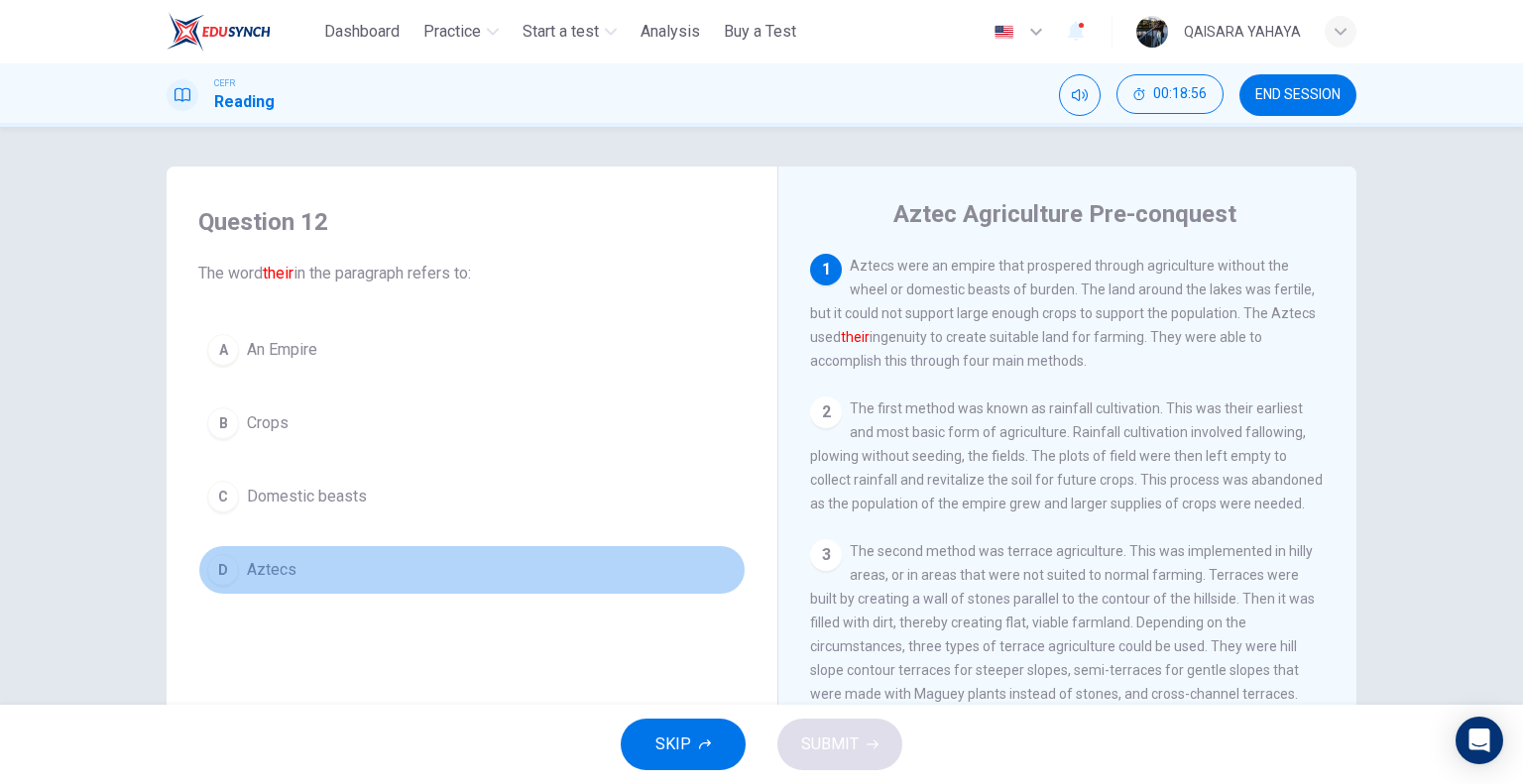 click on "D Aztecs" at bounding box center [472, 570] 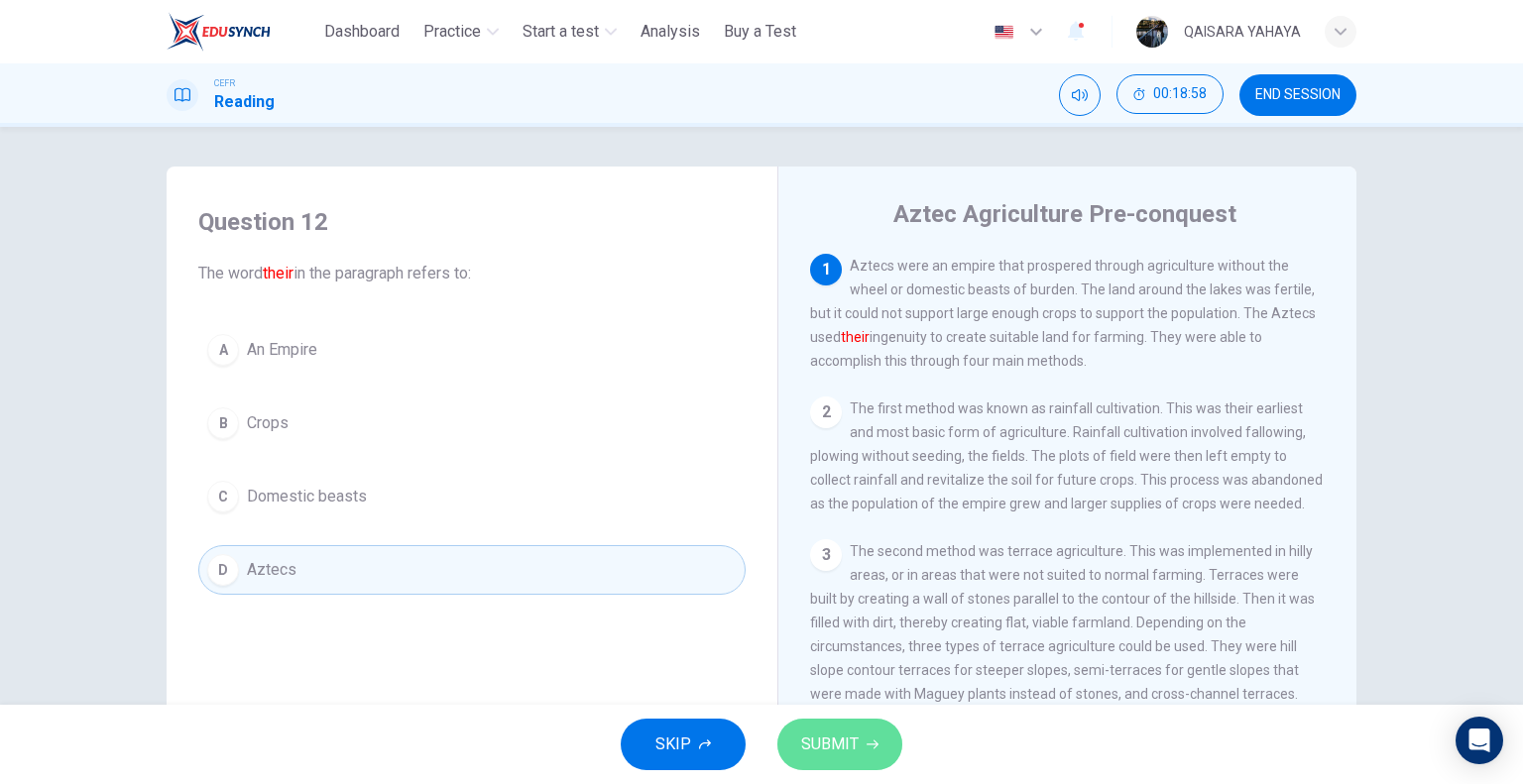 click on "SUBMIT" at bounding box center [840, 744] 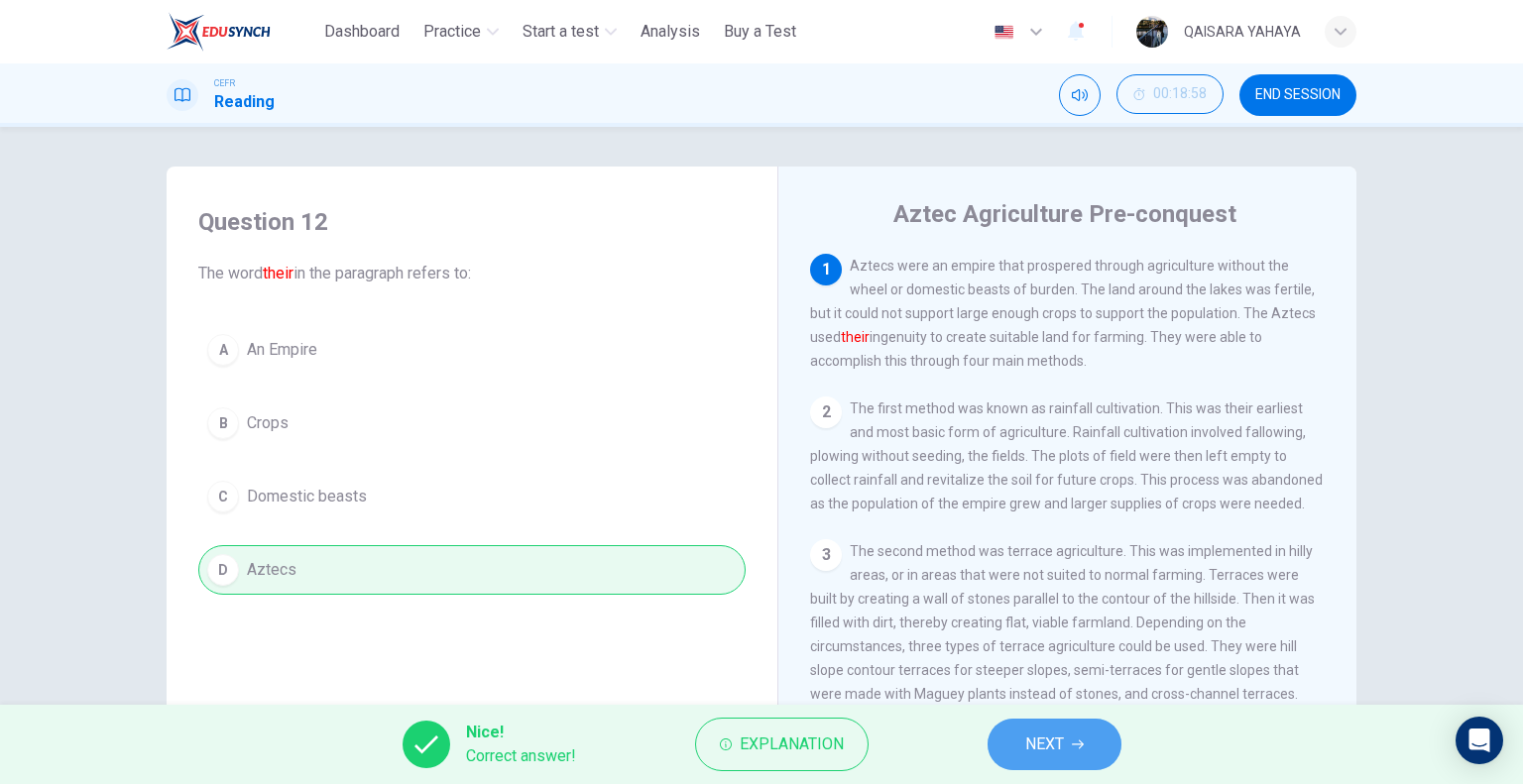 click on "NEXT" at bounding box center [1044, 744] 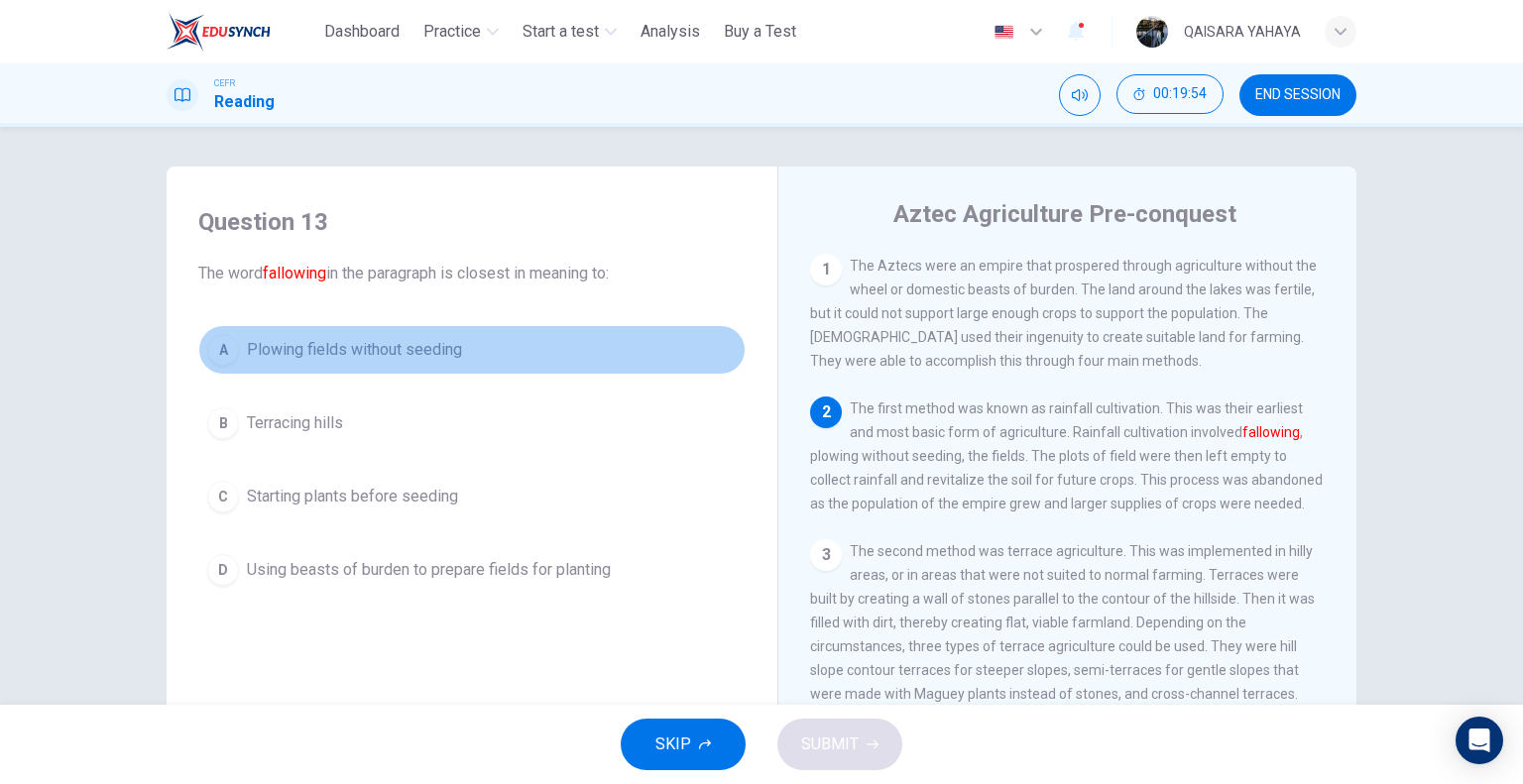 click on "A Plowing fields without seeding" at bounding box center (472, 350) 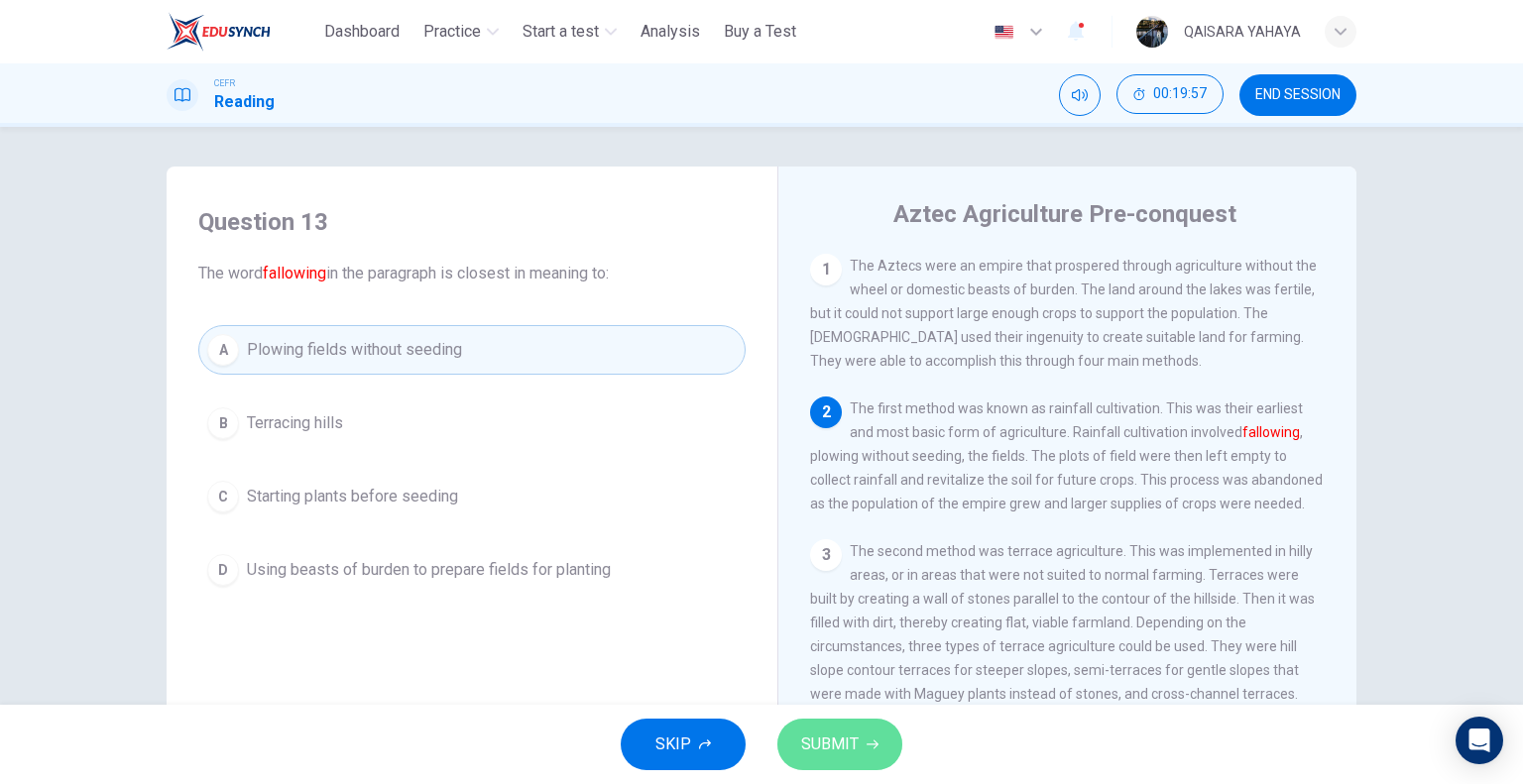 click on "SUBMIT" at bounding box center [830, 744] 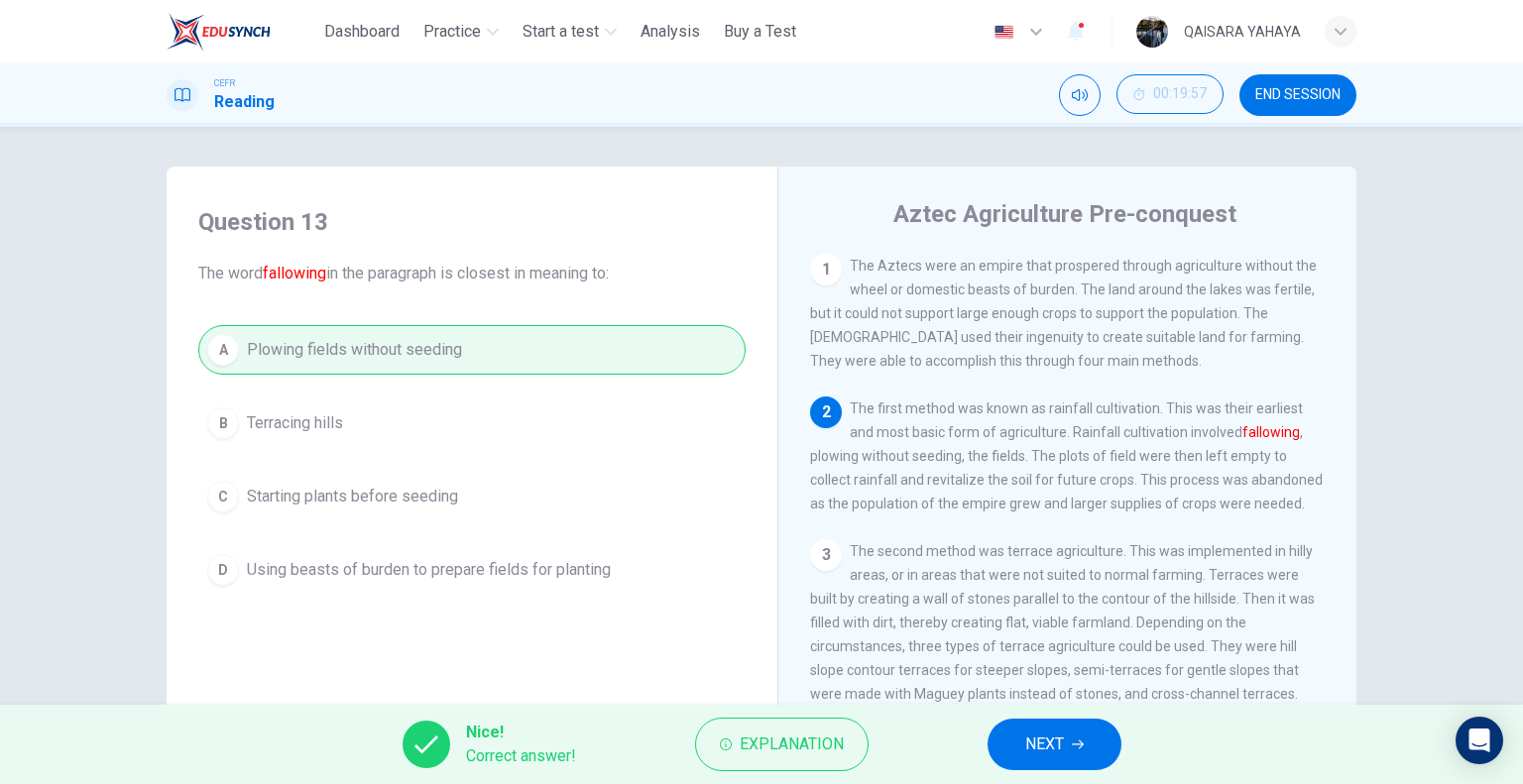 scroll, scrollTop: 137, scrollLeft: 0, axis: vertical 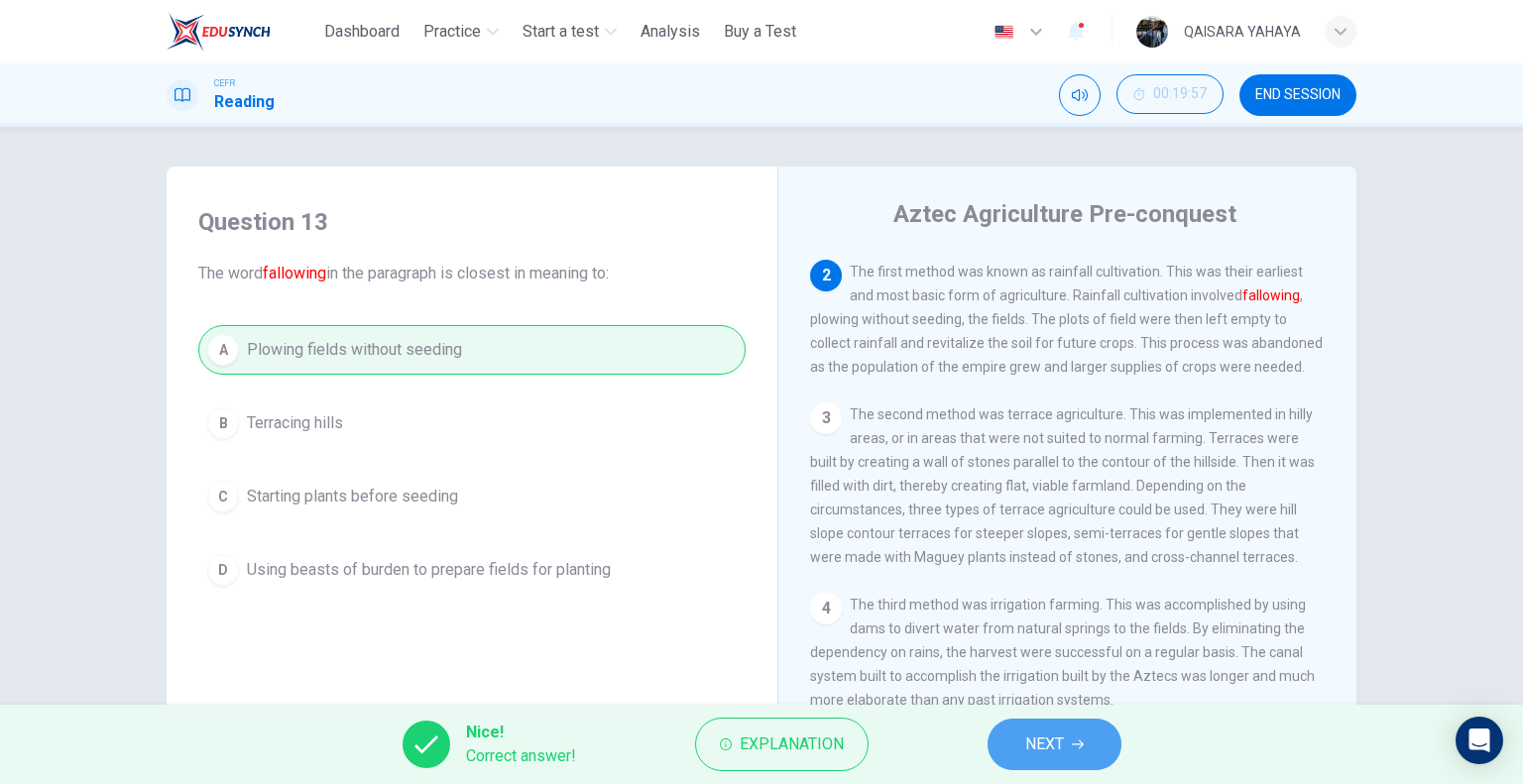click on "NEXT" at bounding box center (1054, 744) 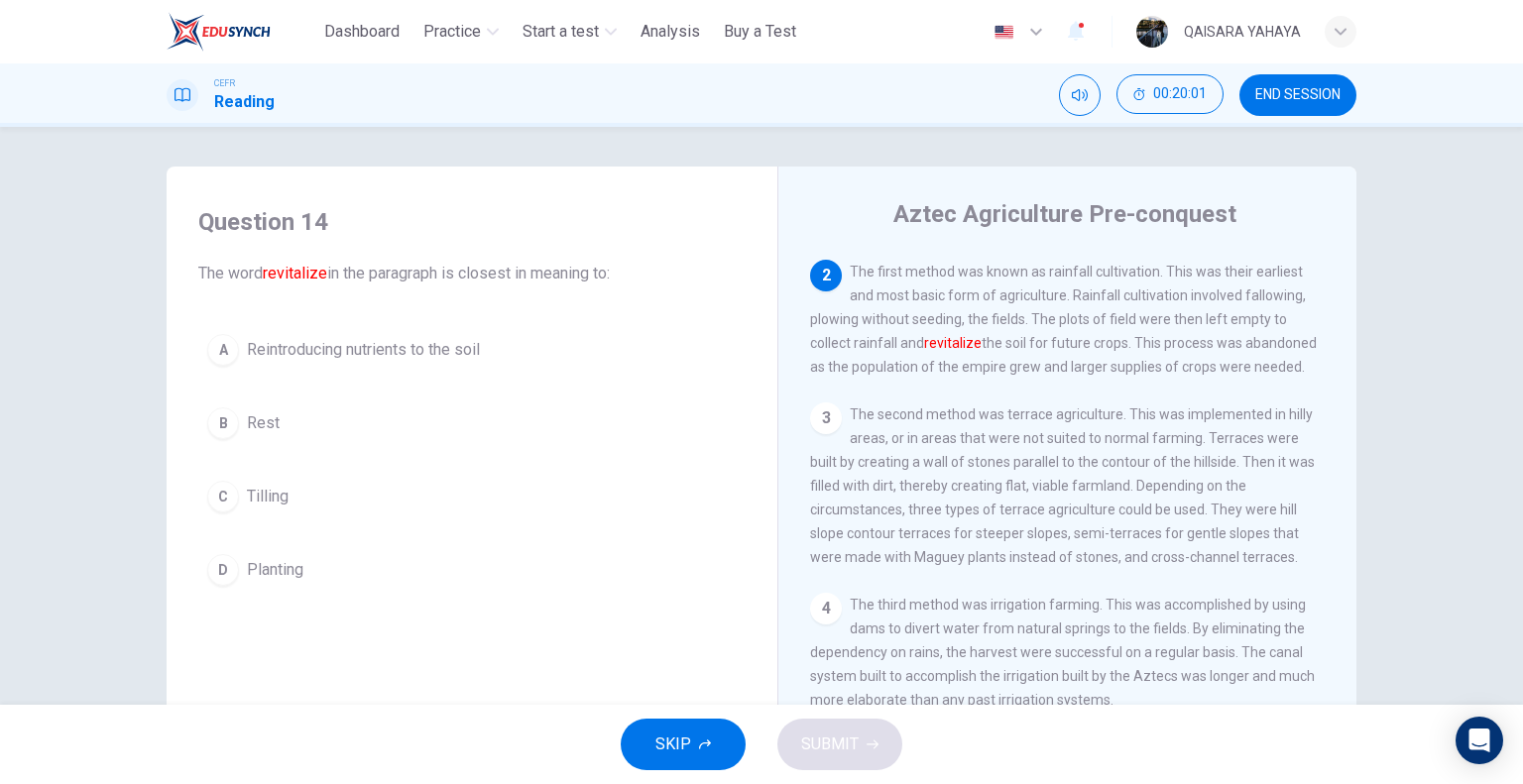 click on "Reintroducing nutrients to the soil" at bounding box center [363, 350] 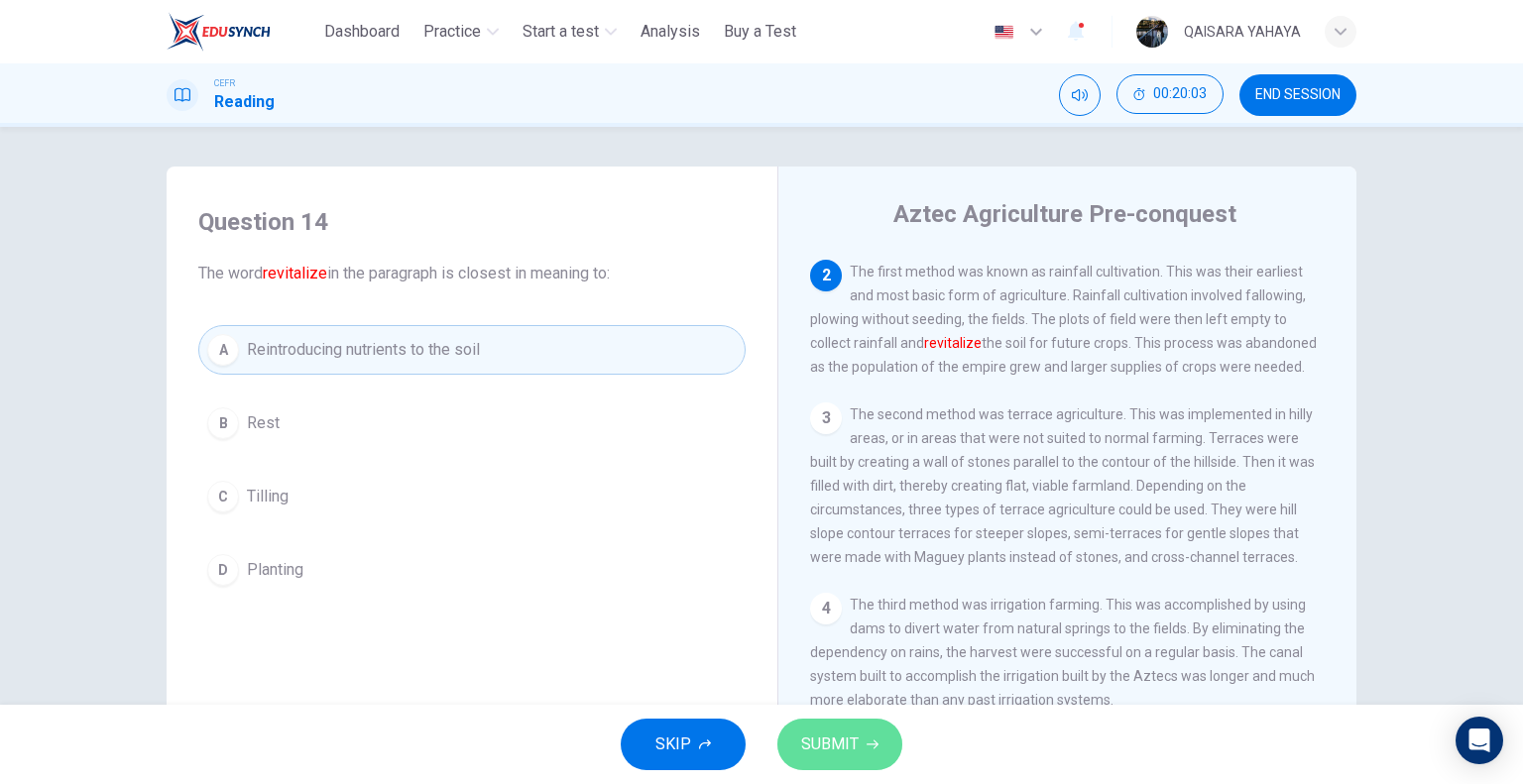 click on "SUBMIT" at bounding box center [830, 744] 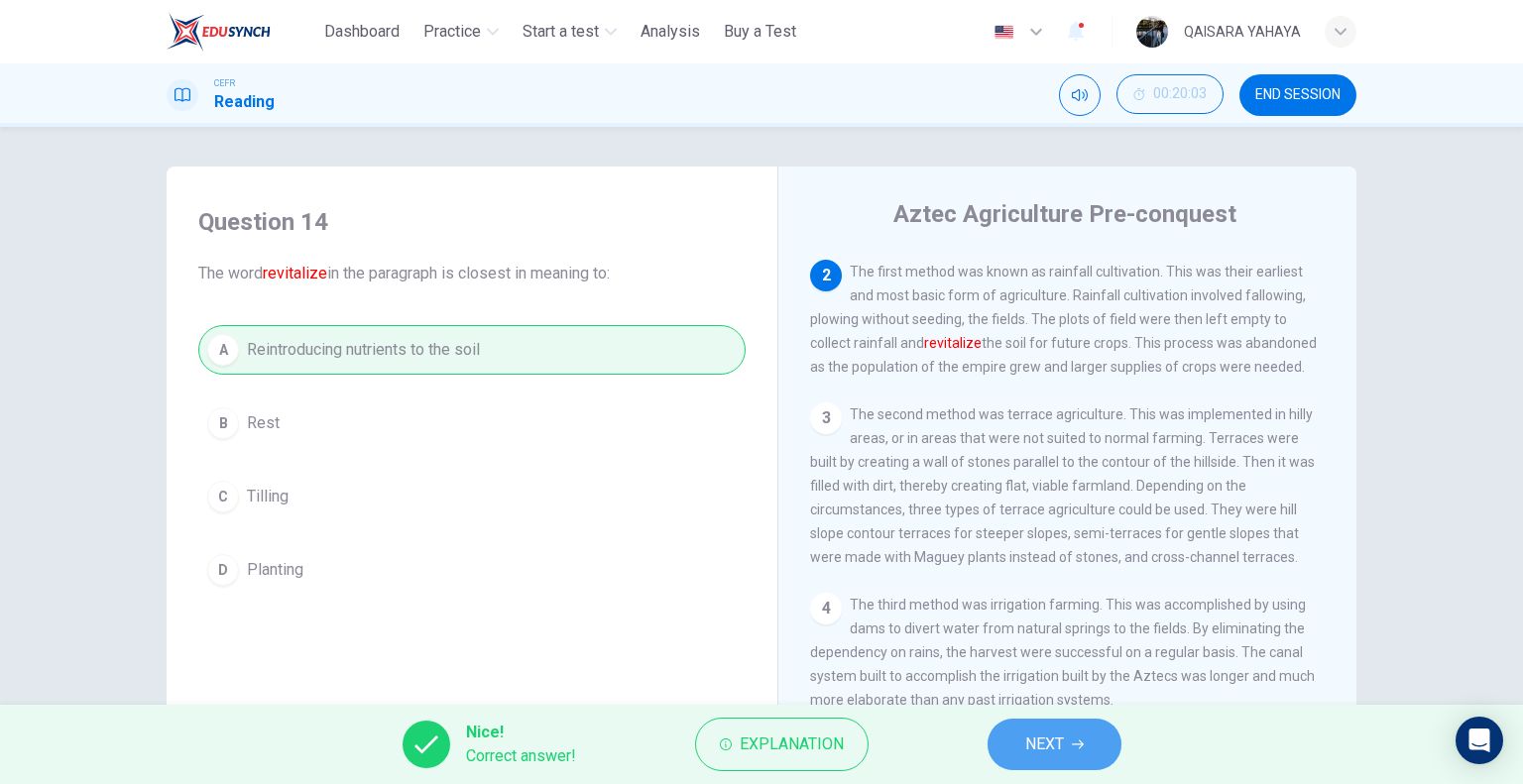click on "NEXT" at bounding box center (1044, 744) 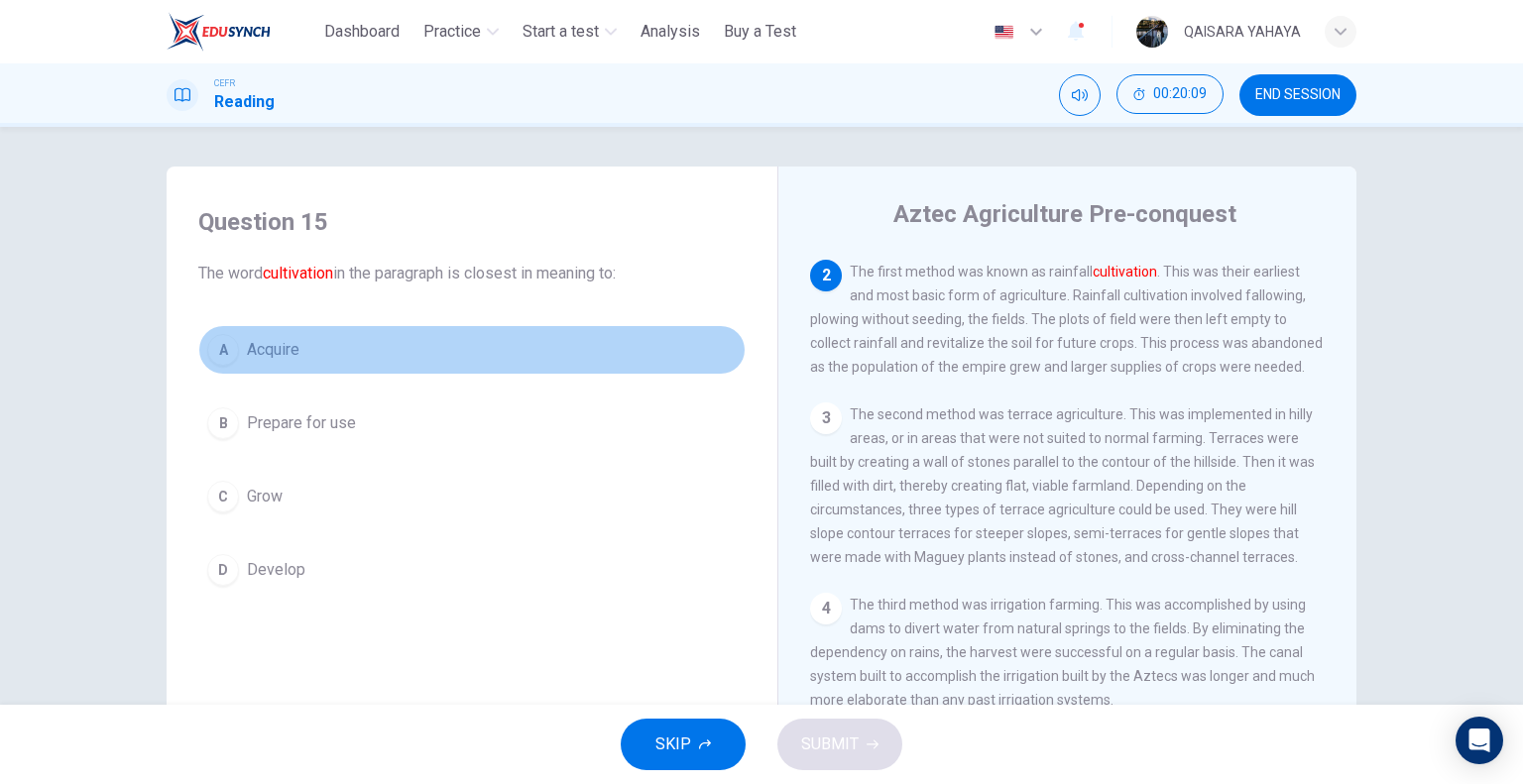 click on "A Acquire" at bounding box center [472, 350] 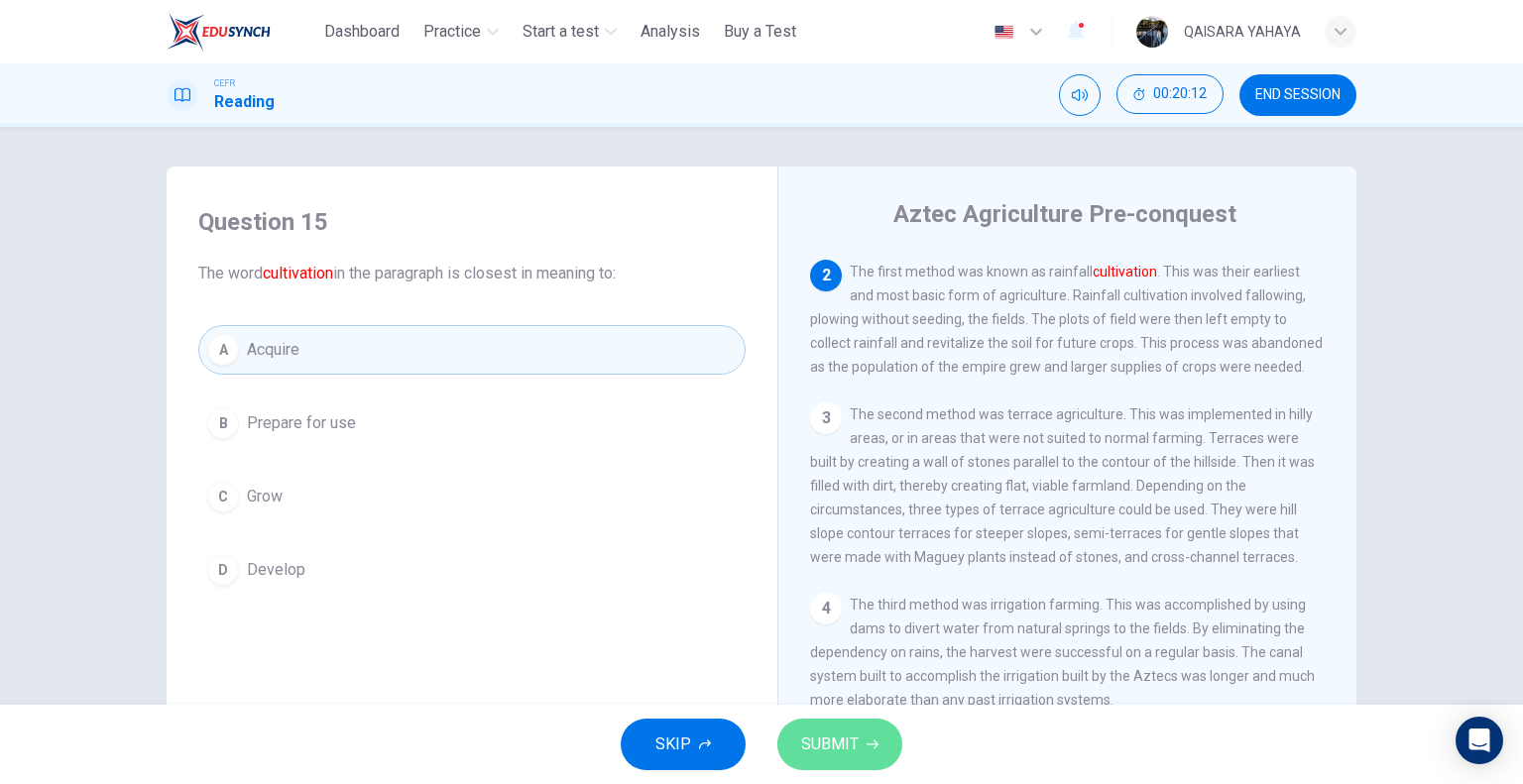 click on "SUBMIT" at bounding box center (830, 744) 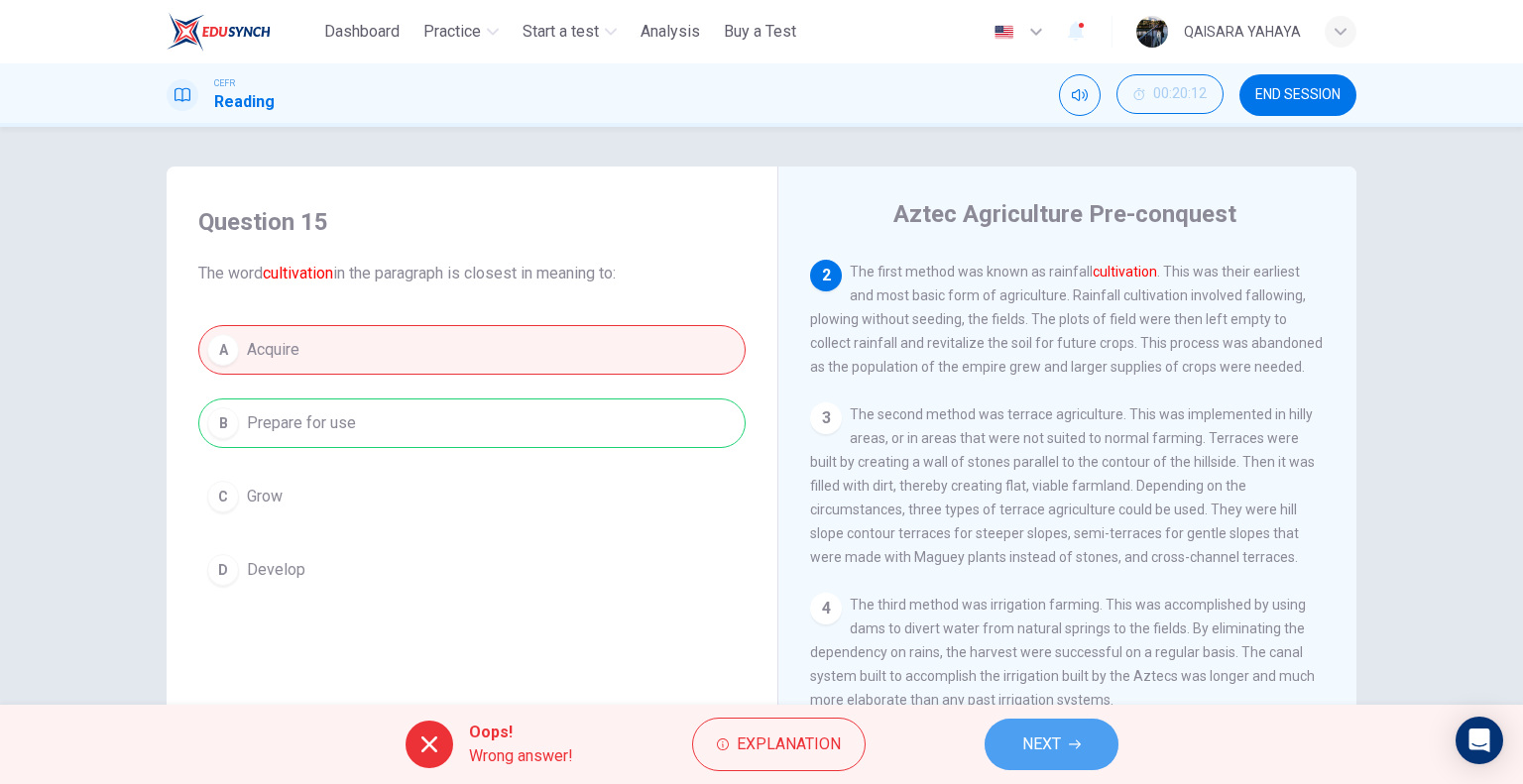 click on "NEXT" at bounding box center [1051, 744] 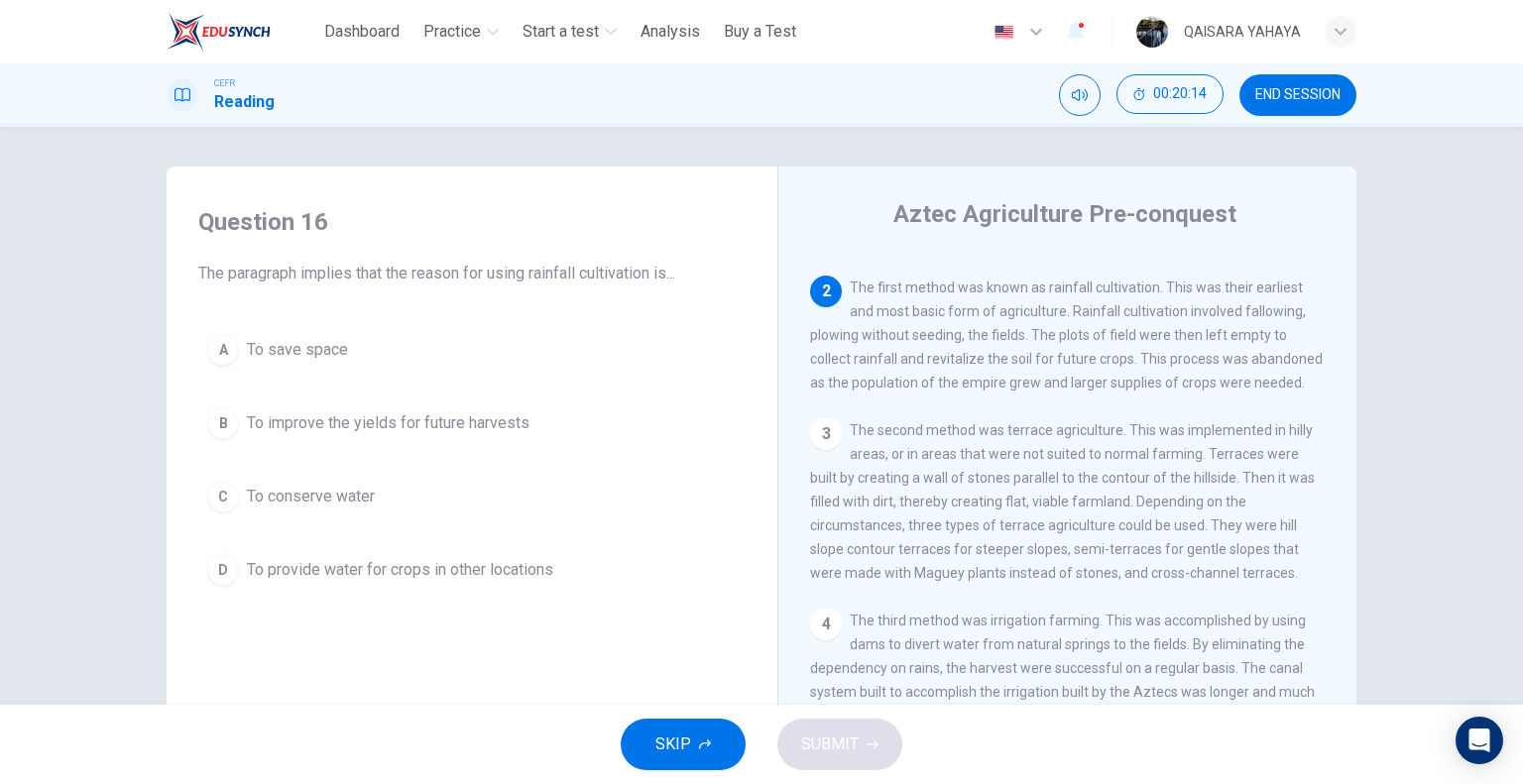 scroll, scrollTop: 119, scrollLeft: 0, axis: vertical 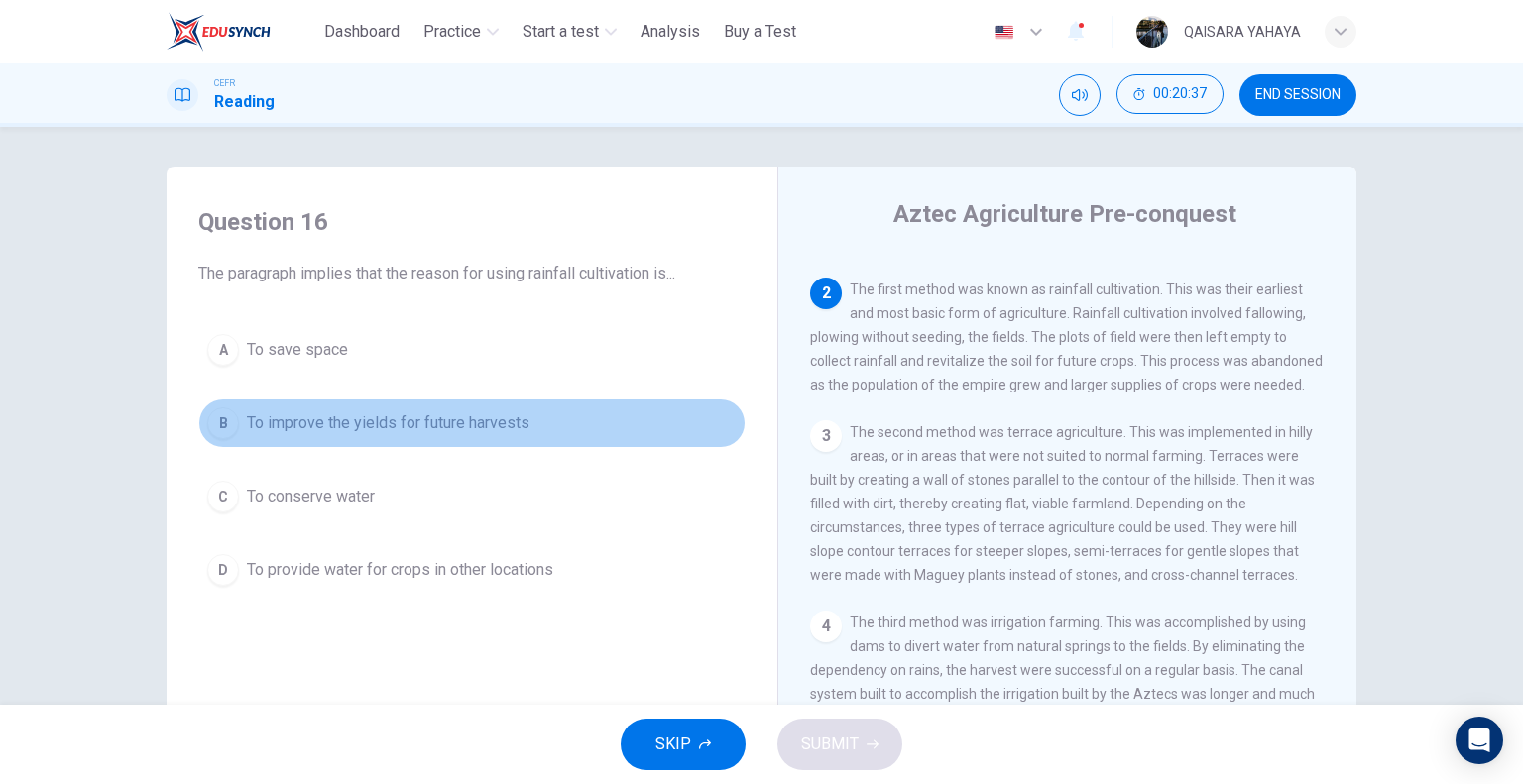 click on "To improve the yields for future harvests" at bounding box center (388, 423) 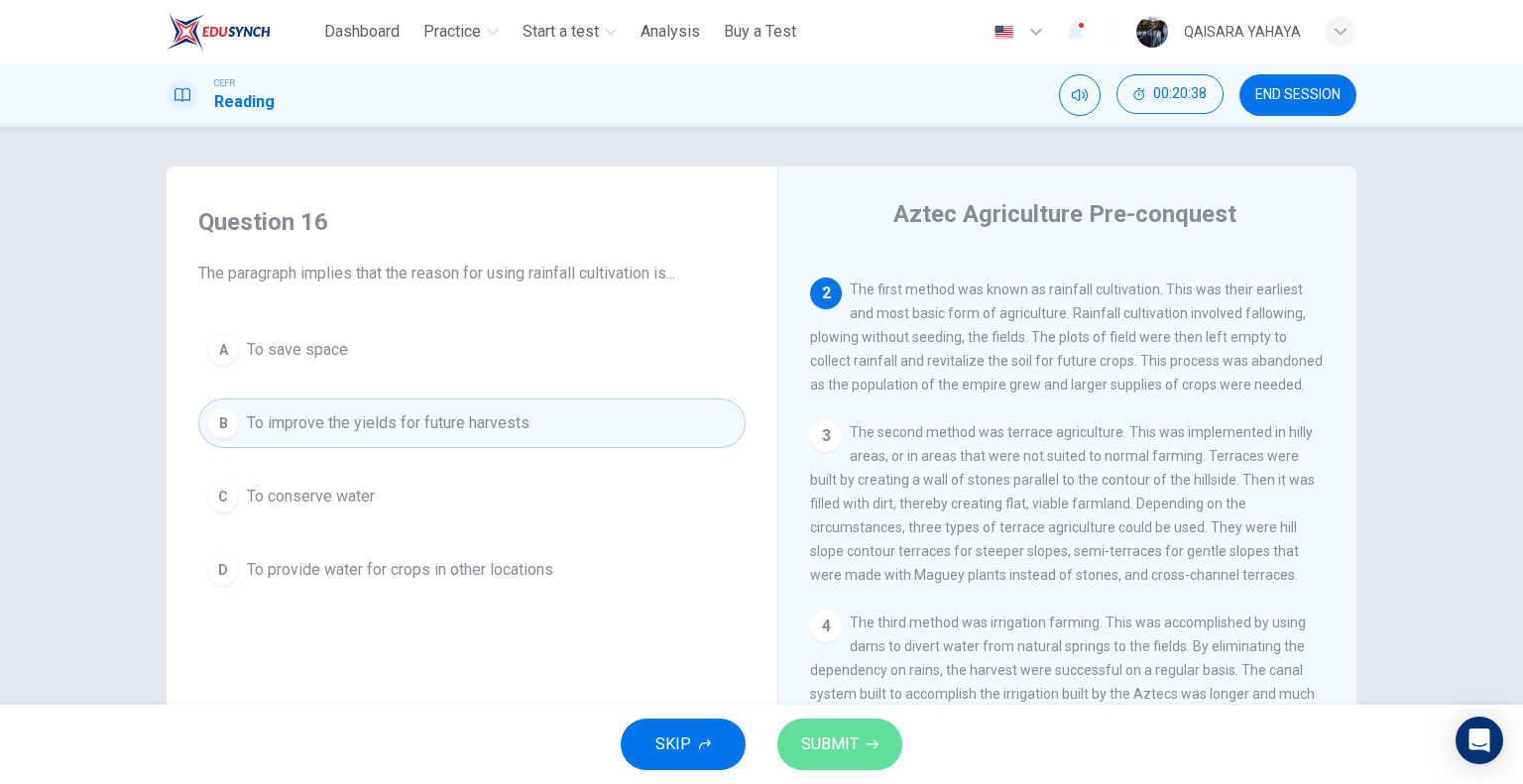 click on "SUBMIT" at bounding box center [830, 744] 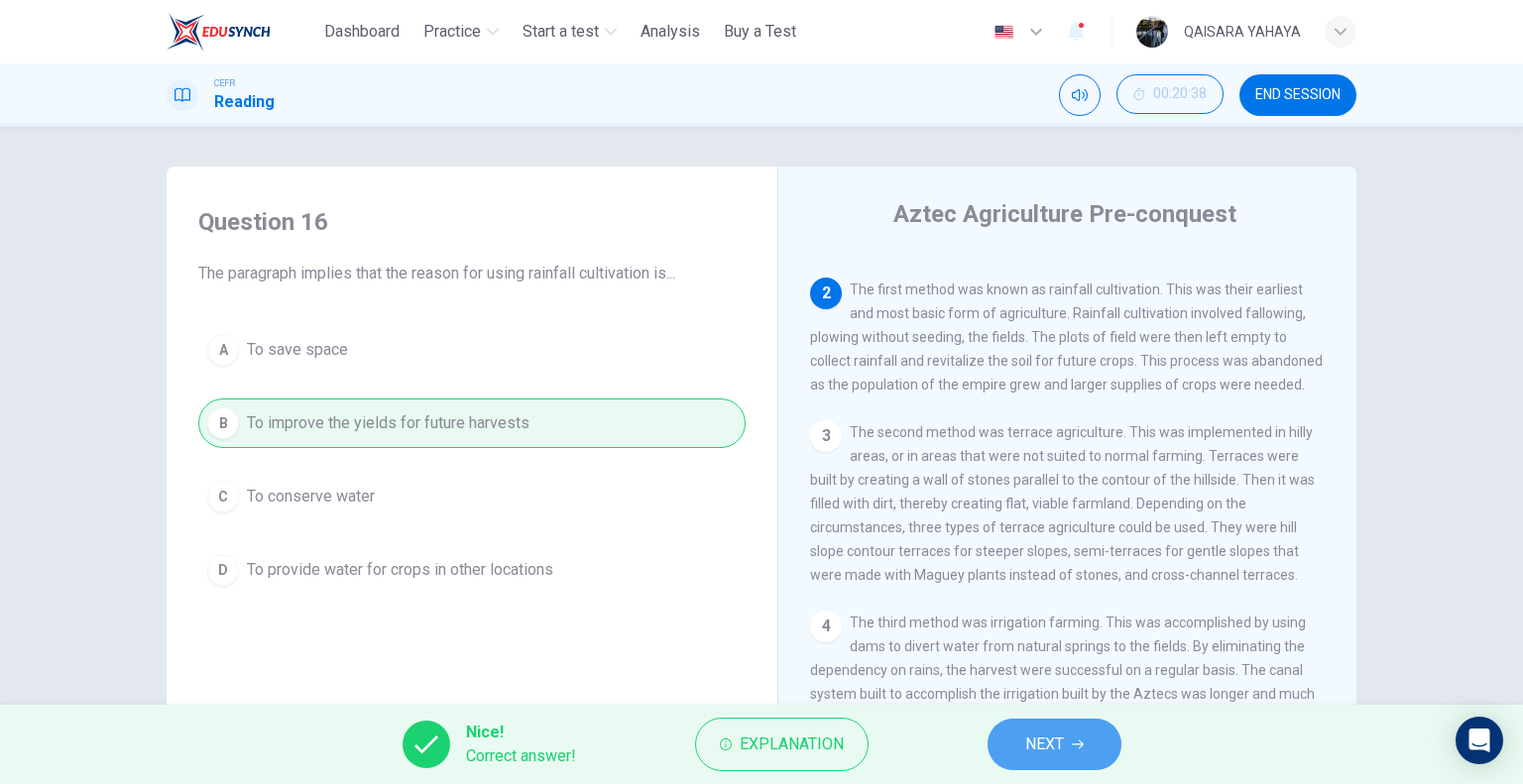 click on "NEXT" at bounding box center (1054, 744) 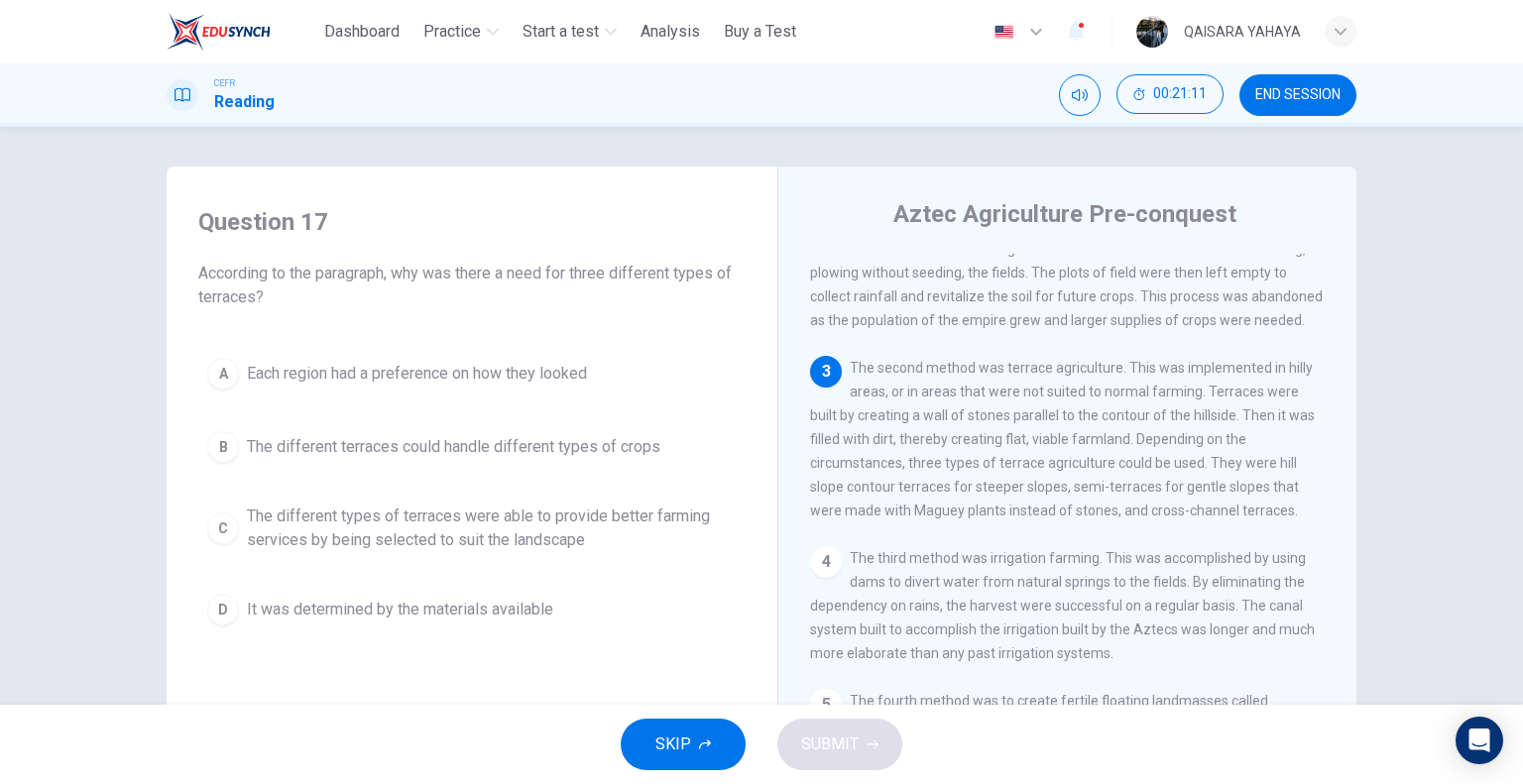 scroll, scrollTop: 210, scrollLeft: 0, axis: vertical 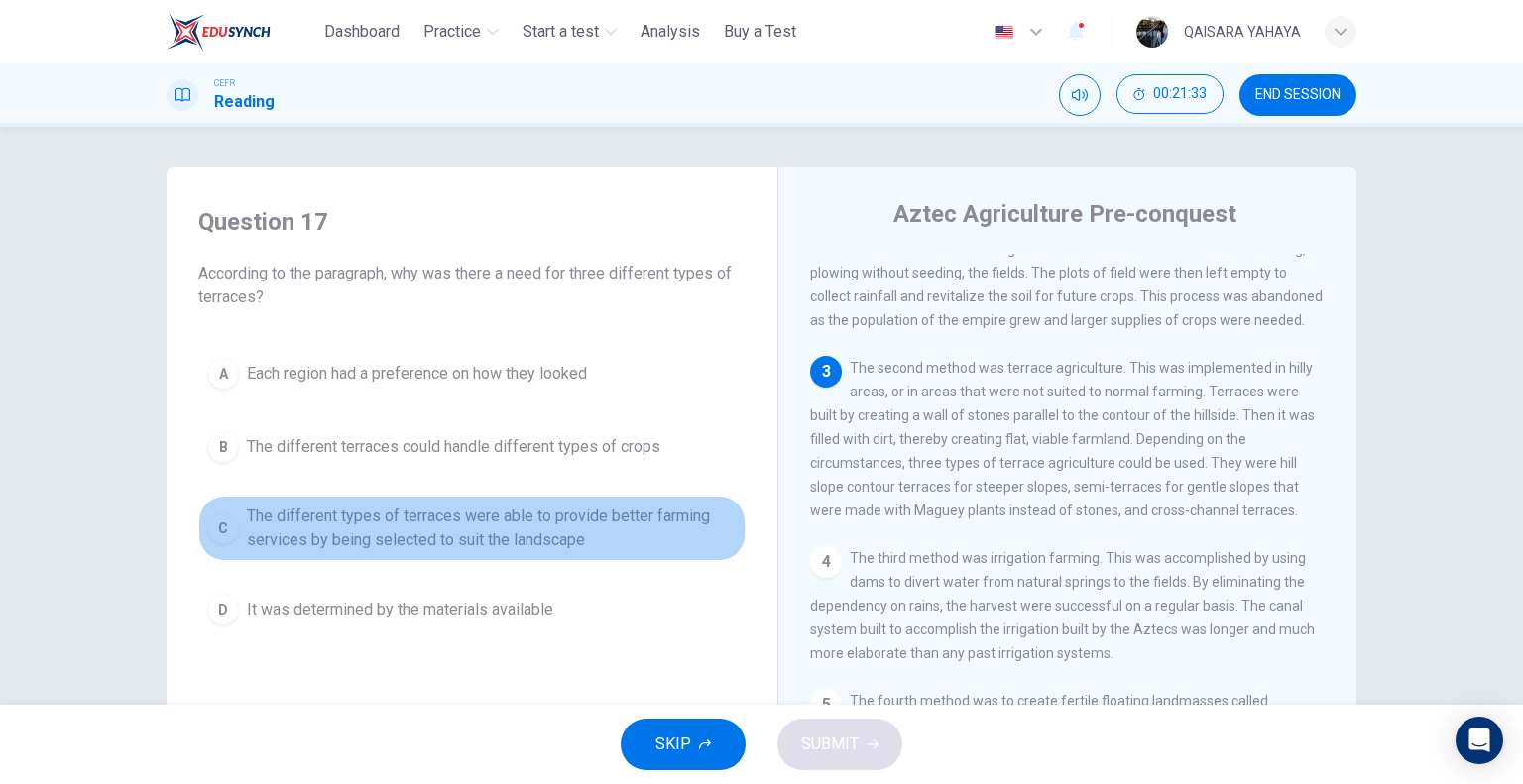 click on "The different types of terraces were able to provide better farming services by being selected to suit the landscape" at bounding box center [492, 528] 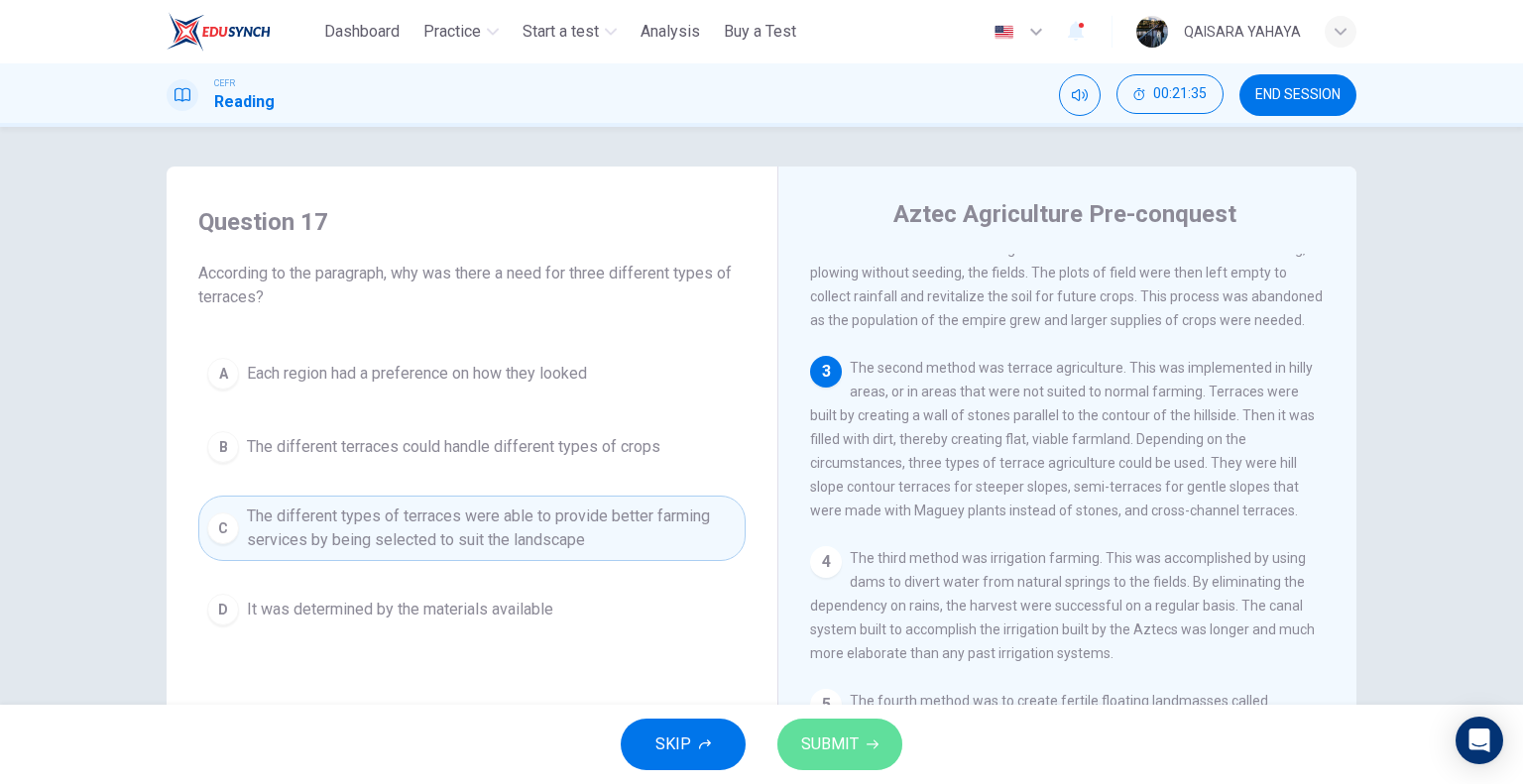 click on "SUBMIT" at bounding box center [830, 744] 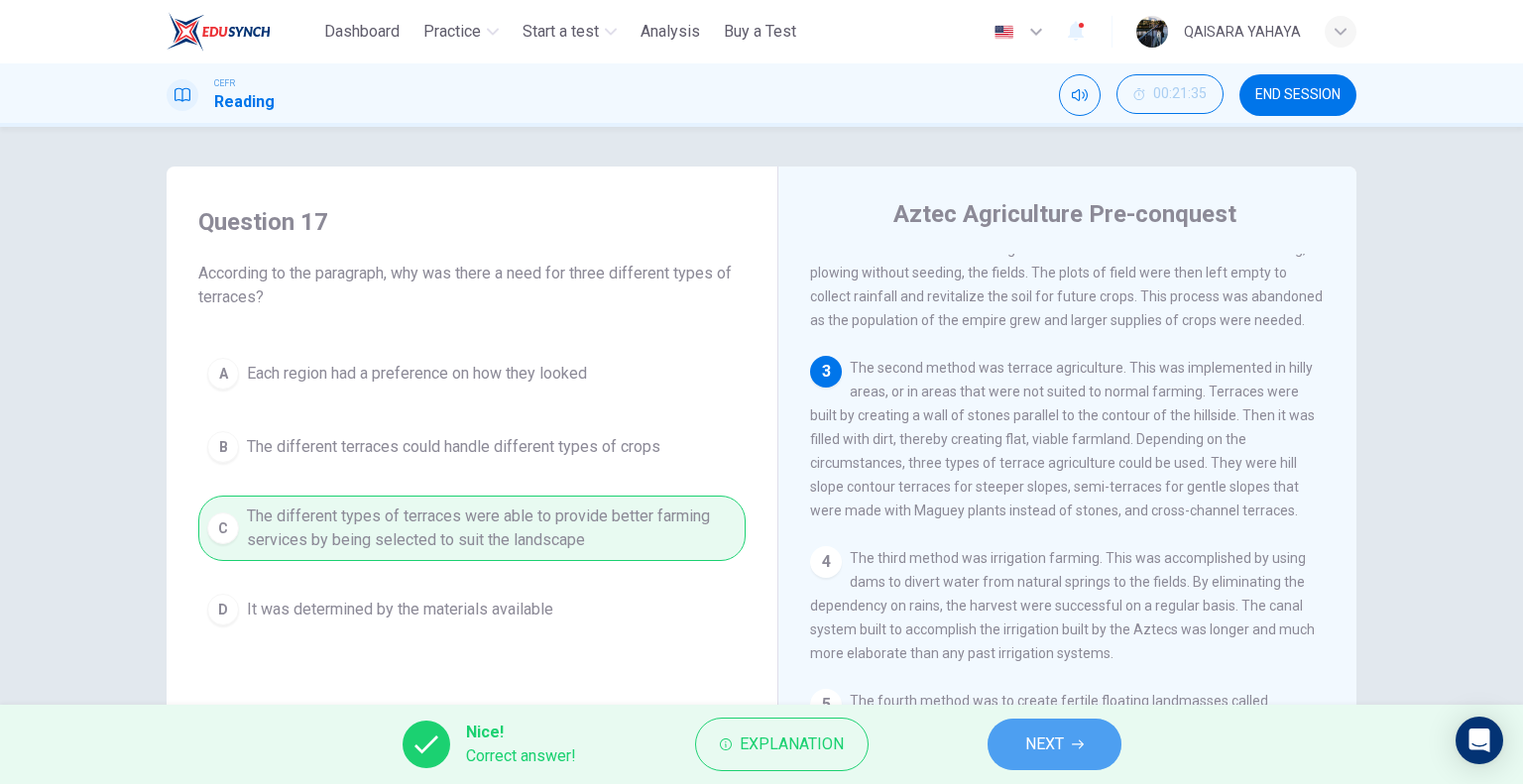click on "NEXT" at bounding box center (1054, 744) 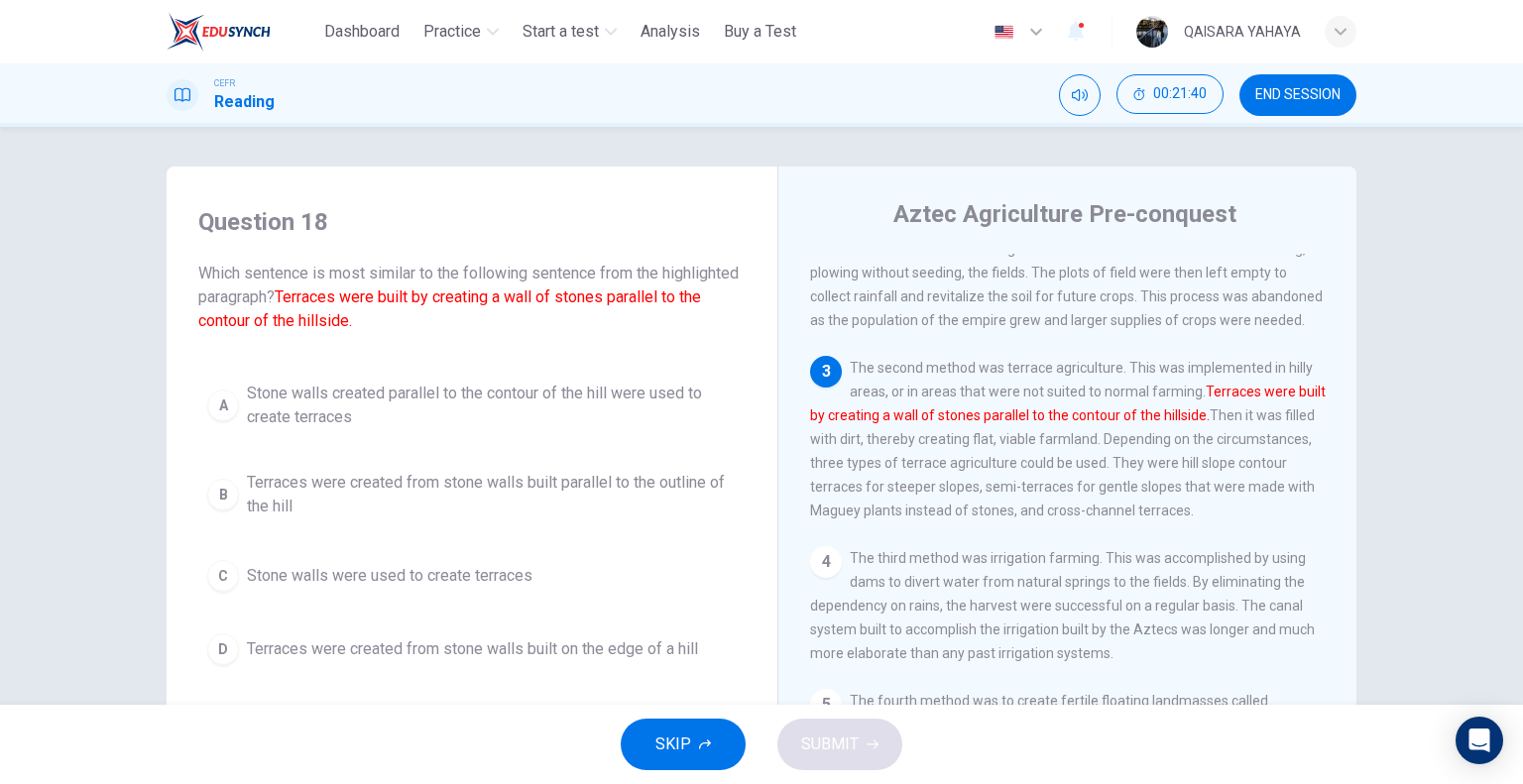 click on "A Stone walls created parallel to the contour of the hill were used to create terraces B Terraces were created from stone walls built parallel to the outline of the hill C Stone walls were used to create terraces D Terraces were created from stone walls built on the edge of a hill" at bounding box center (472, 523) 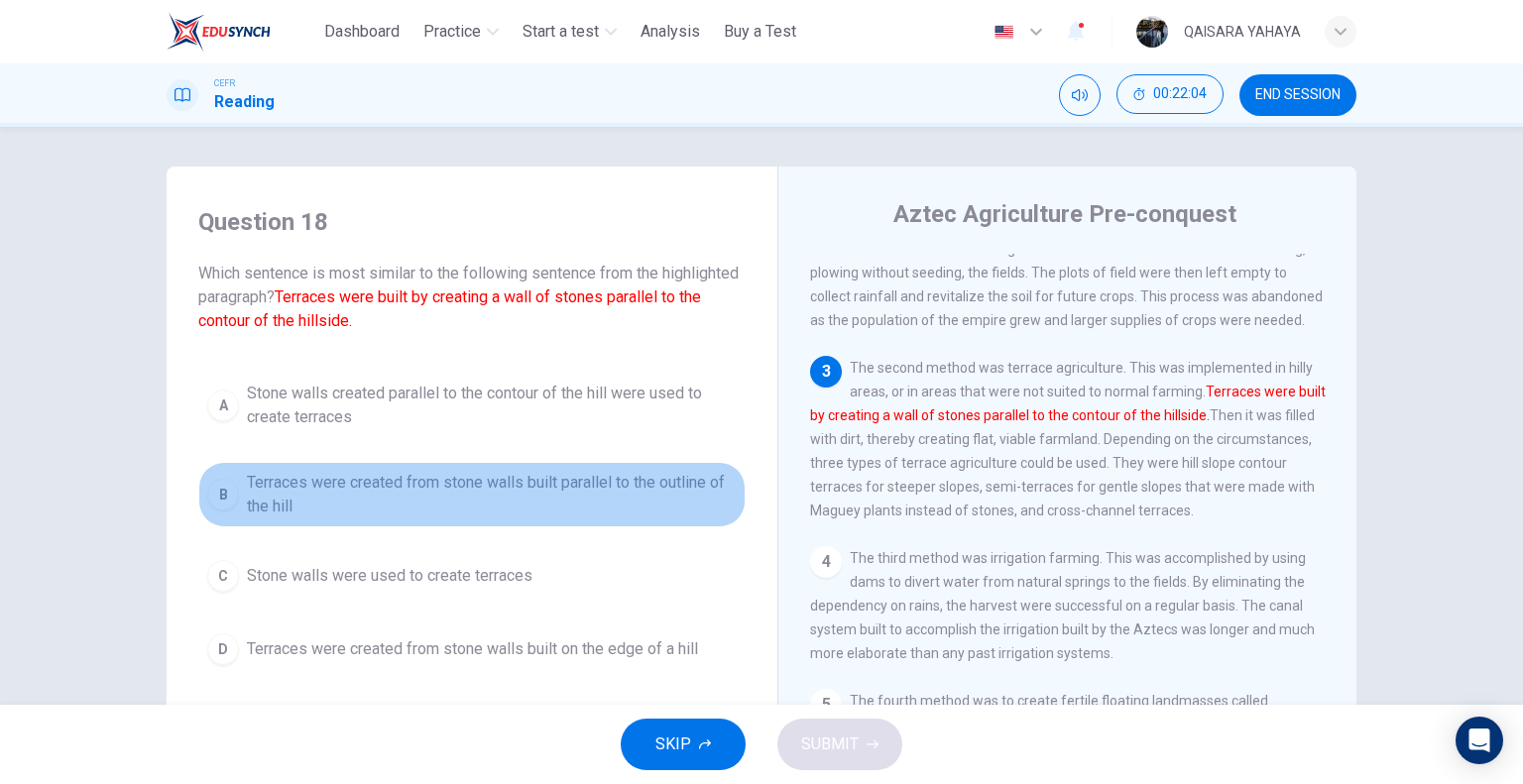 click on "Terraces were created from stone walls built parallel to the outline of the hill" at bounding box center (492, 495) 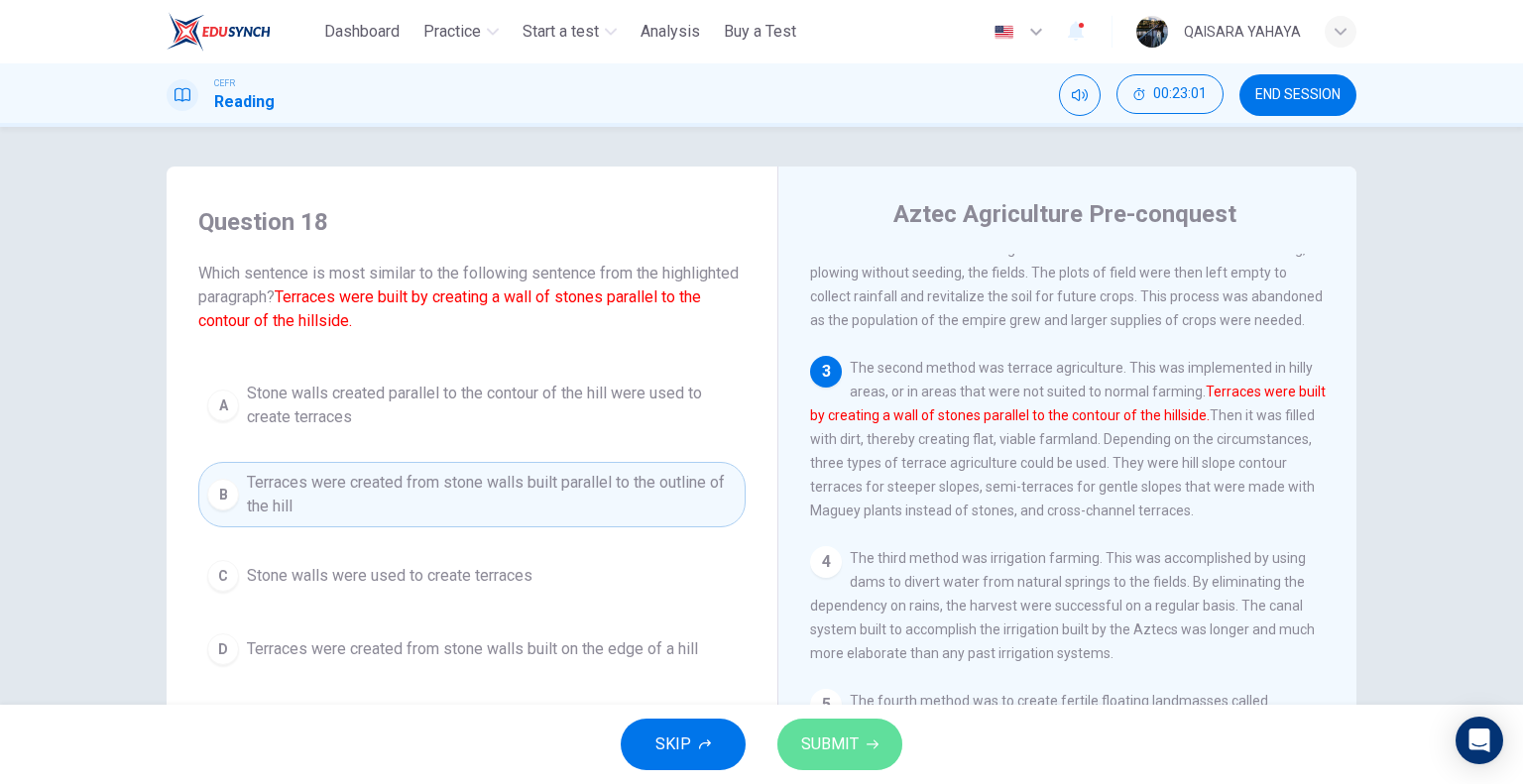click on "SUBMIT" at bounding box center [840, 744] 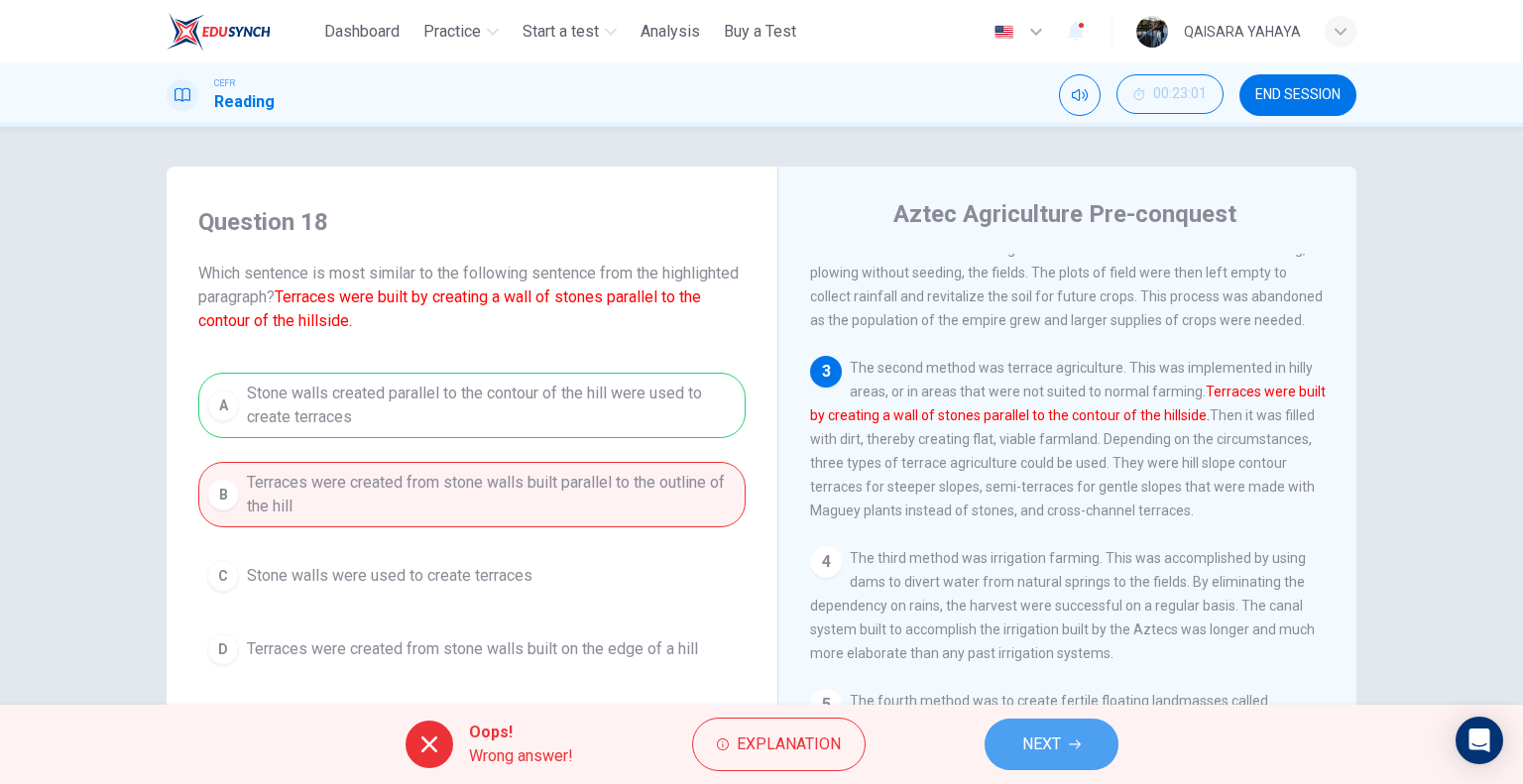 click on "NEXT" at bounding box center (1051, 744) 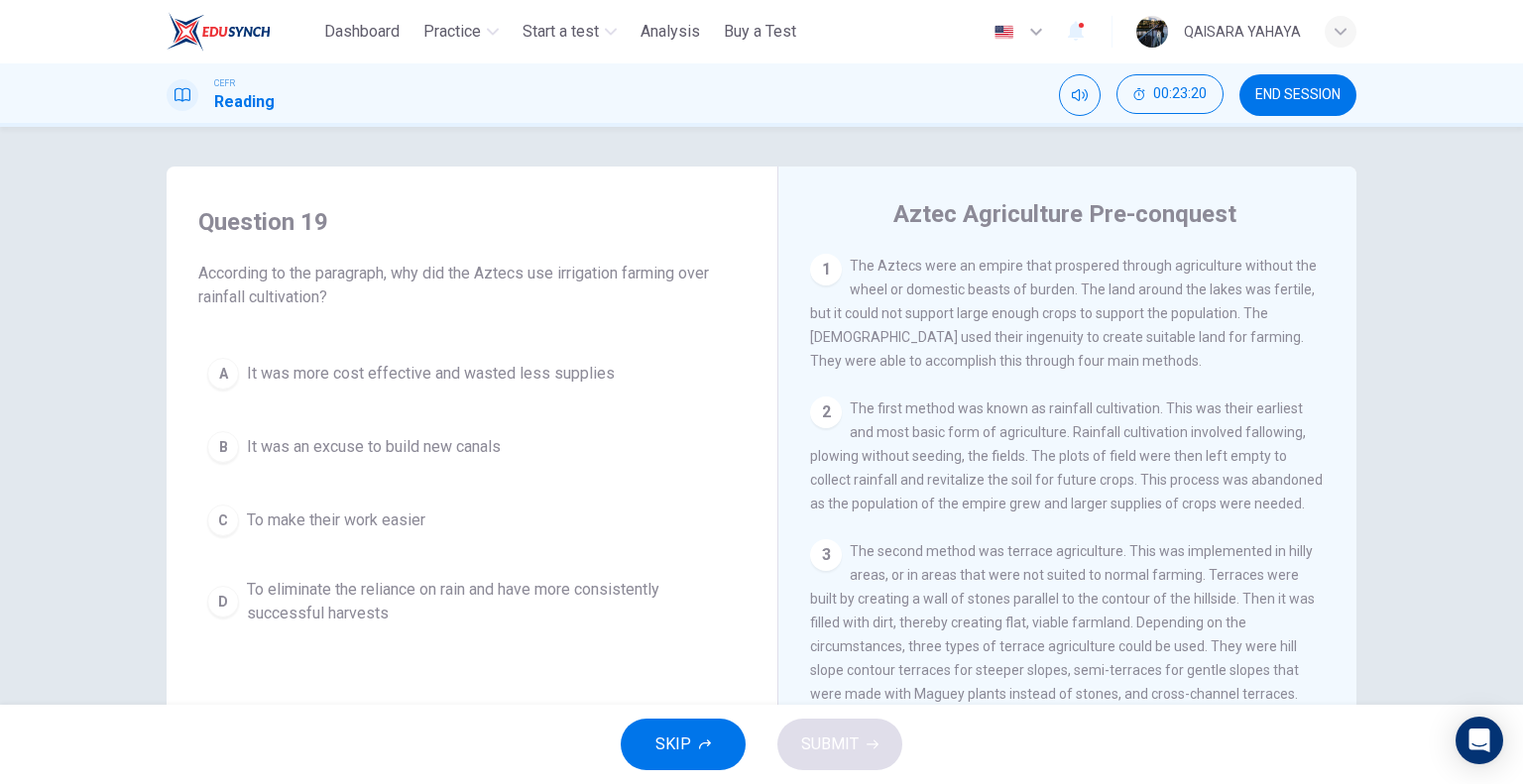 scroll, scrollTop: 230, scrollLeft: 0, axis: vertical 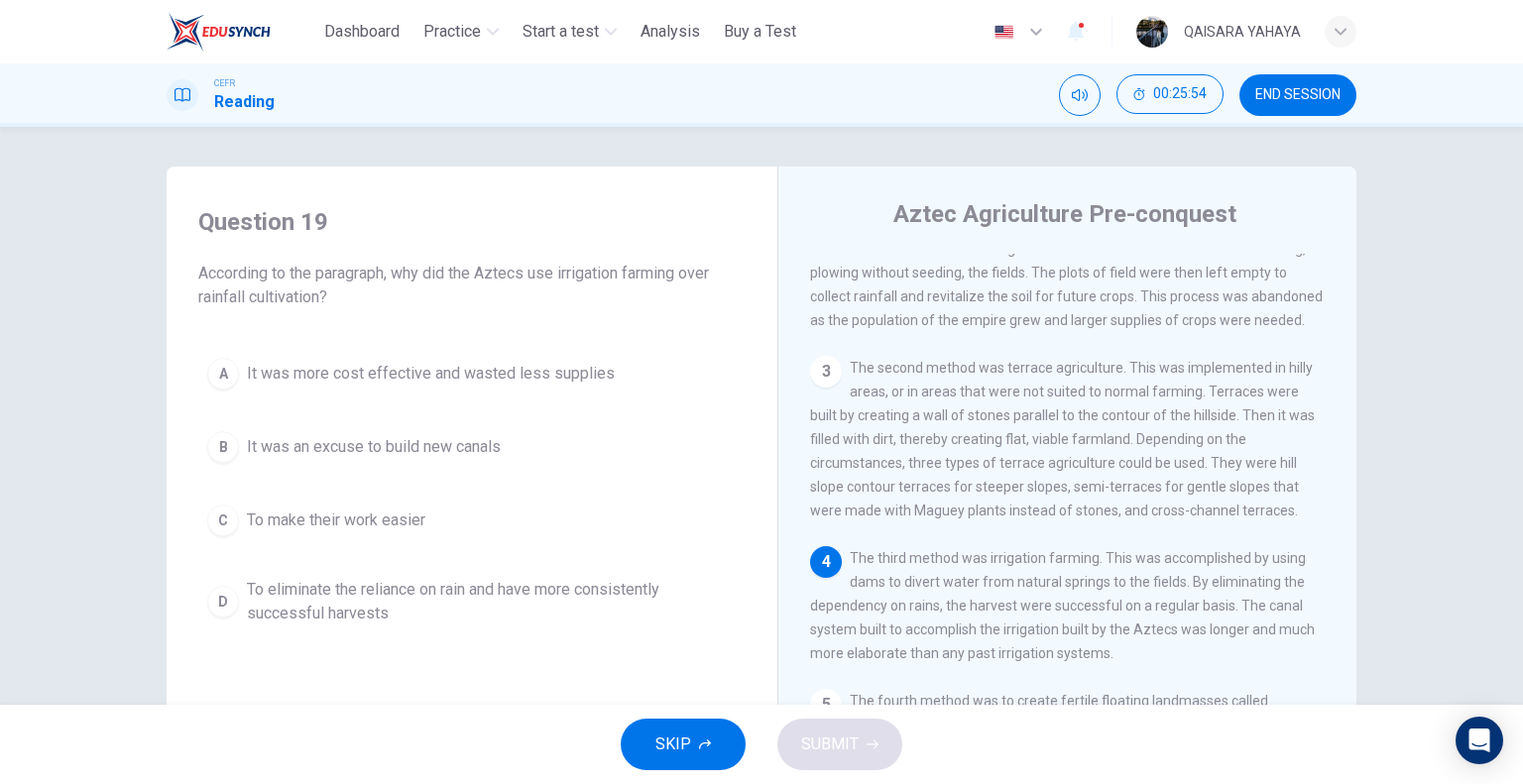 click on "A It was more cost effective and wasted less supplies B It was an excuse to build new canals C To make their work easier D To eliminate the reliance on rain and have more consistently successful harvests" at bounding box center [472, 492] 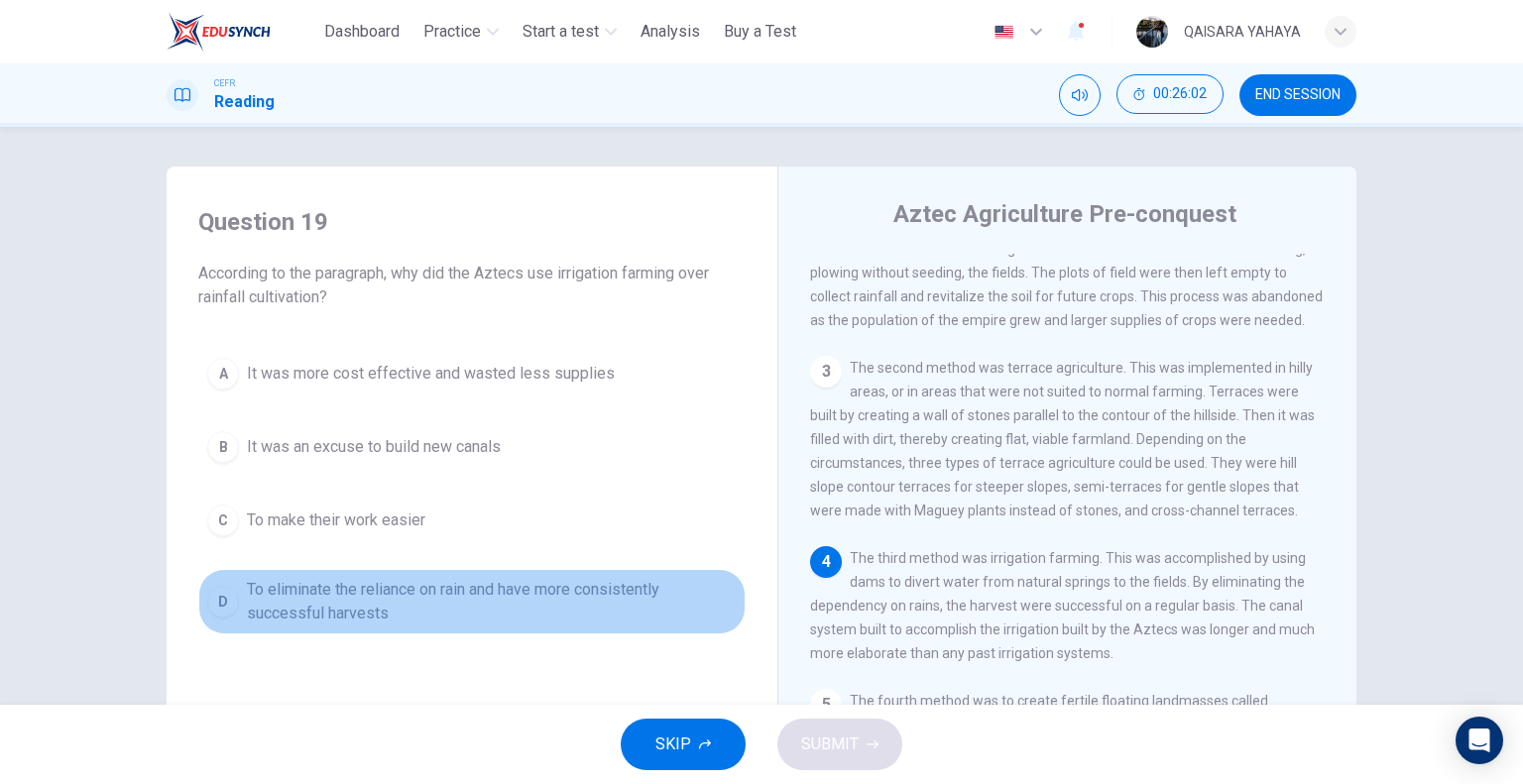 click on "To eliminate the reliance on rain and have more consistently successful harvests" at bounding box center (492, 602) 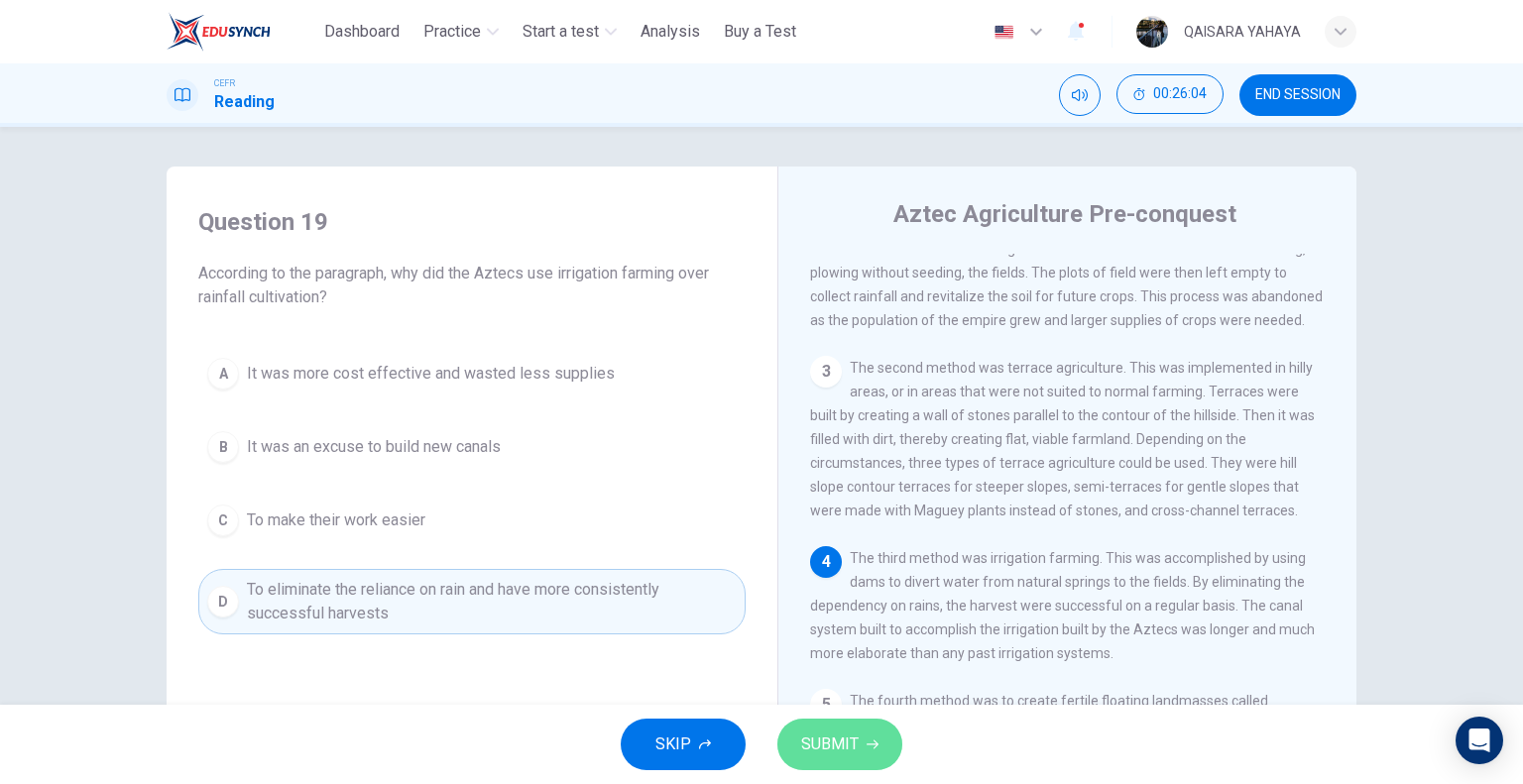 click on "SUBMIT" at bounding box center (830, 744) 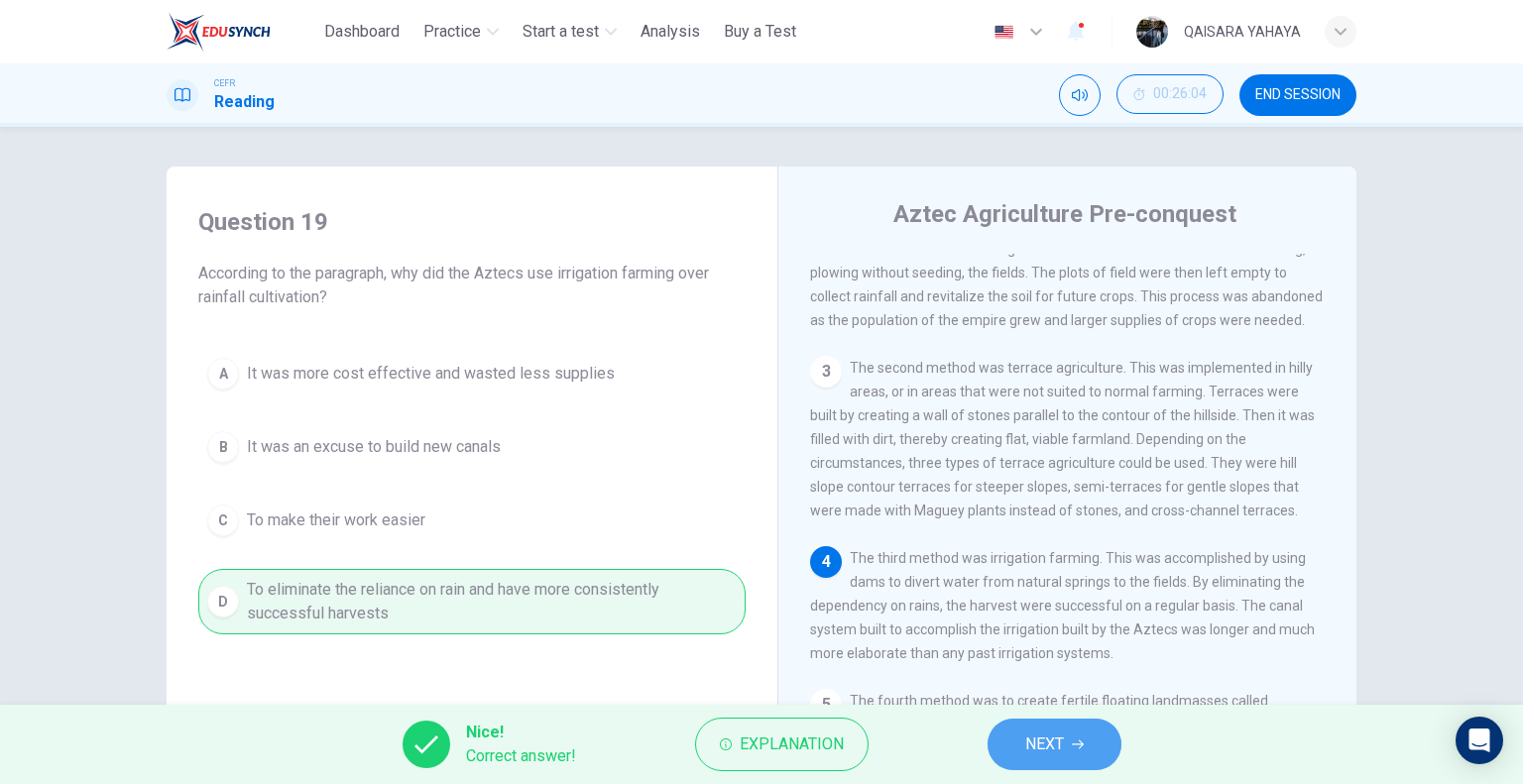 click on "NEXT" at bounding box center [1054, 744] 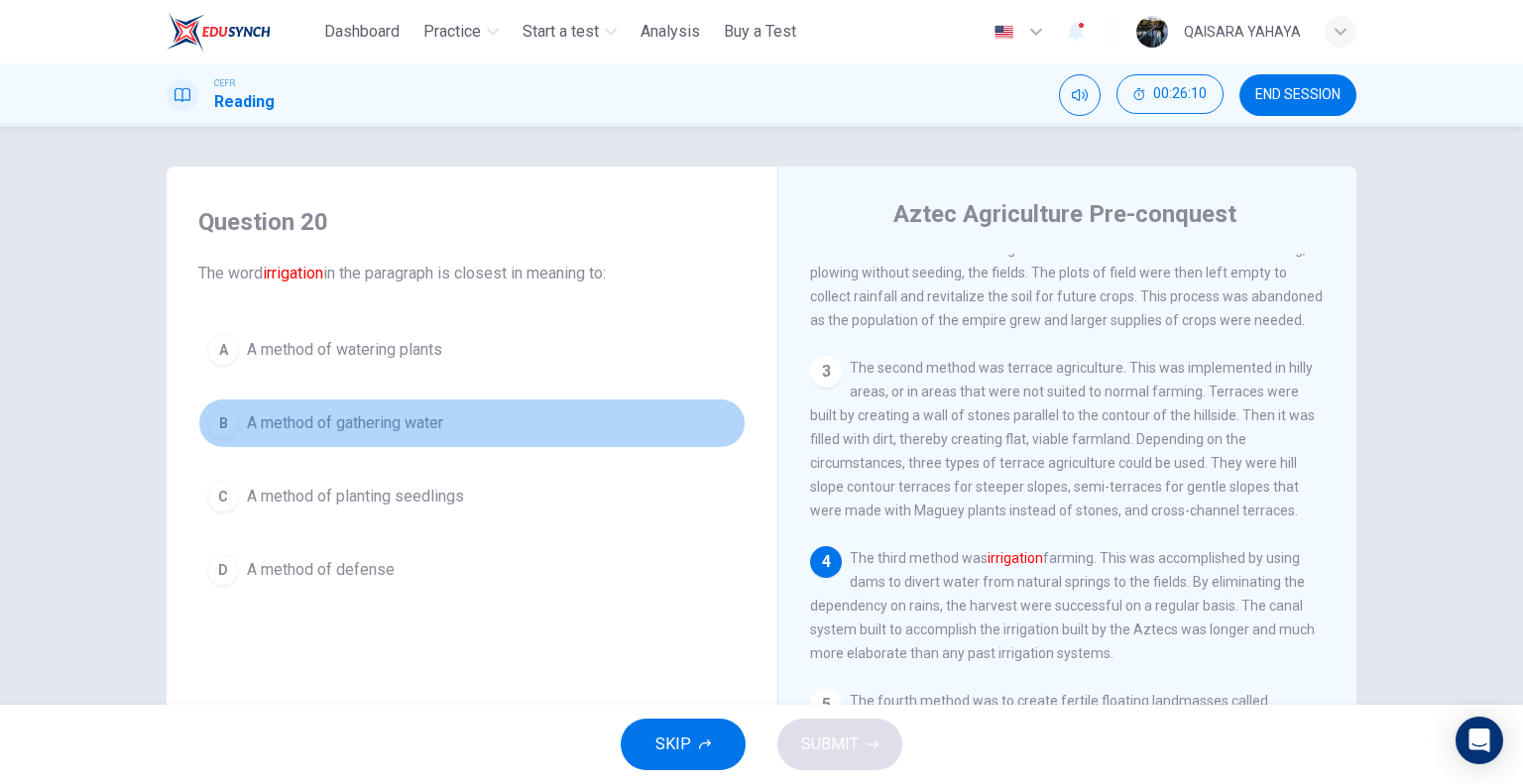 click on "B A method of gathering water" at bounding box center [472, 423] 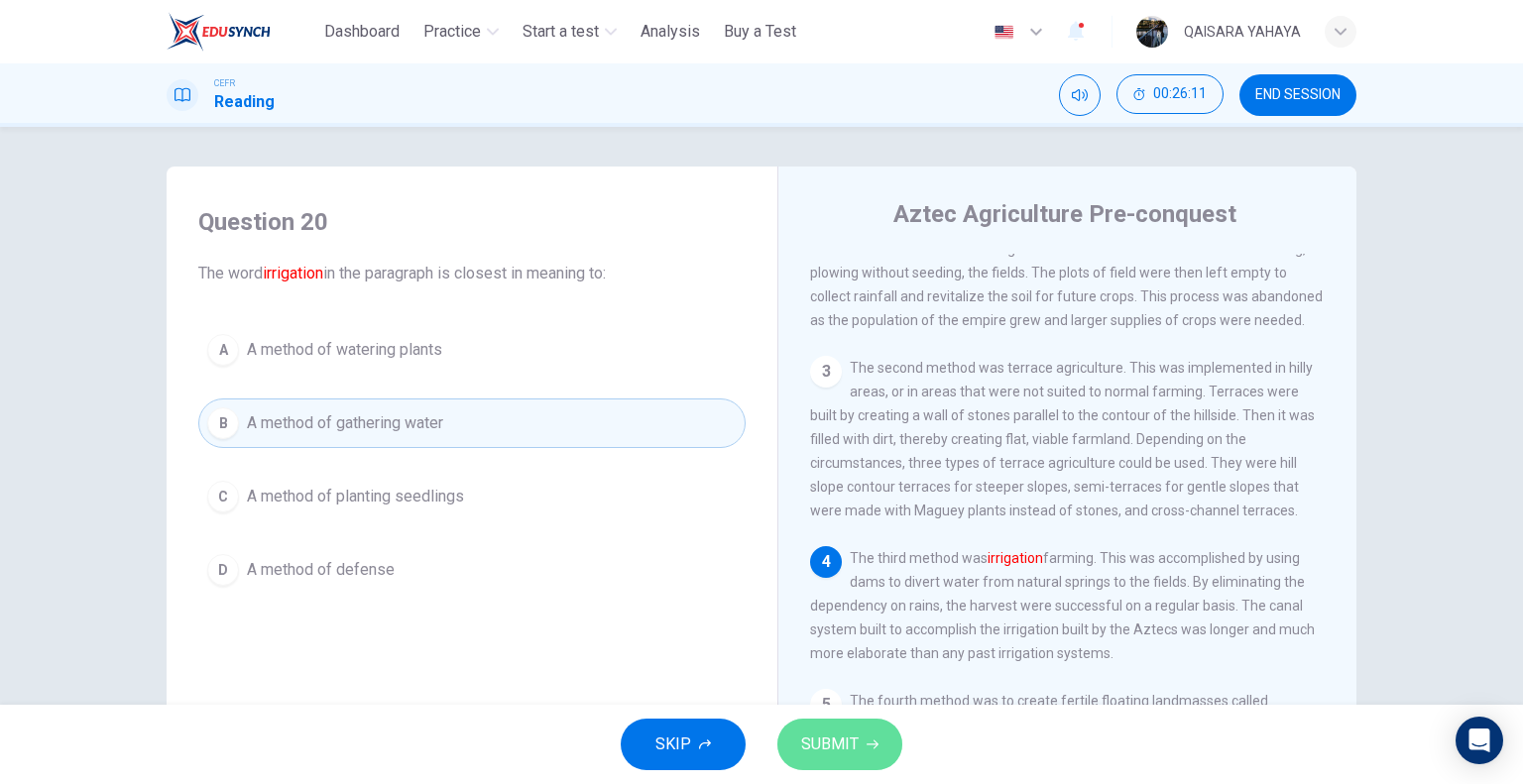 click on "SUBMIT" at bounding box center (830, 744) 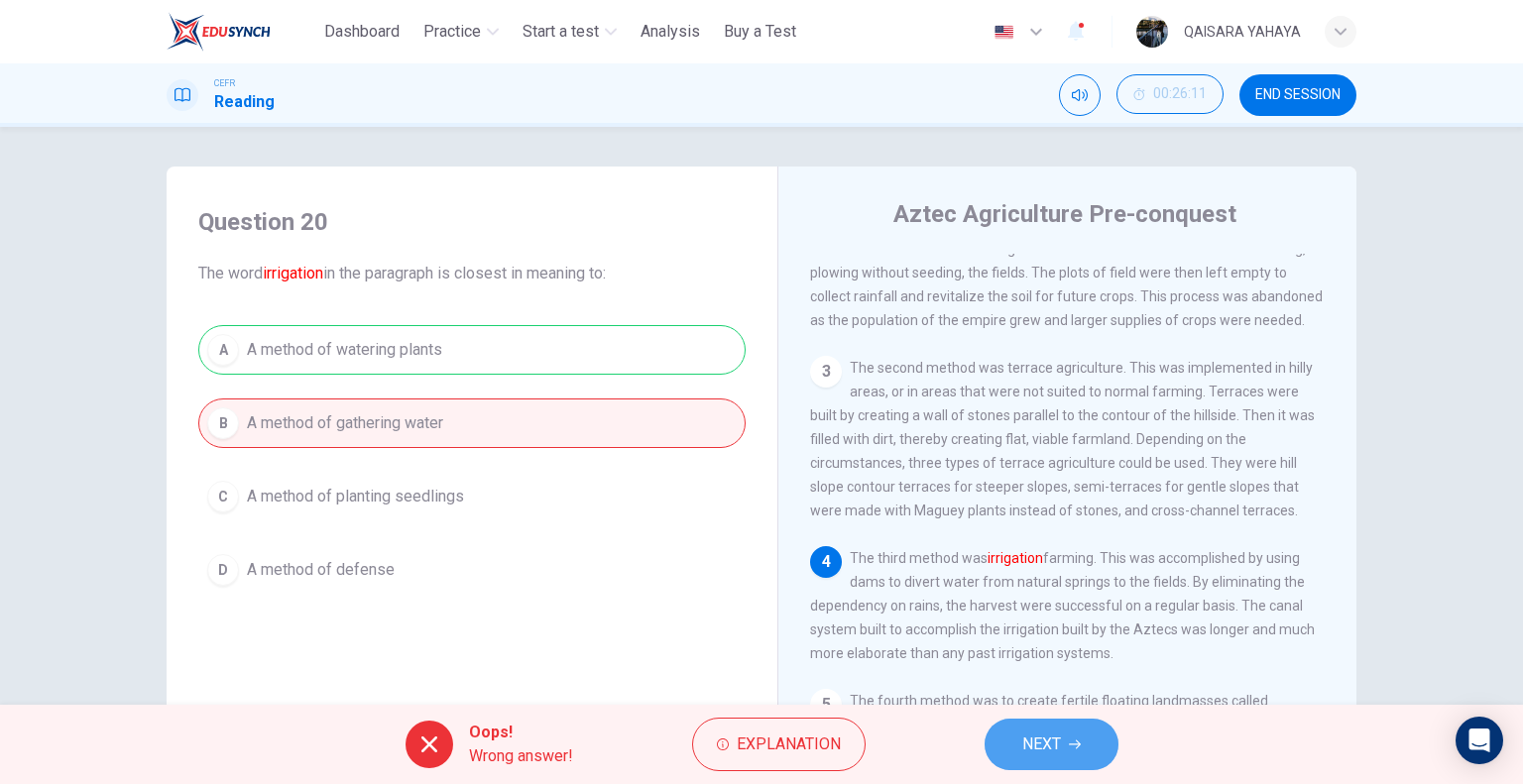 click on "NEXT" at bounding box center [1041, 744] 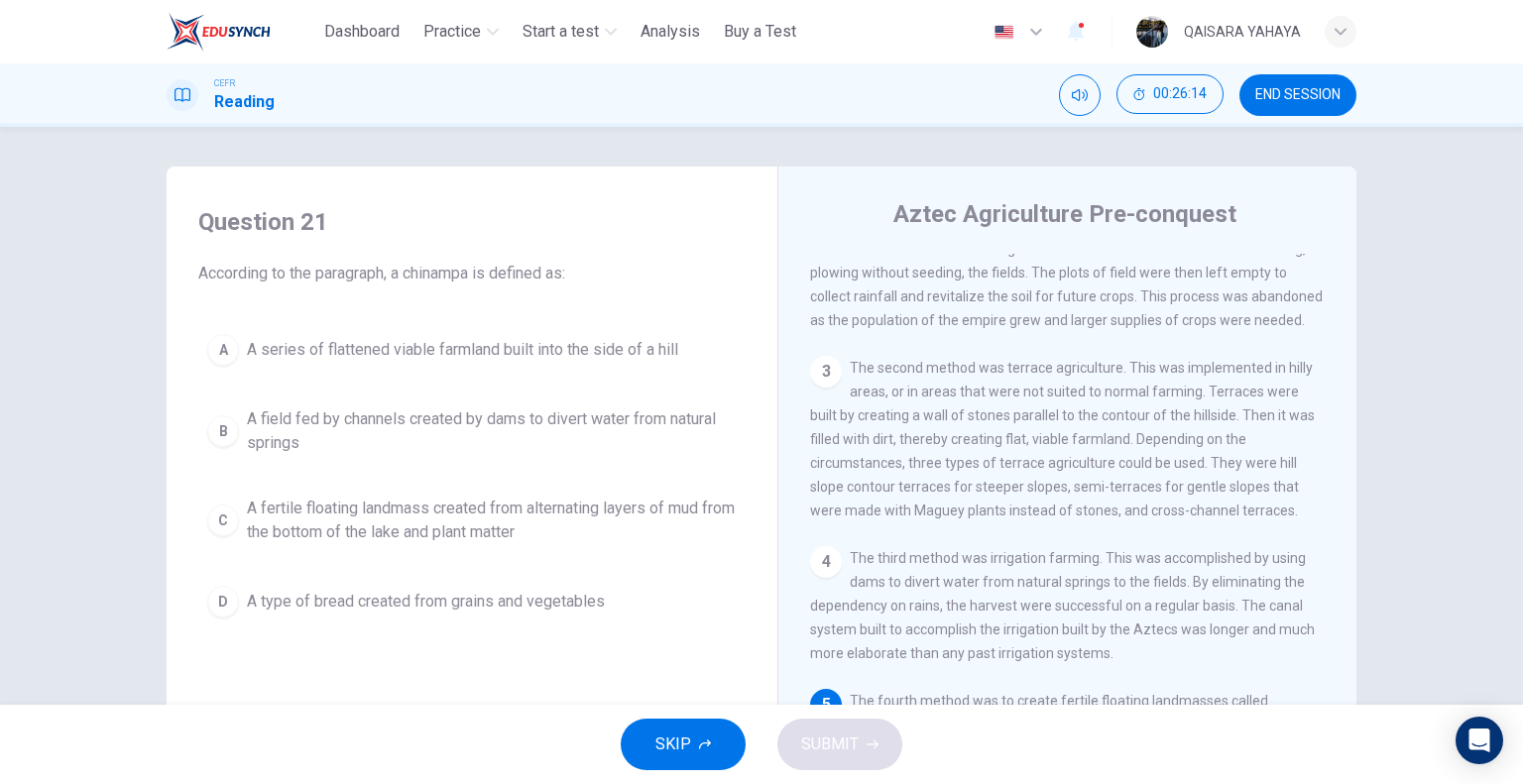 scroll, scrollTop: 230, scrollLeft: 0, axis: vertical 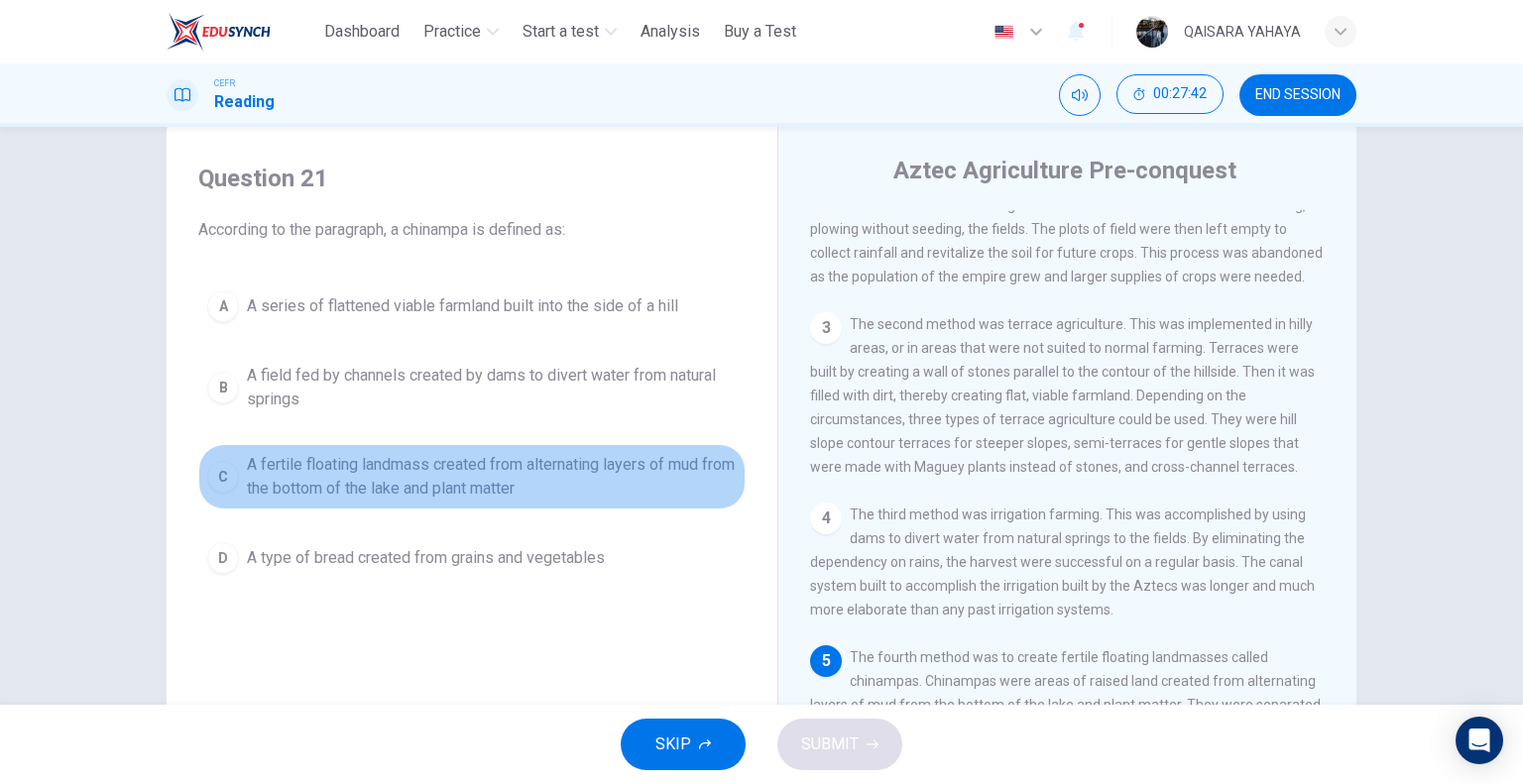 click on "A fertile floating landmass created from alternating layers of mud from the bottom of the lake and plant matter" at bounding box center (492, 477) 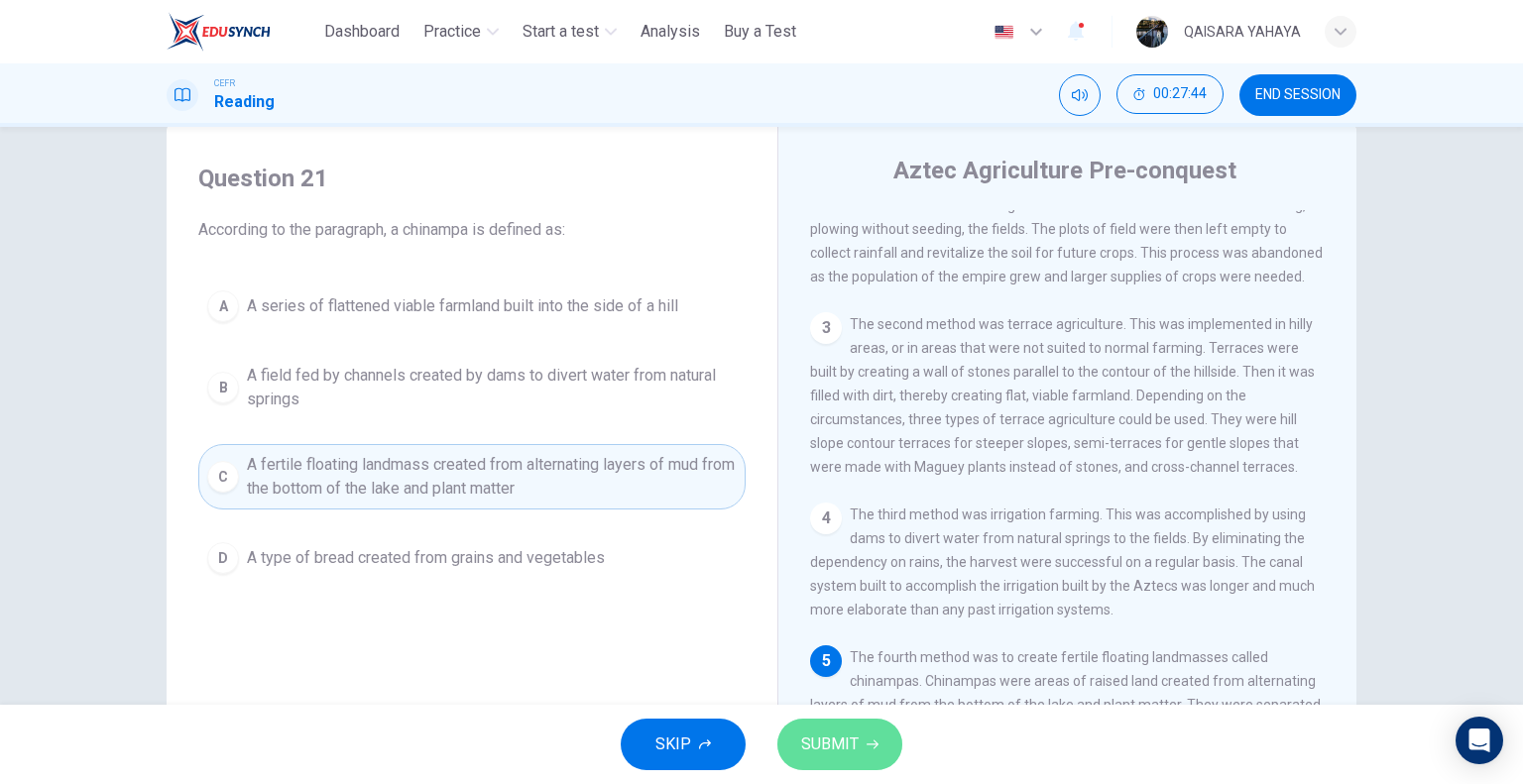 click on "SUBMIT" at bounding box center [830, 744] 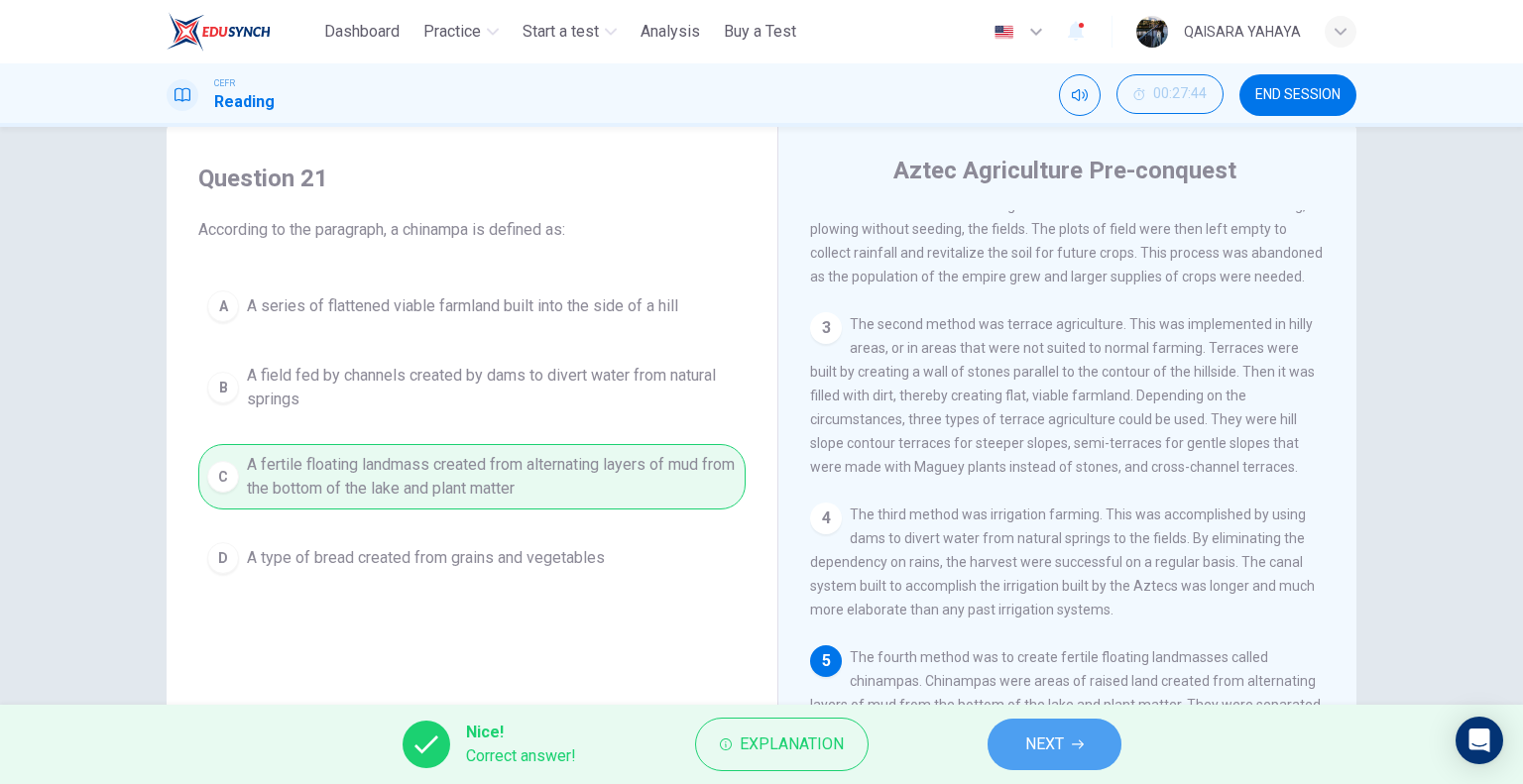 click on "NEXT" at bounding box center [1044, 744] 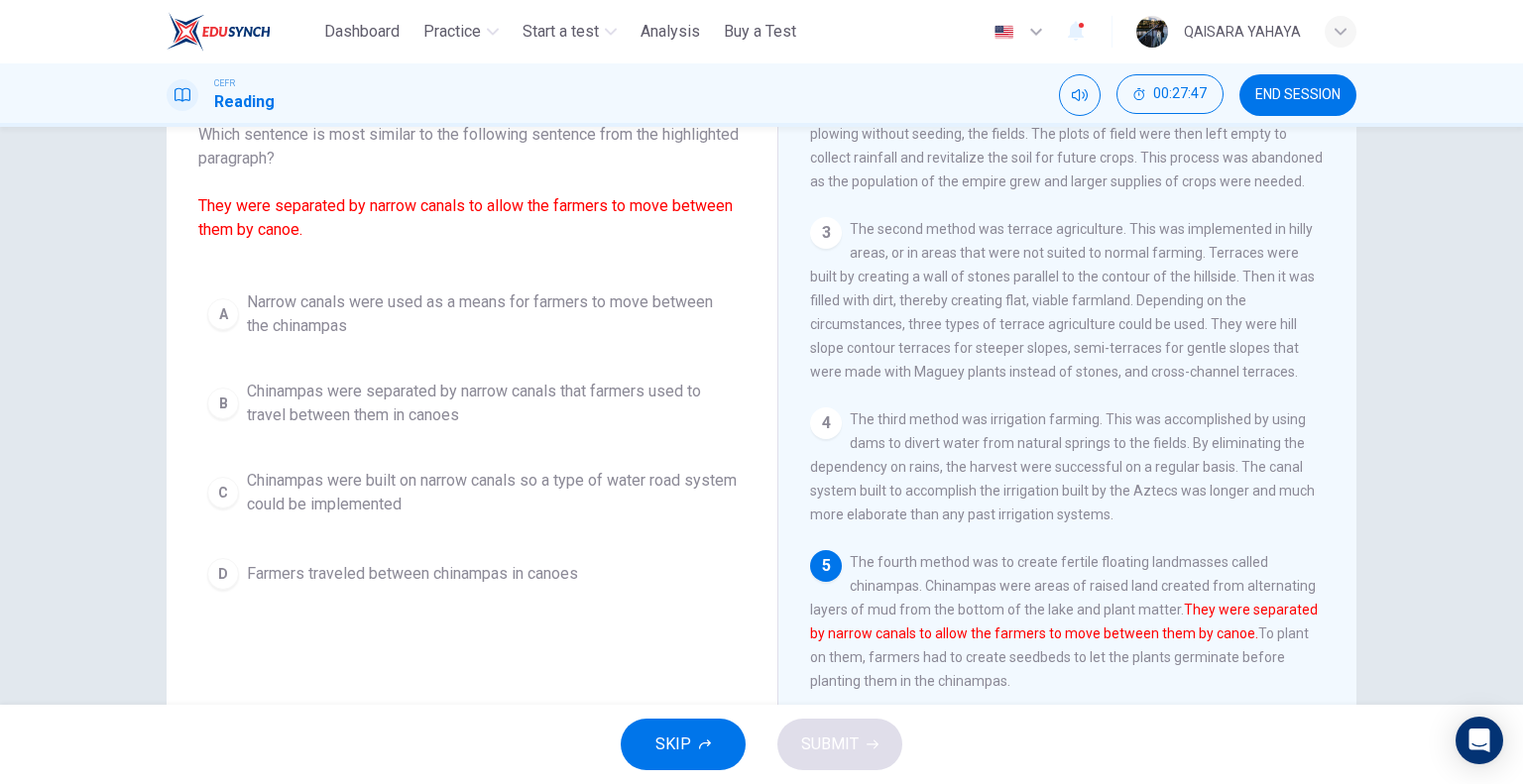 scroll, scrollTop: 141, scrollLeft: 0, axis: vertical 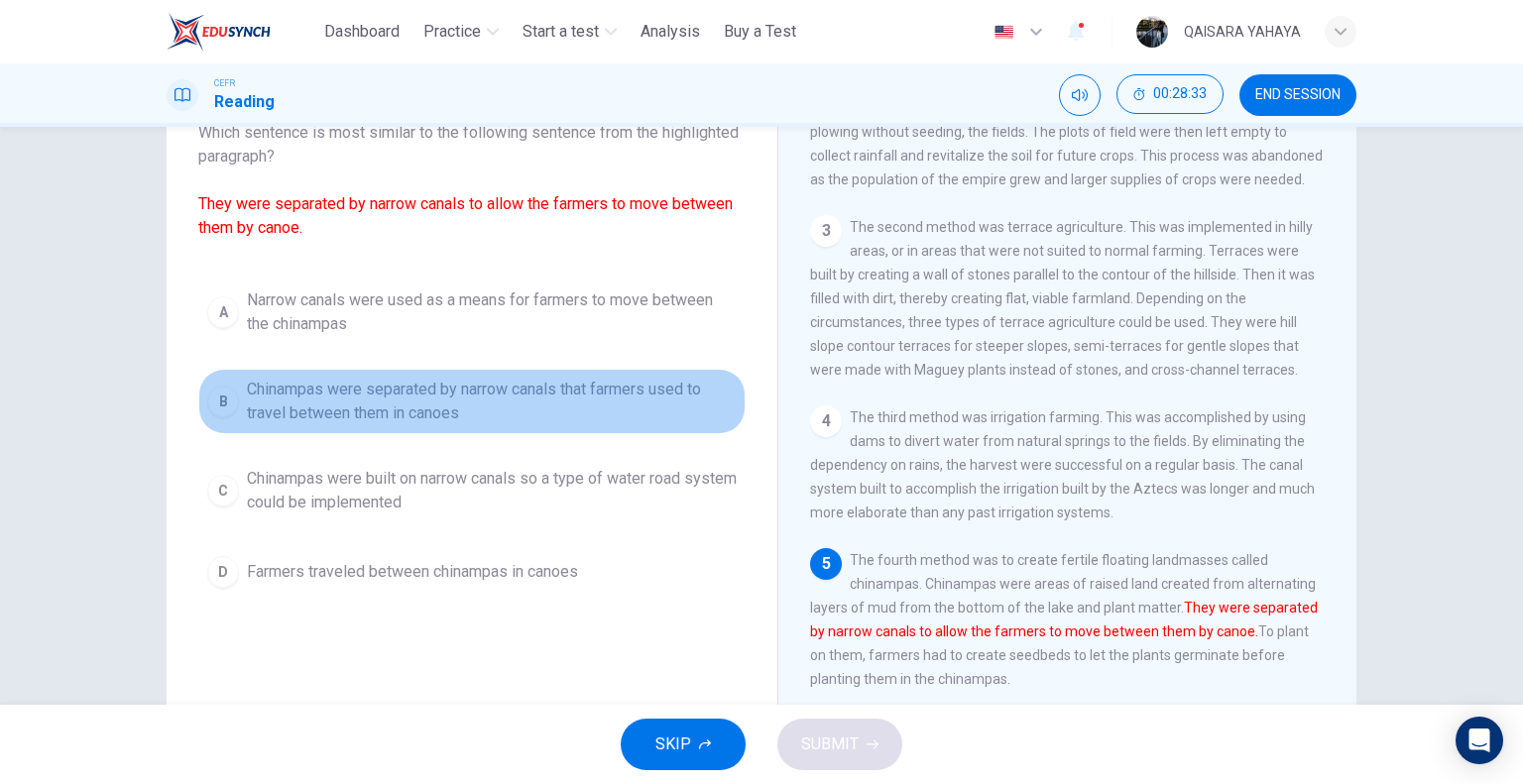 click on "Chinampas were separated by narrow canals that farmers used to travel between them in canoes" at bounding box center [492, 401] 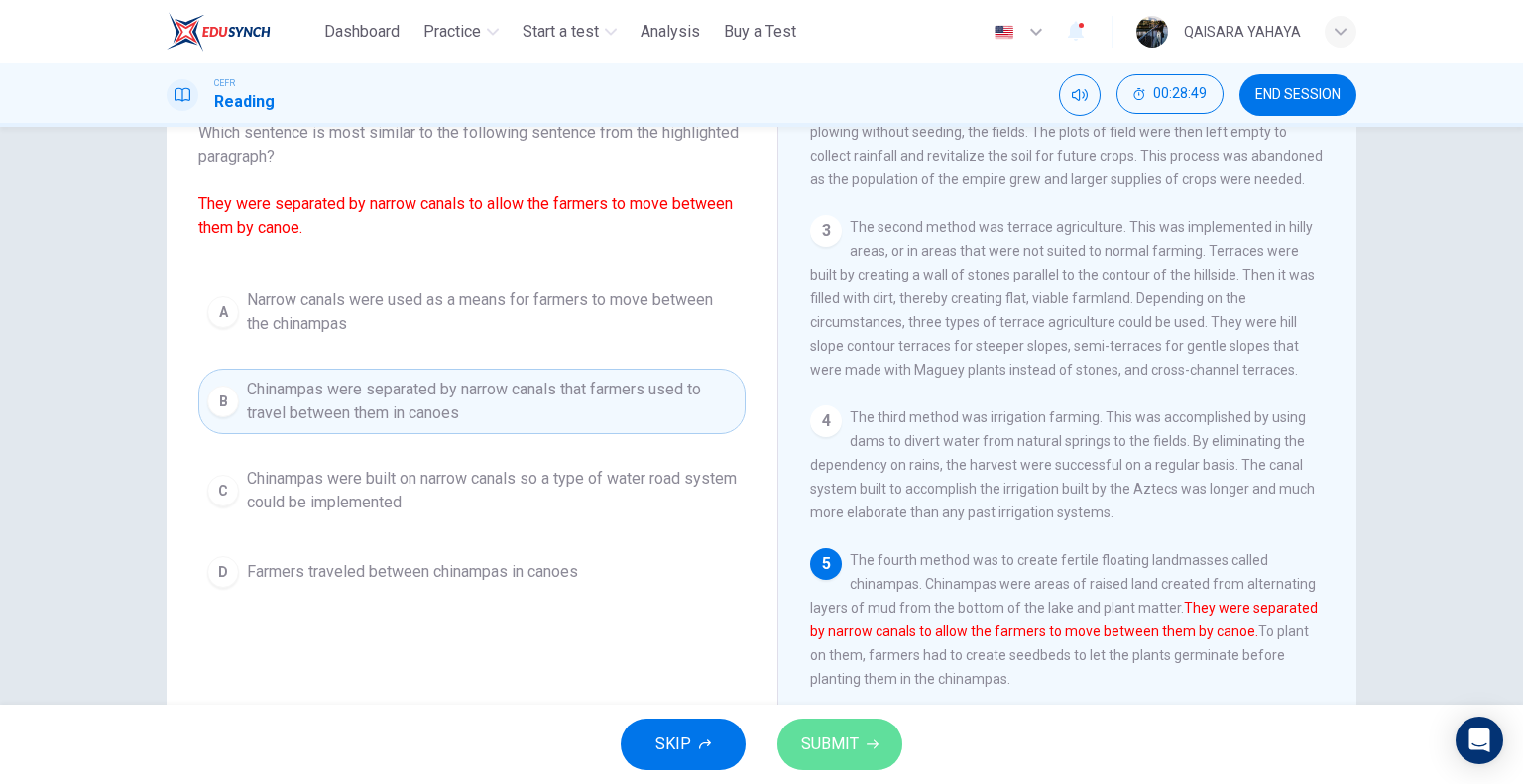 click on "SUBMIT" at bounding box center [840, 744] 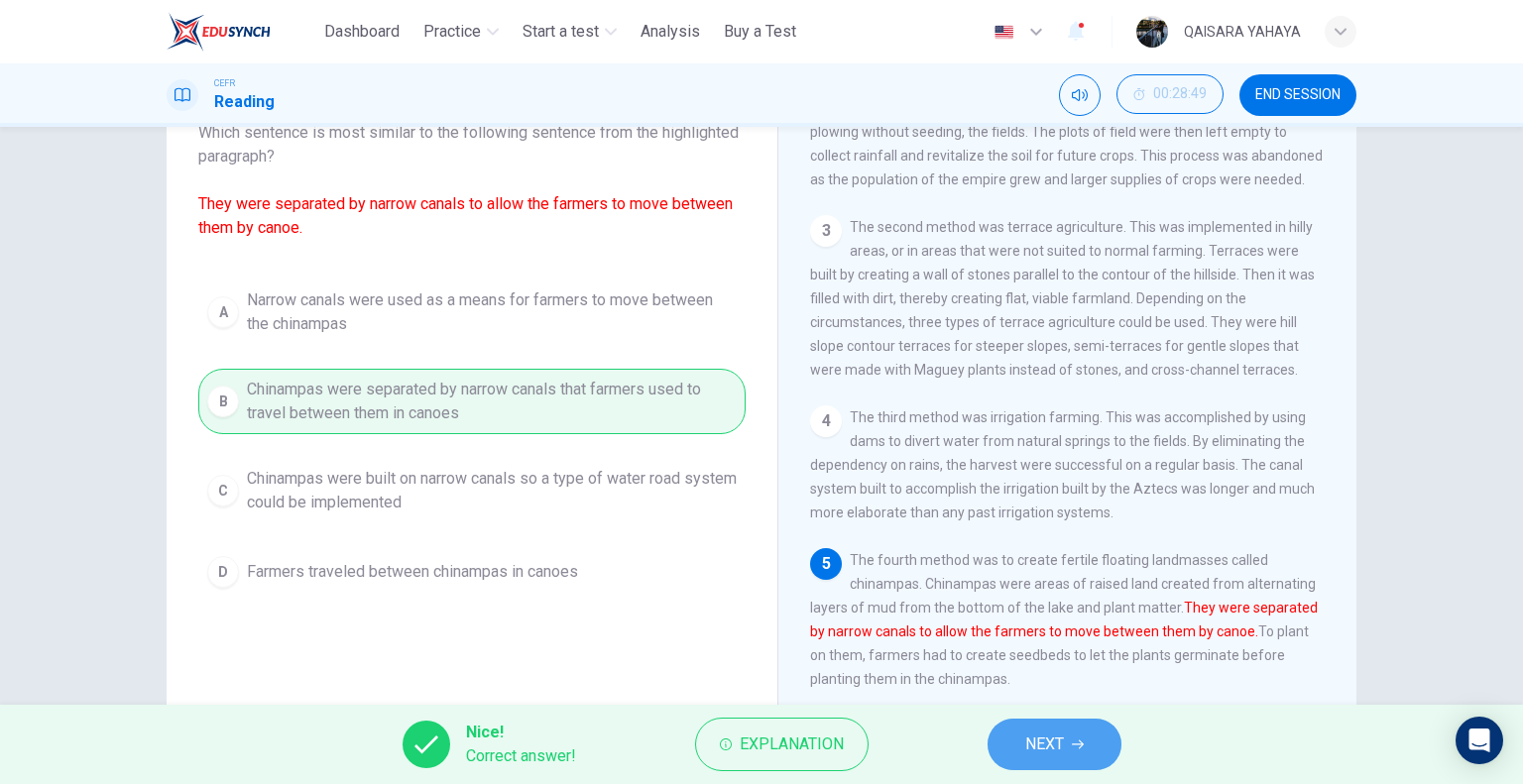 click on "NEXT" at bounding box center [1044, 744] 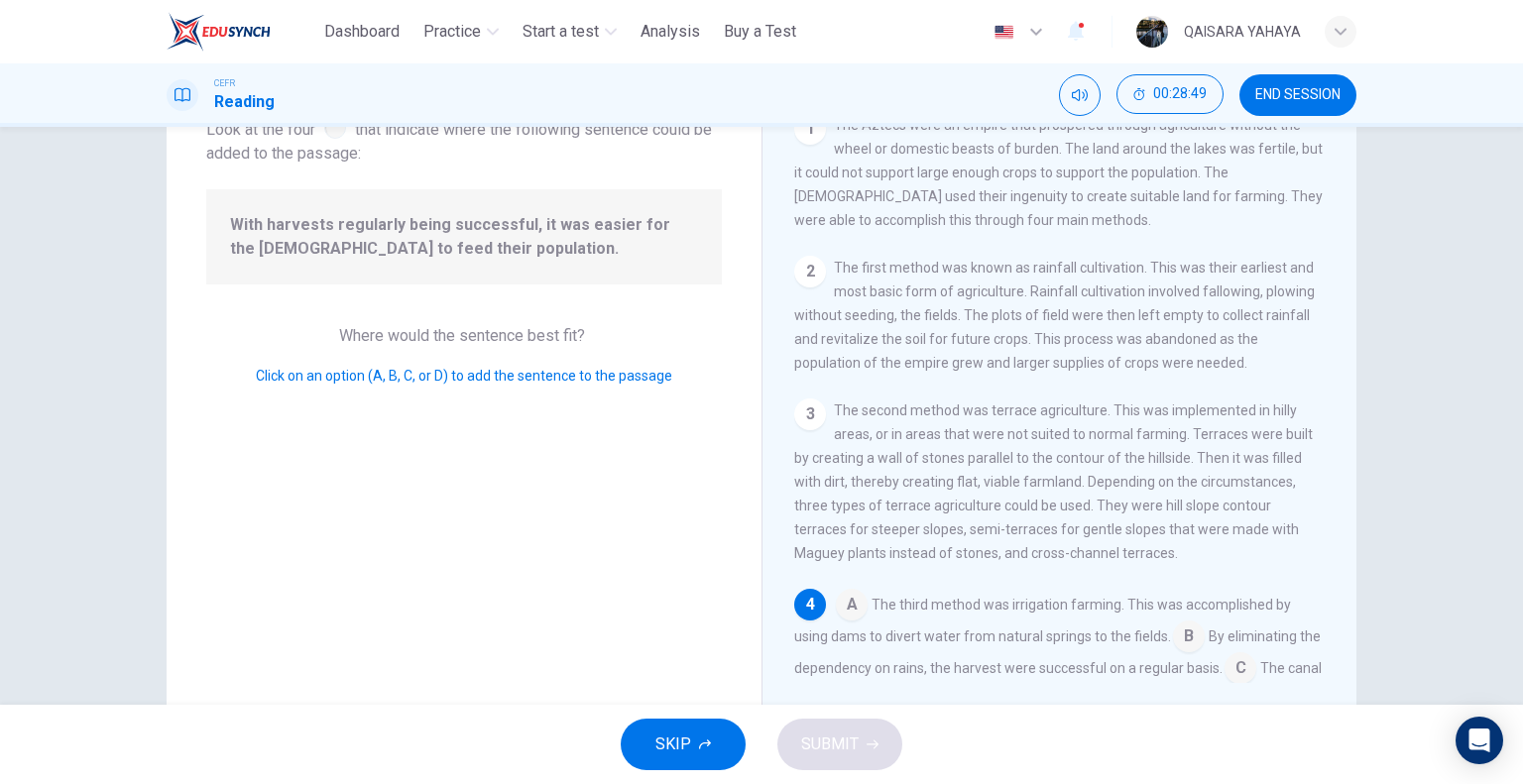scroll, scrollTop: 265, scrollLeft: 0, axis: vertical 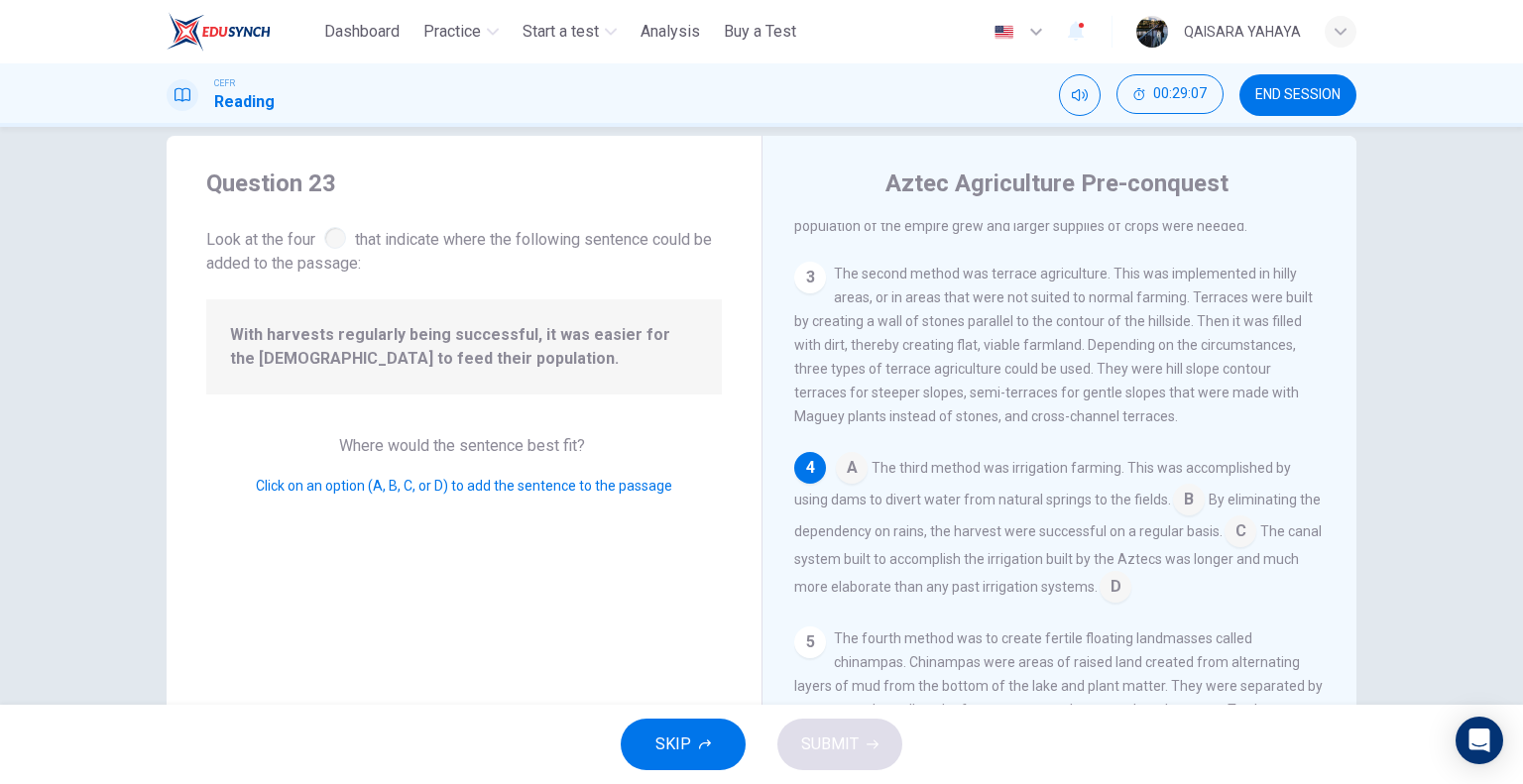 click at bounding box center [1240, 533] 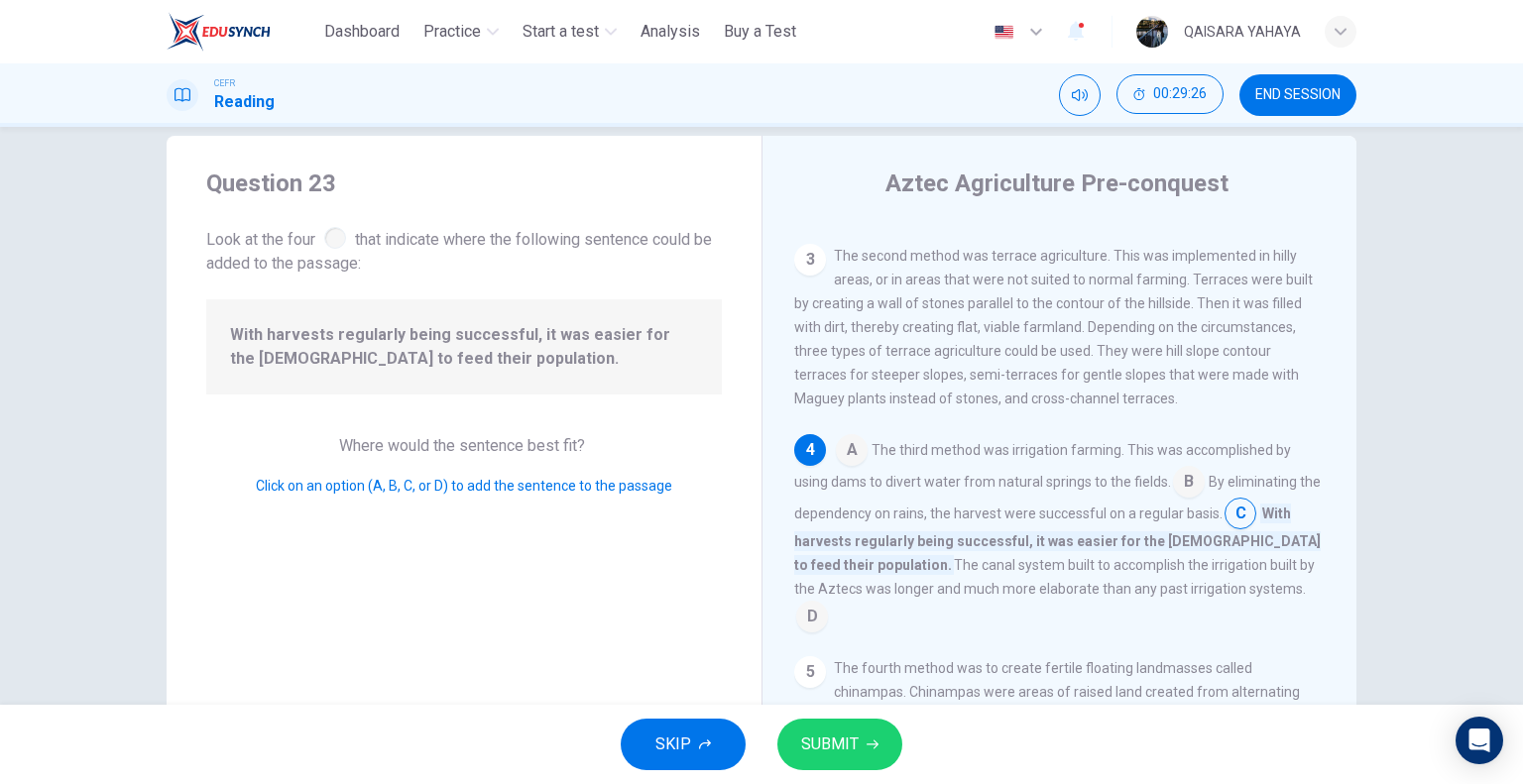 click at bounding box center (812, 618) 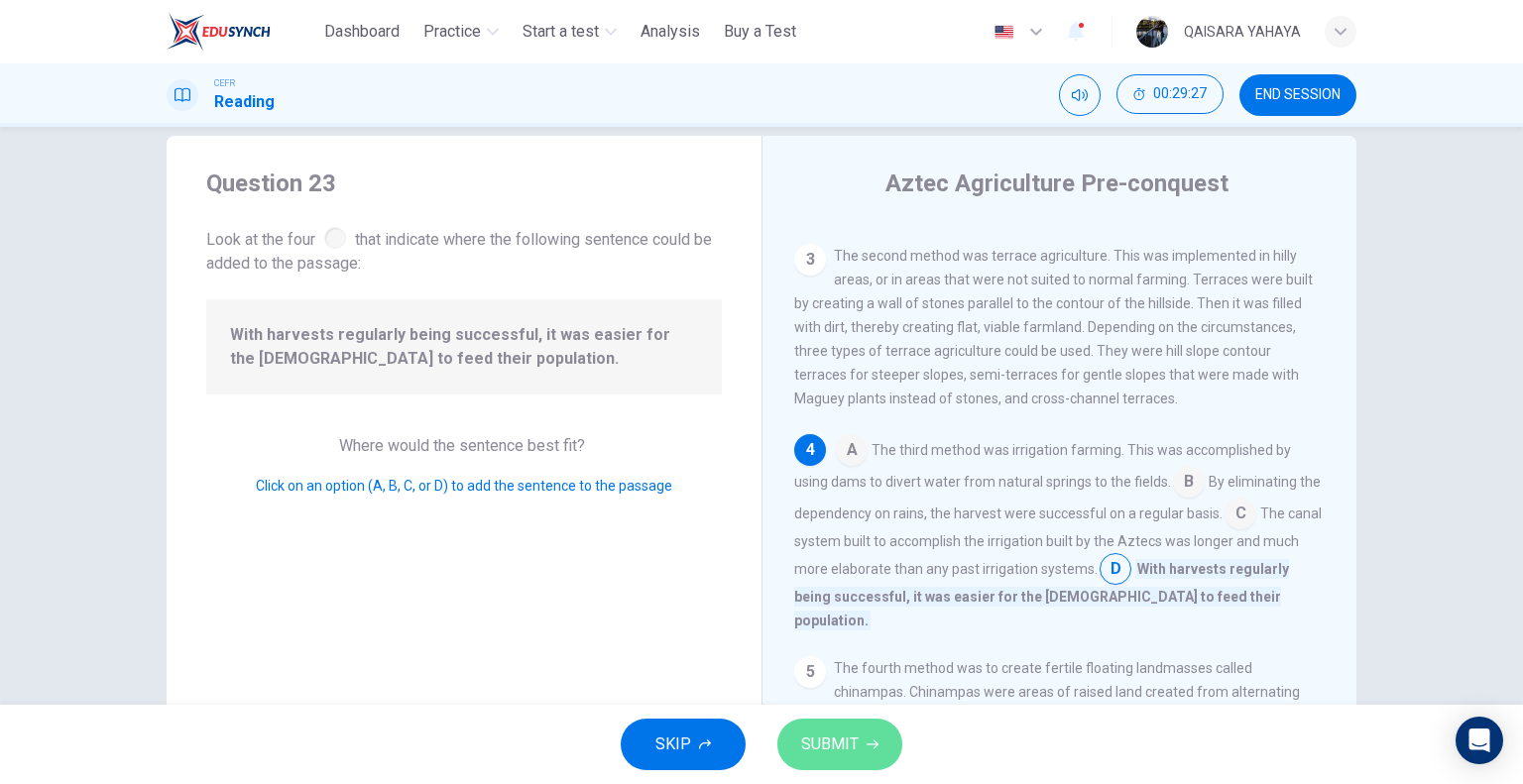 click on "SUBMIT" at bounding box center [840, 744] 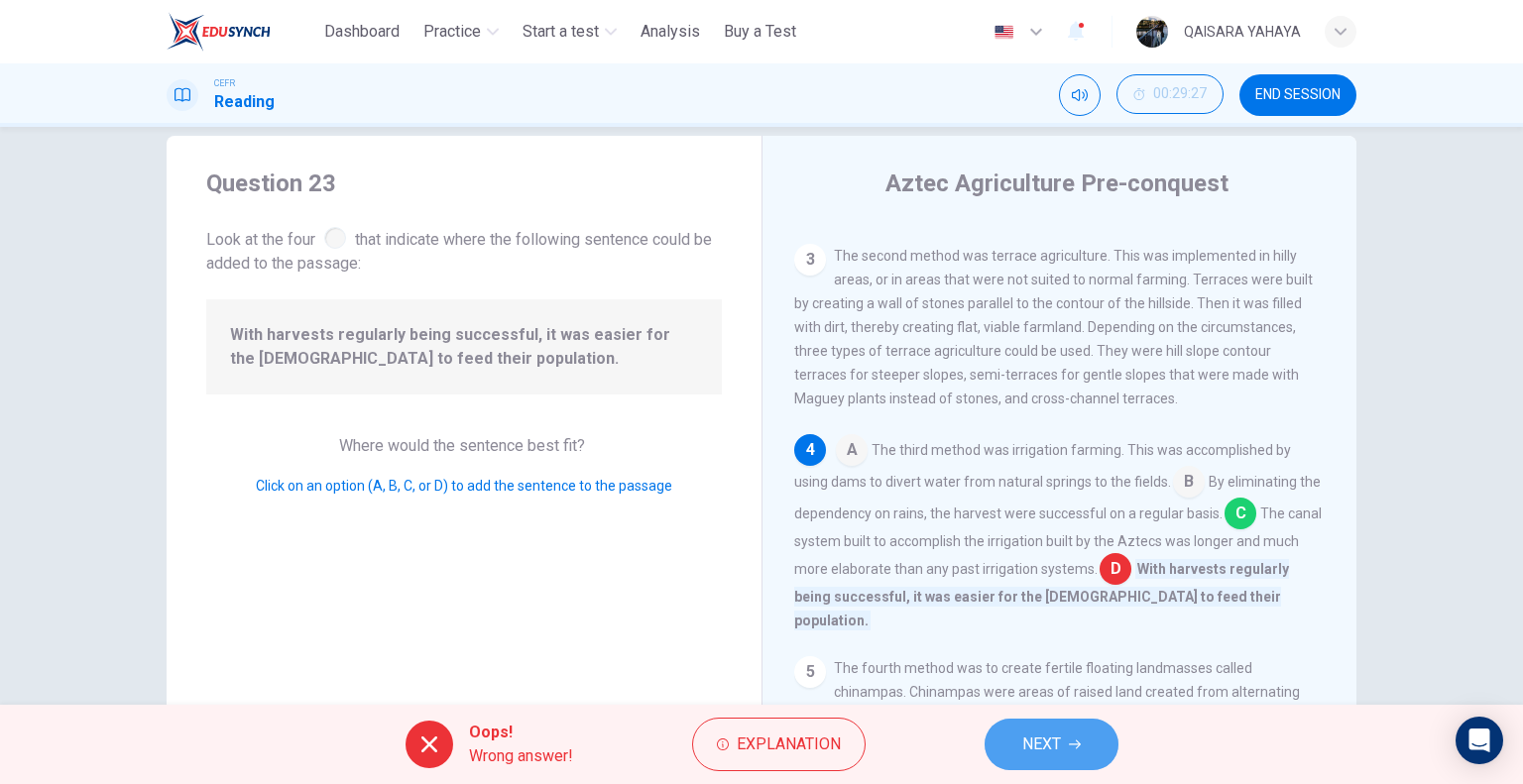 click on "NEXT" at bounding box center (1041, 744) 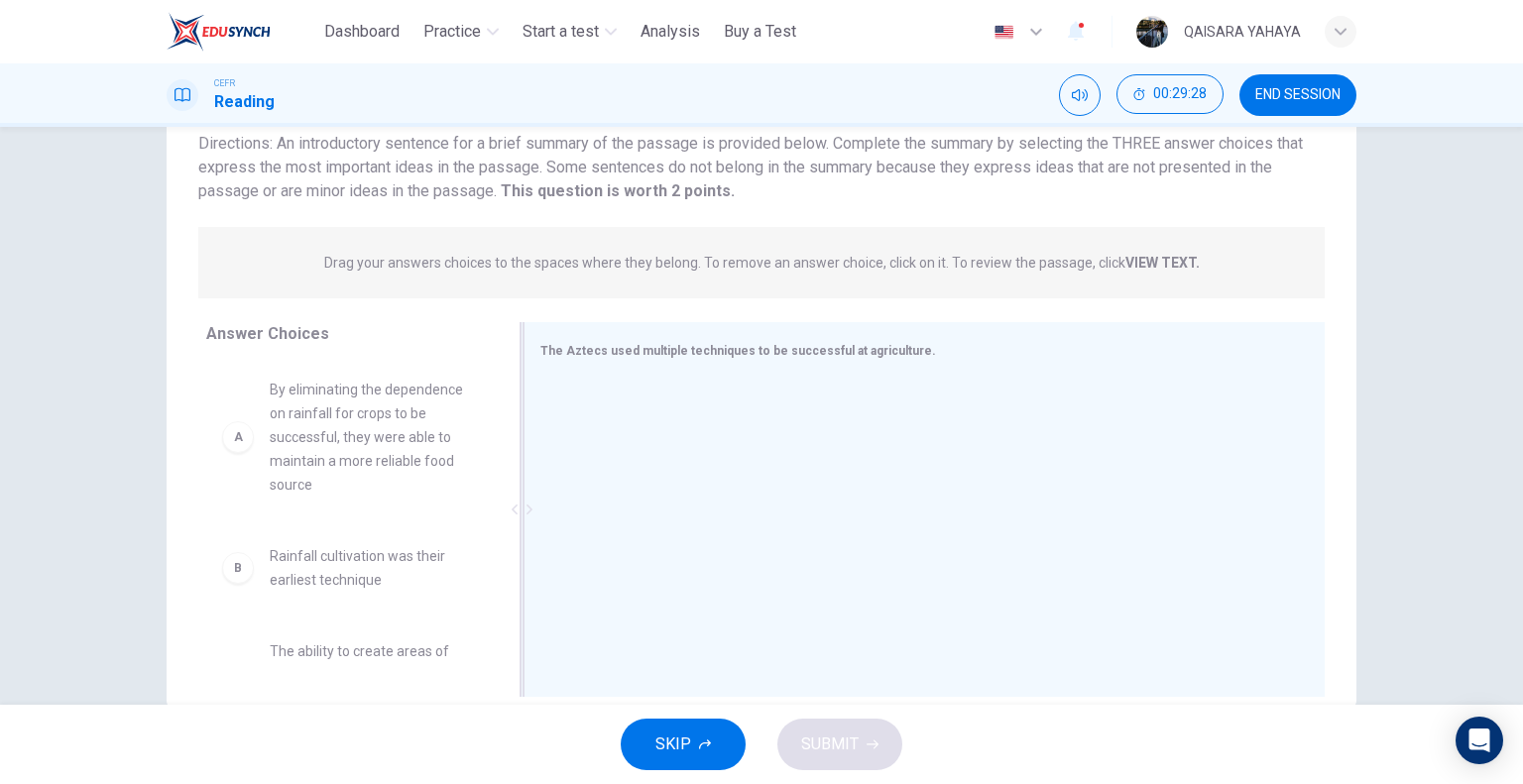 scroll, scrollTop: 147, scrollLeft: 0, axis: vertical 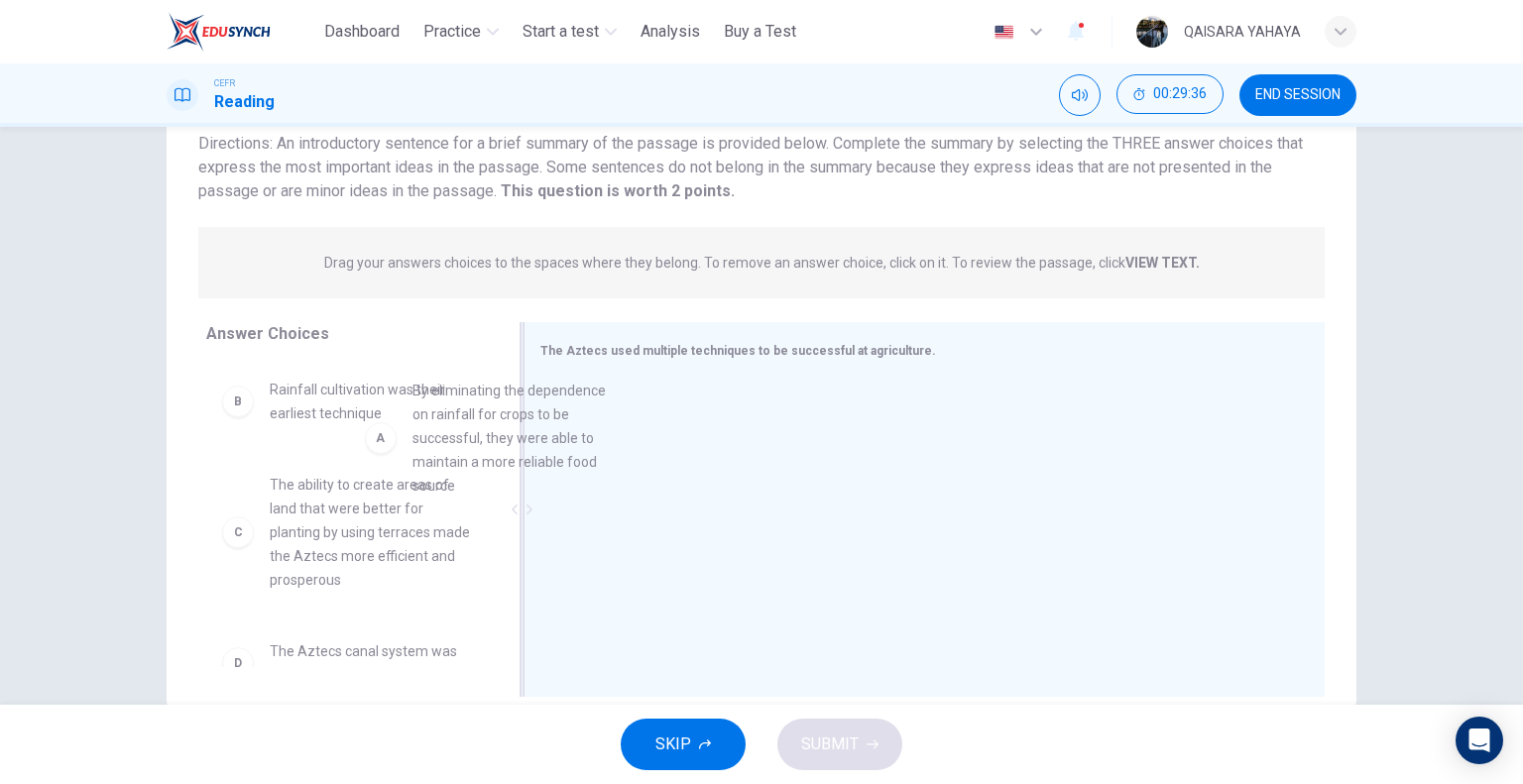 drag, startPoint x: 397, startPoint y: 412, endPoint x: 623, endPoint y: 439, distance: 227.60712 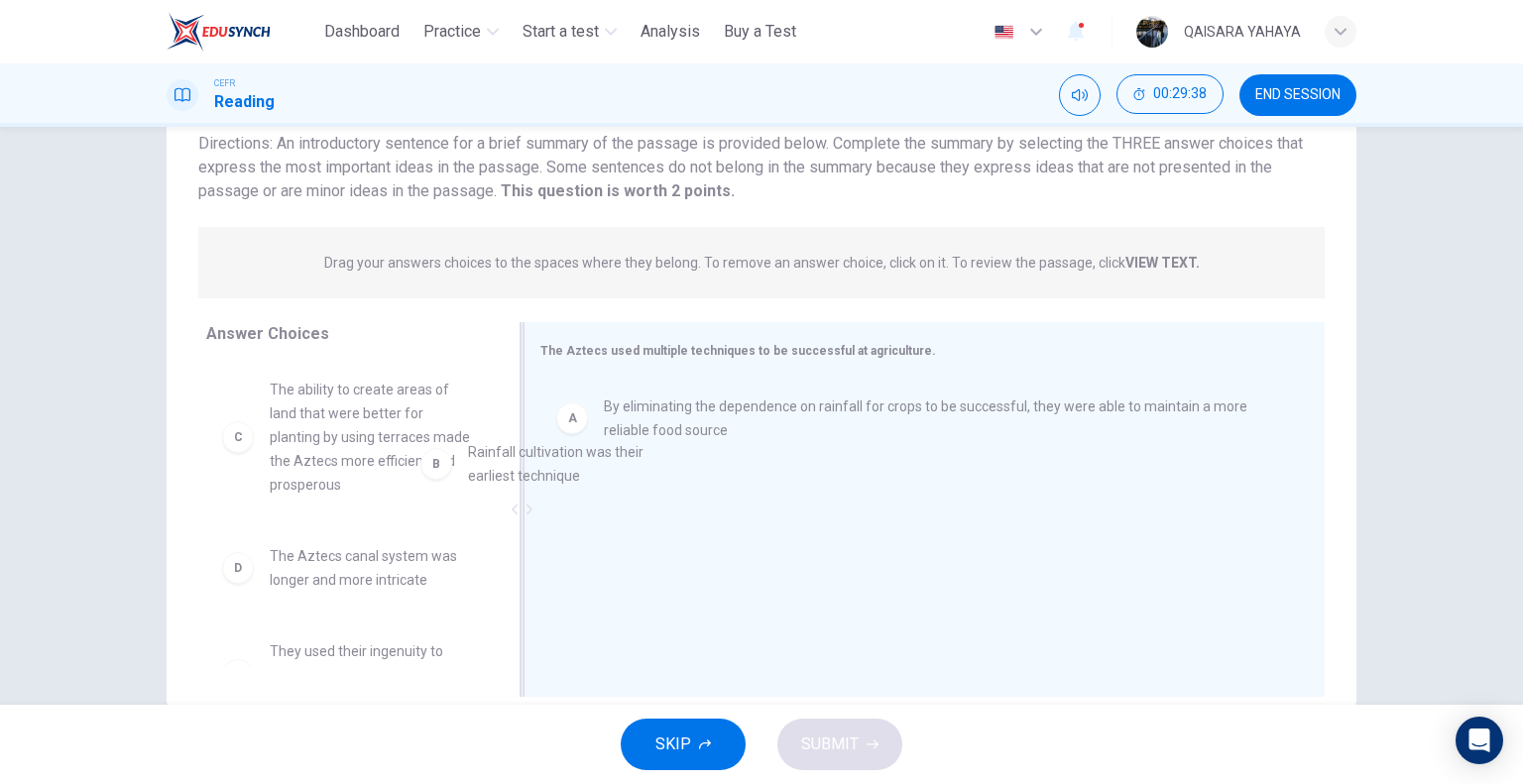 drag, startPoint x: 401, startPoint y: 412, endPoint x: 623, endPoint y: 473, distance: 230.22815 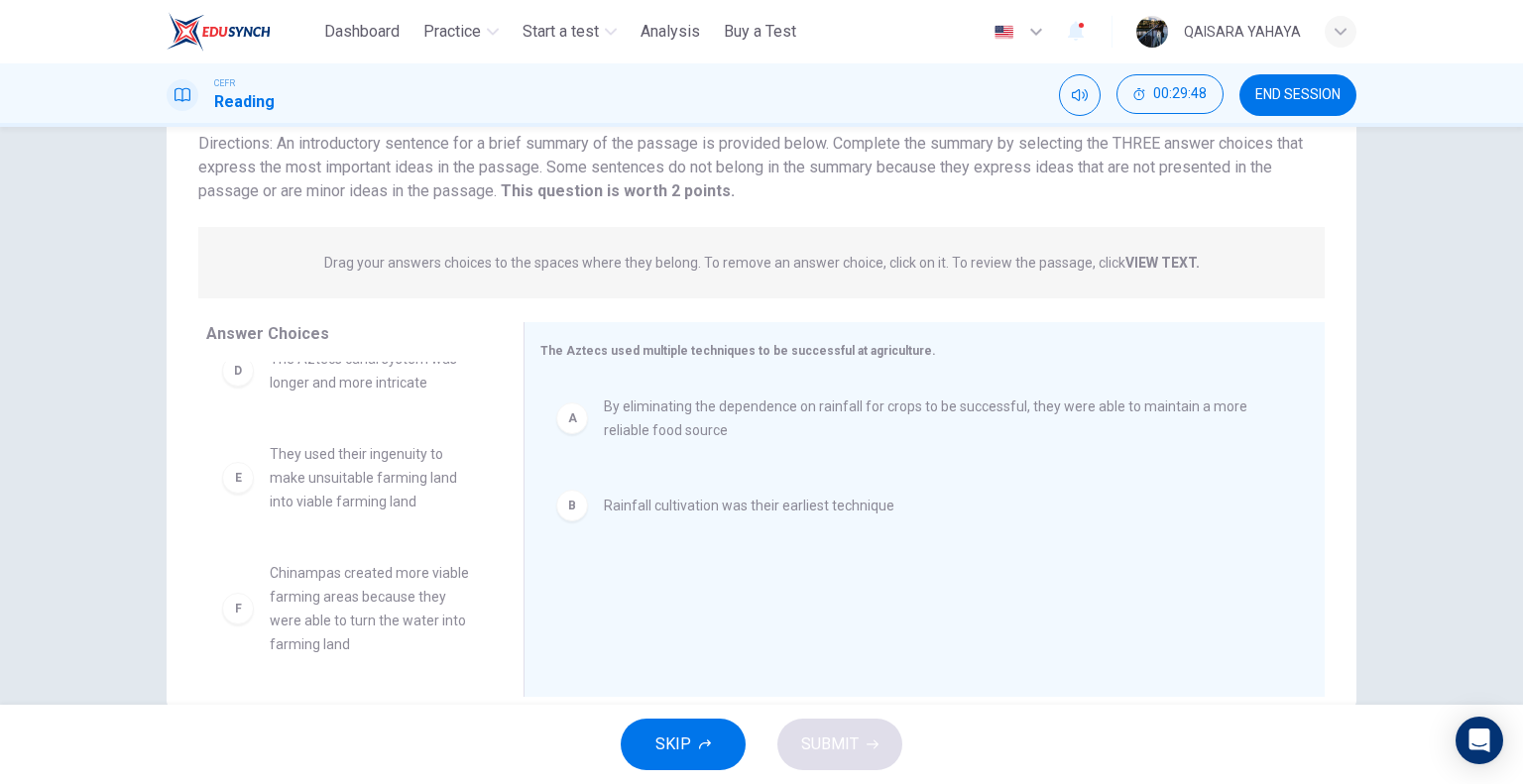 scroll, scrollTop: 202, scrollLeft: 0, axis: vertical 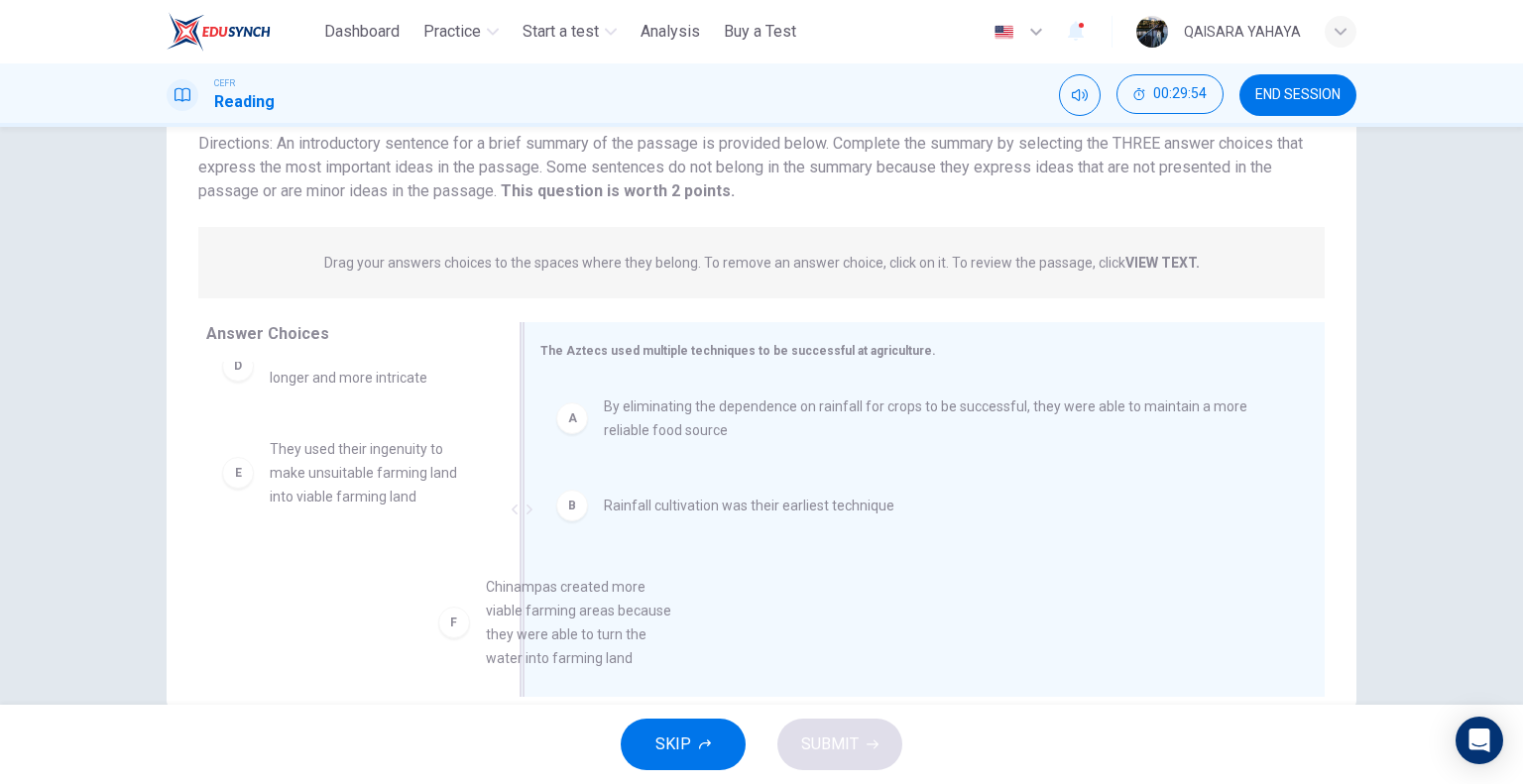 drag, startPoint x: 409, startPoint y: 603, endPoint x: 644, endPoint y: 627, distance: 236.22235 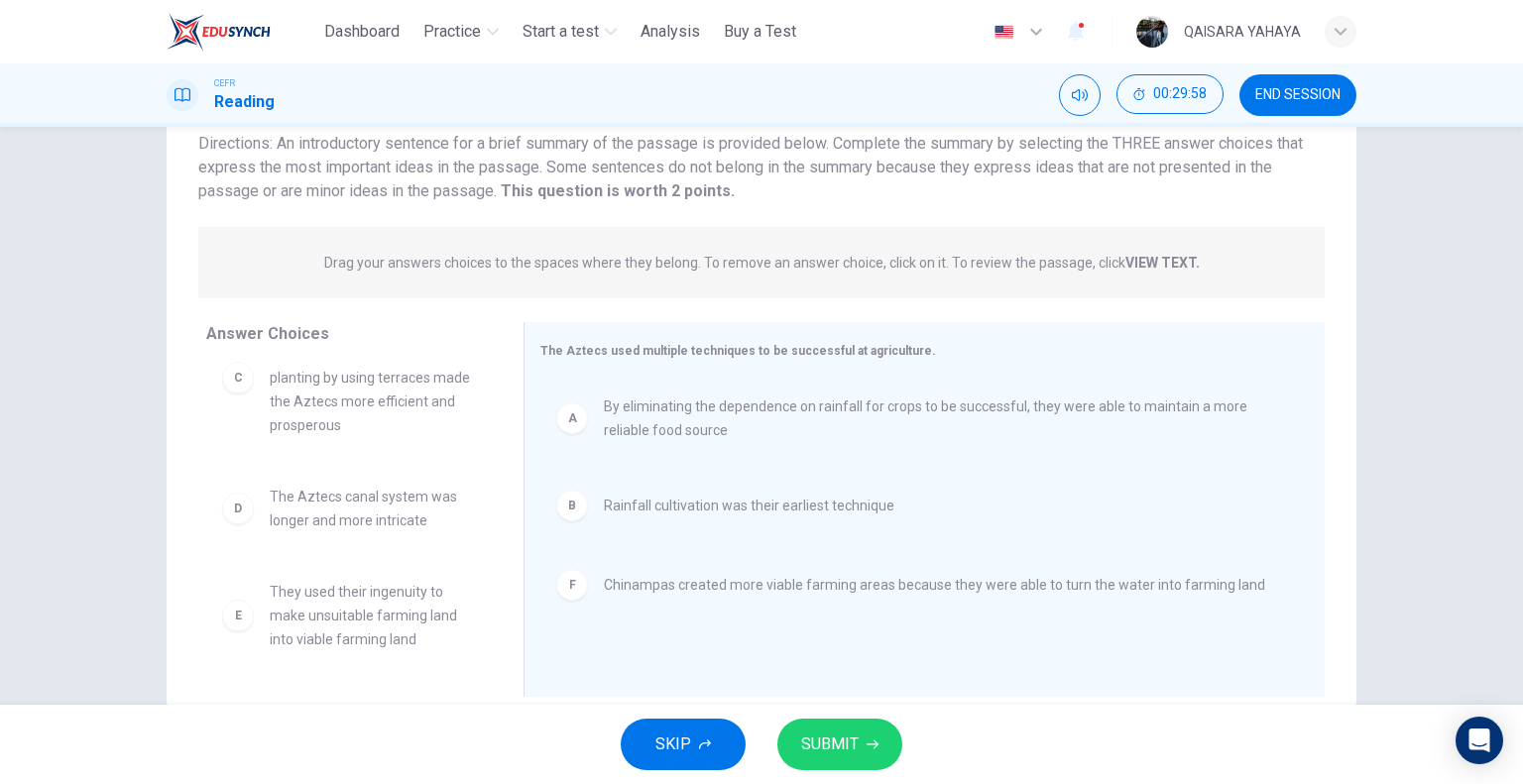 scroll, scrollTop: 0, scrollLeft: 0, axis: both 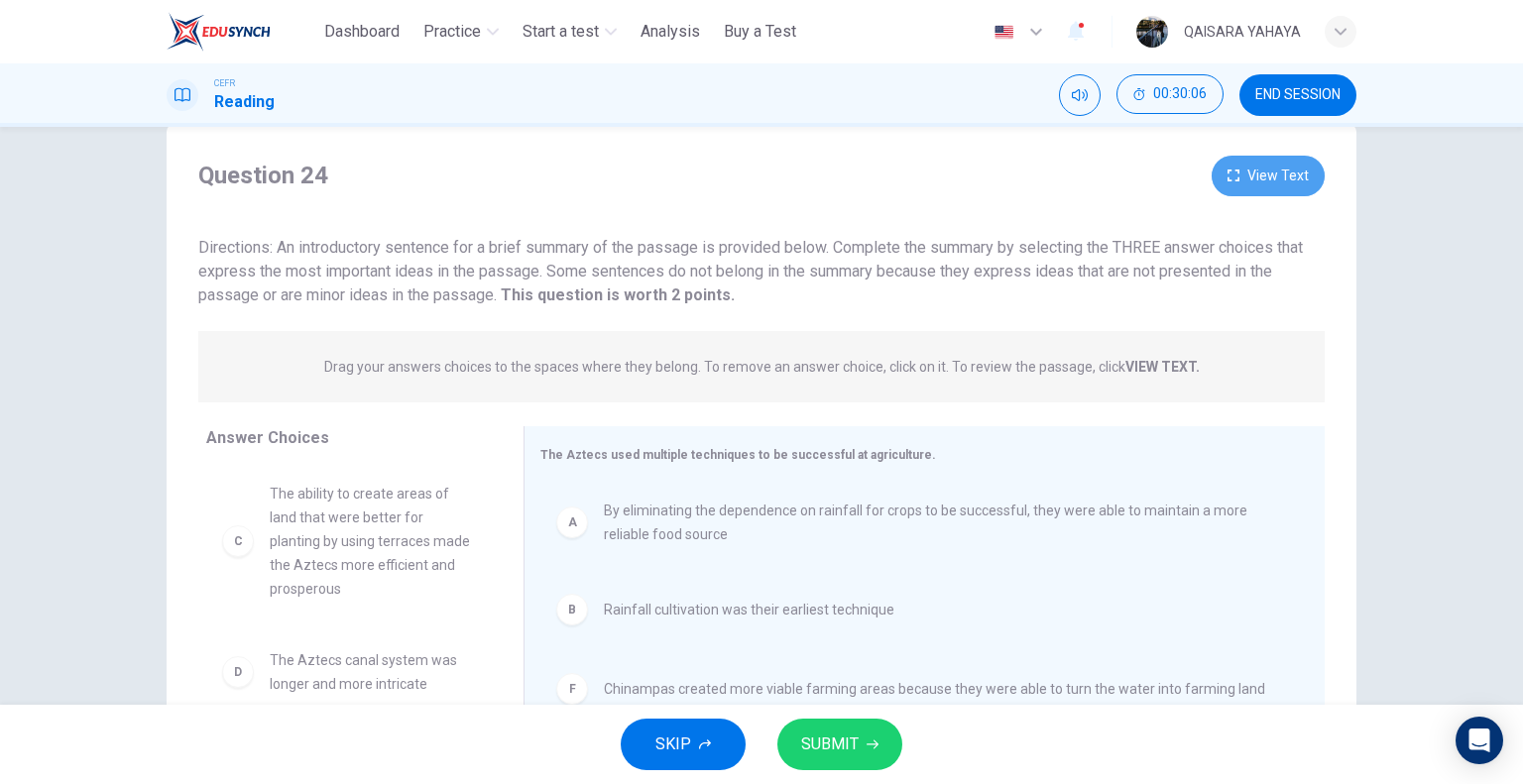 click on "View Text" at bounding box center [1268, 175] 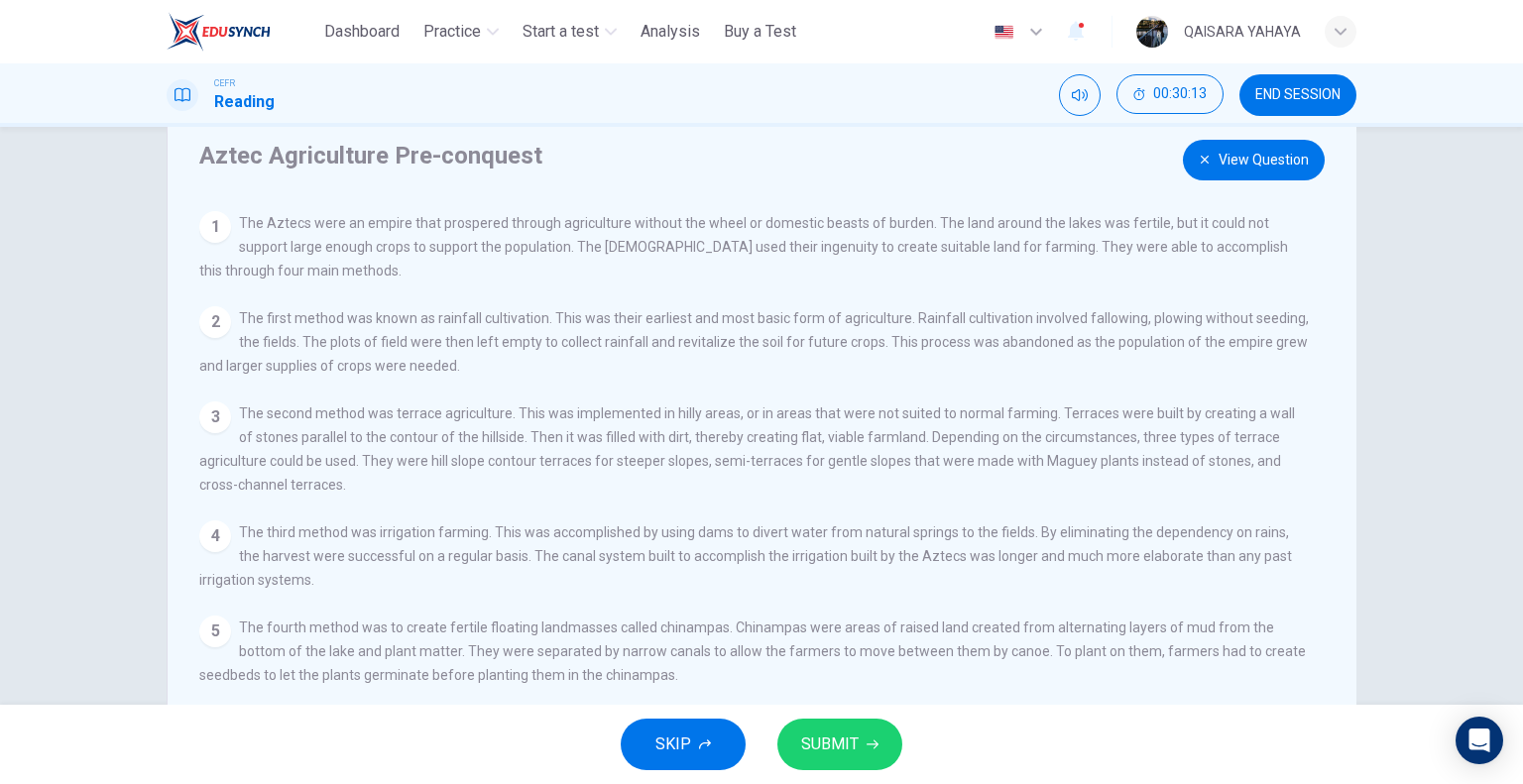 scroll, scrollTop: 48, scrollLeft: 0, axis: vertical 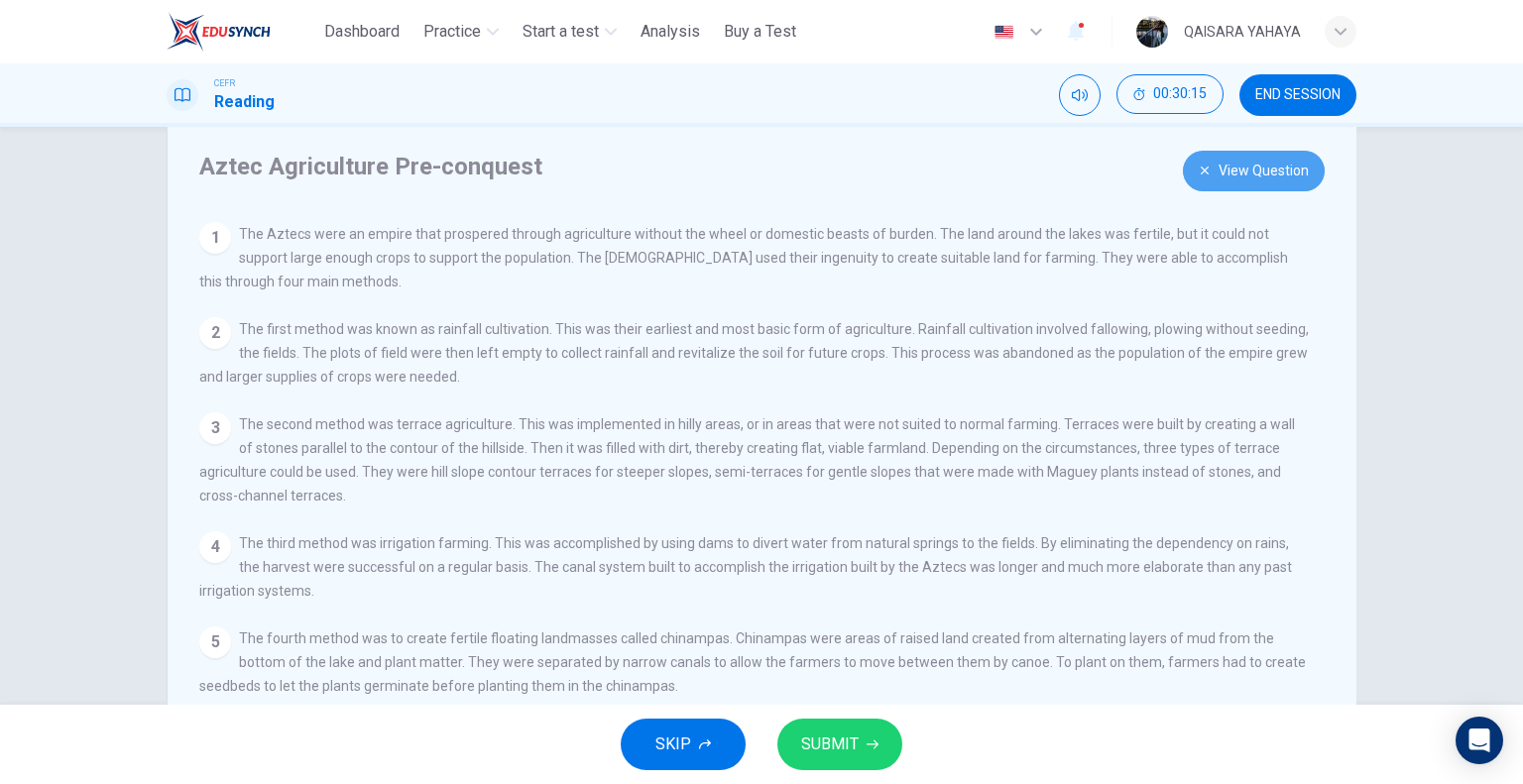 click on "View Question" at bounding box center [1253, 170] 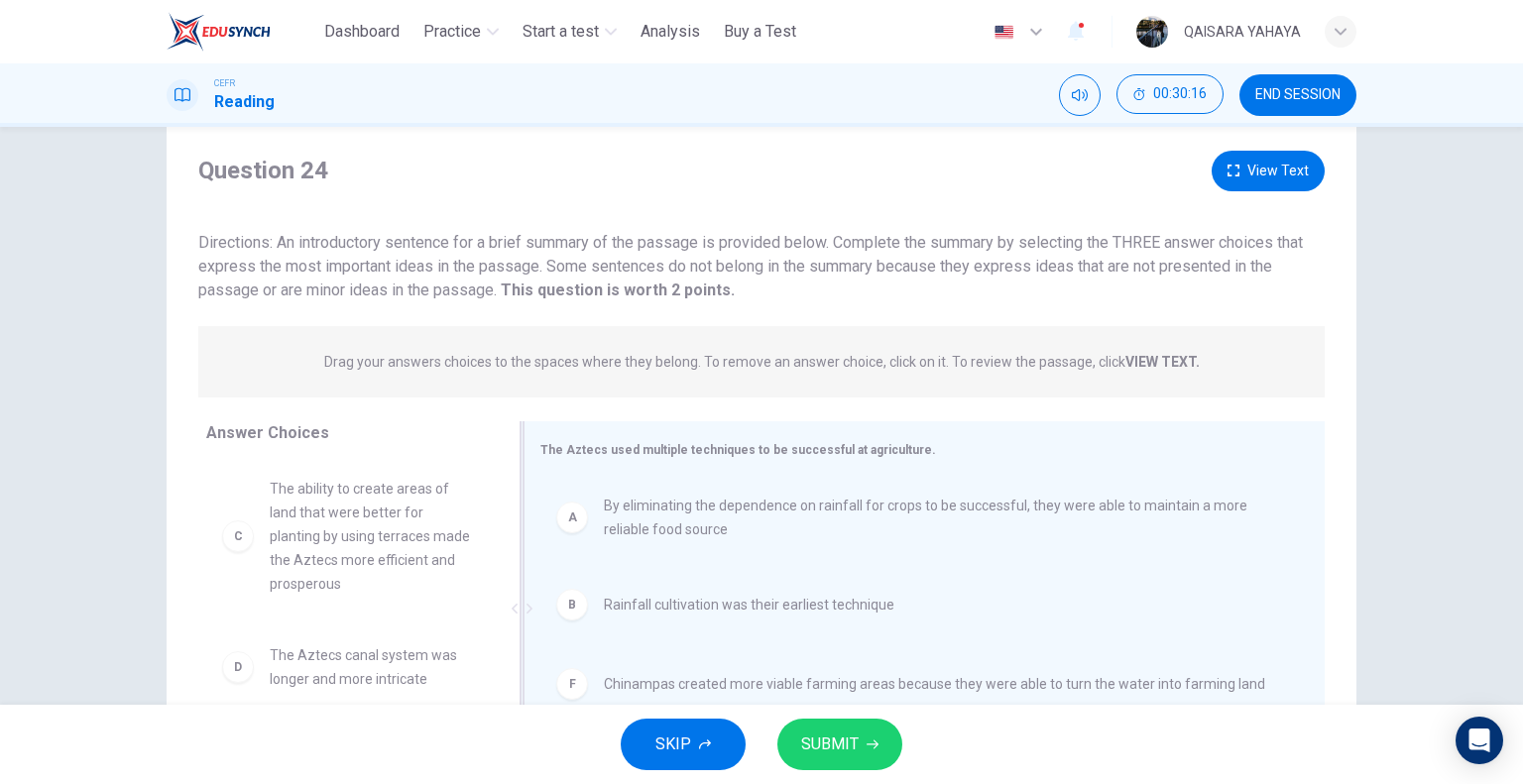 scroll, scrollTop: 190, scrollLeft: 0, axis: vertical 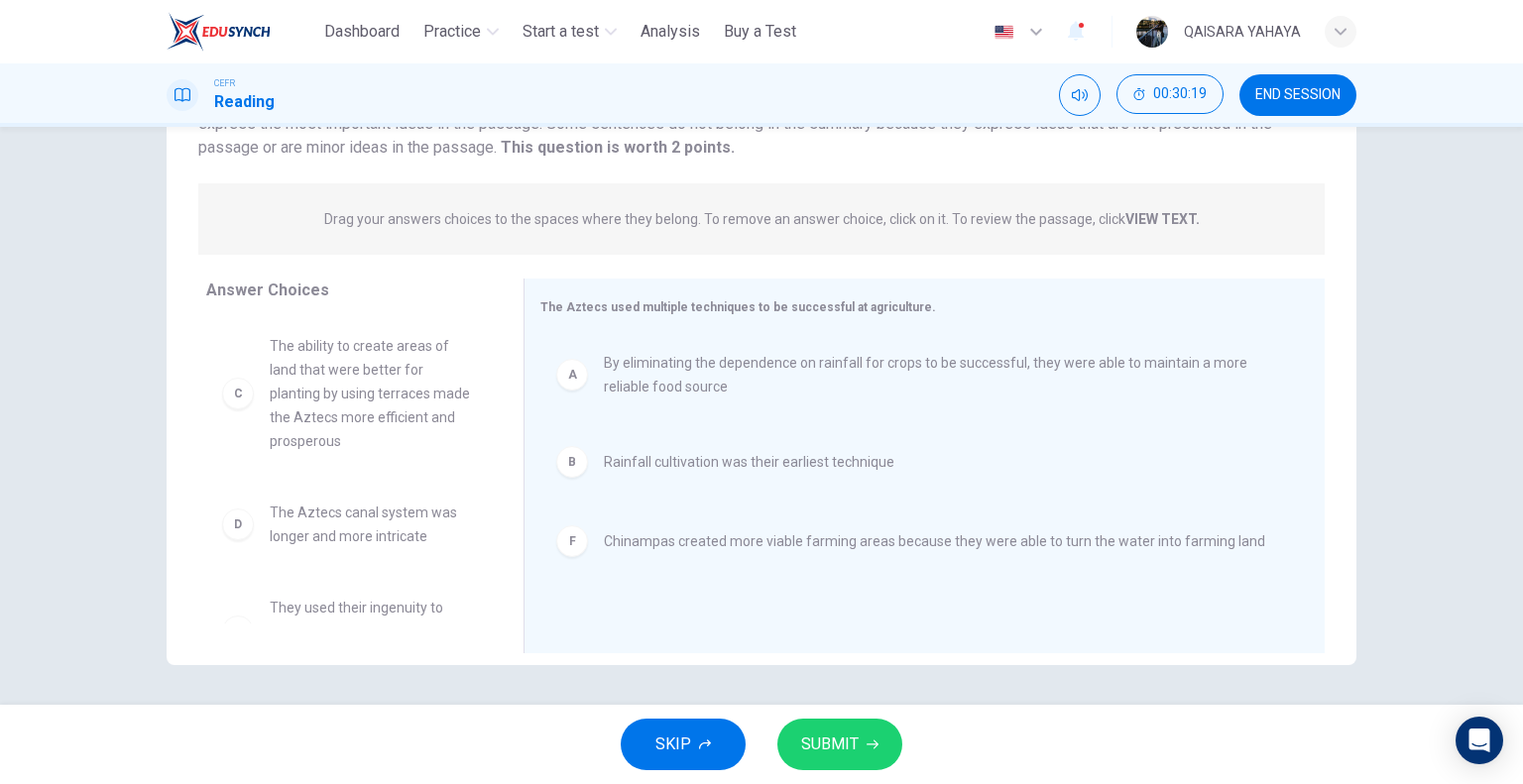 drag, startPoint x: 672, startPoint y: 400, endPoint x: 457, endPoint y: 433, distance: 217.51782 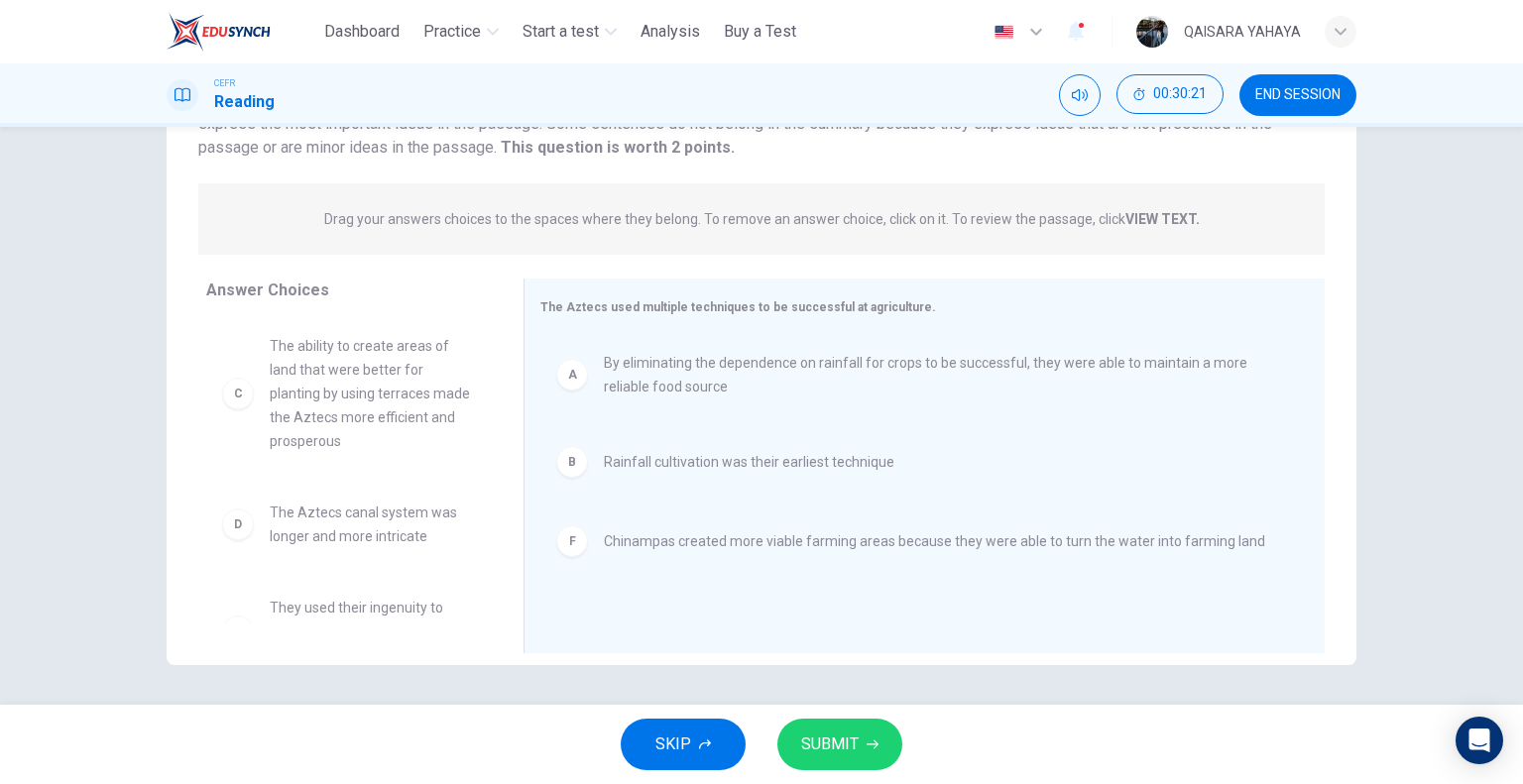 drag, startPoint x: 639, startPoint y: 380, endPoint x: 428, endPoint y: 407, distance: 212.72047 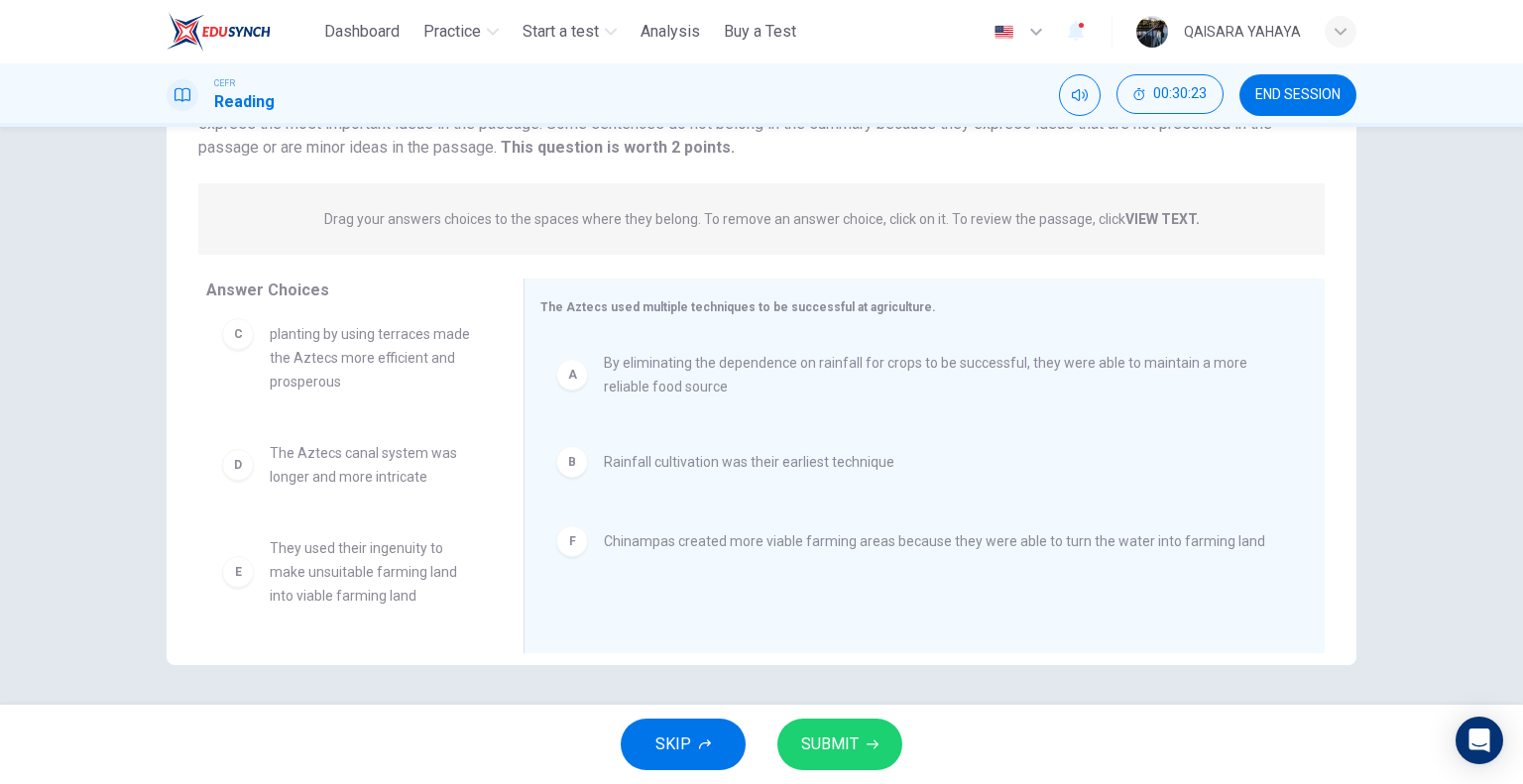 scroll, scrollTop: 0, scrollLeft: 0, axis: both 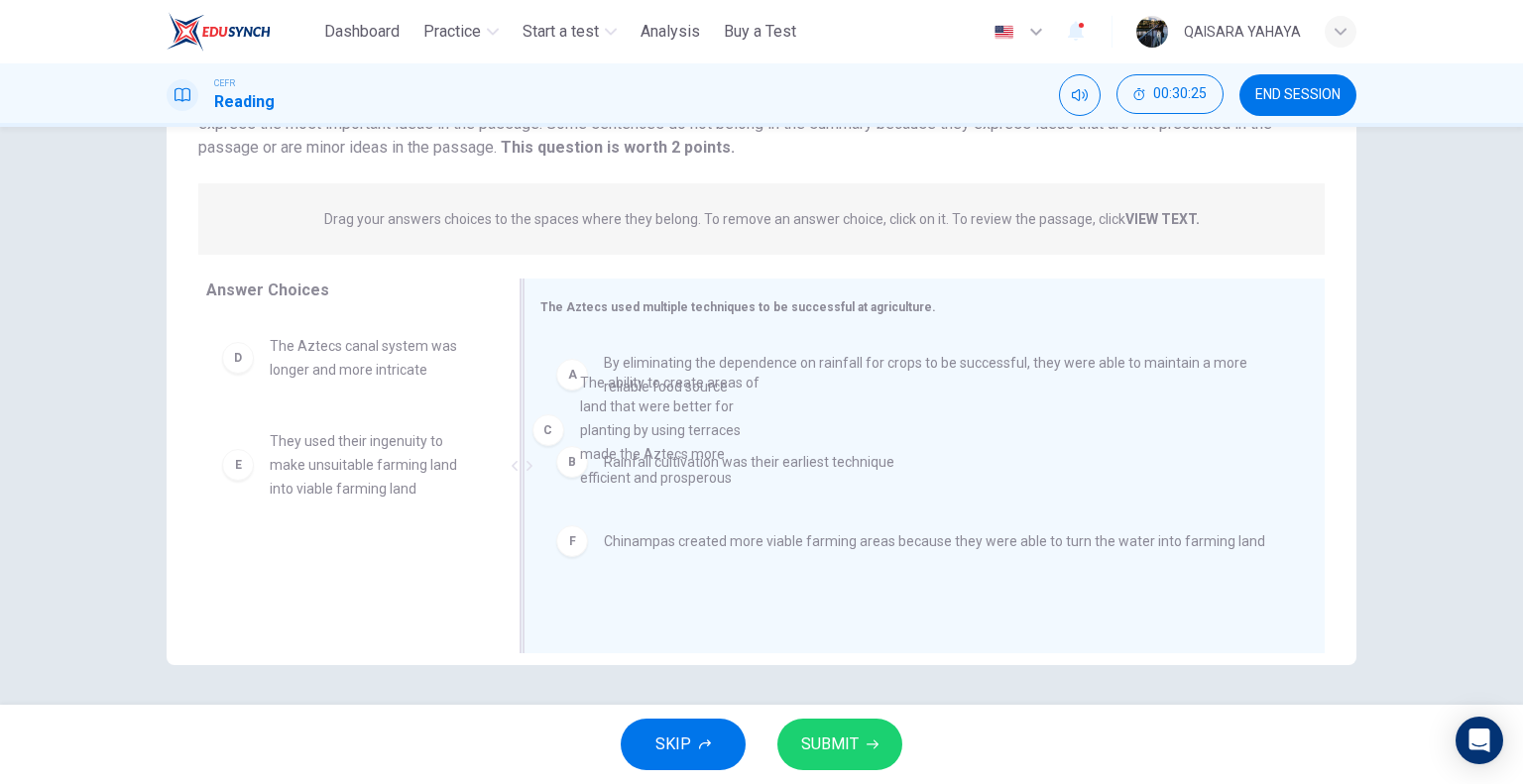 drag, startPoint x: 361, startPoint y: 423, endPoint x: 712, endPoint y: 469, distance: 354.0014 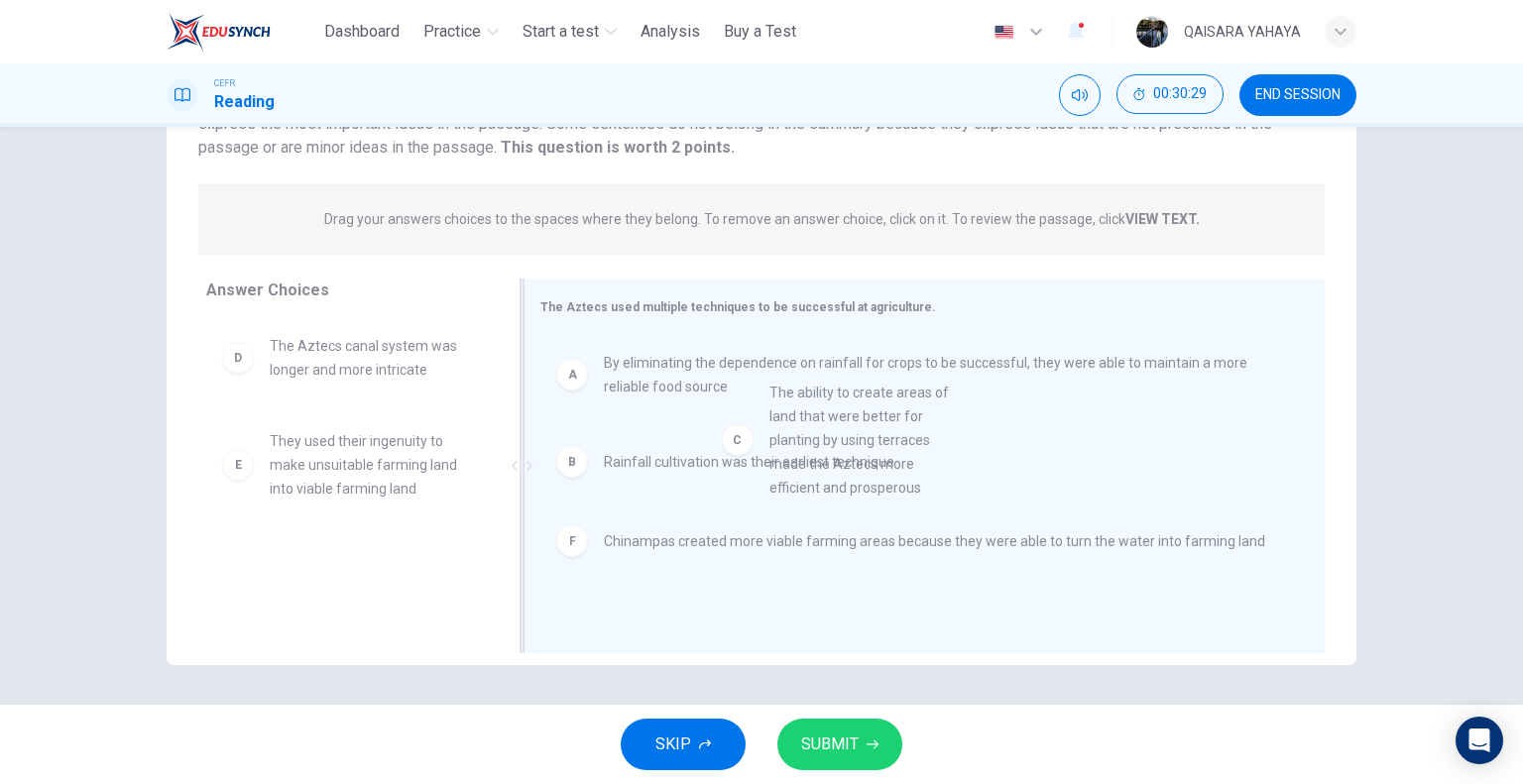 drag, startPoint x: 417, startPoint y: 406, endPoint x: 935, endPoint y: 453, distance: 520.12787 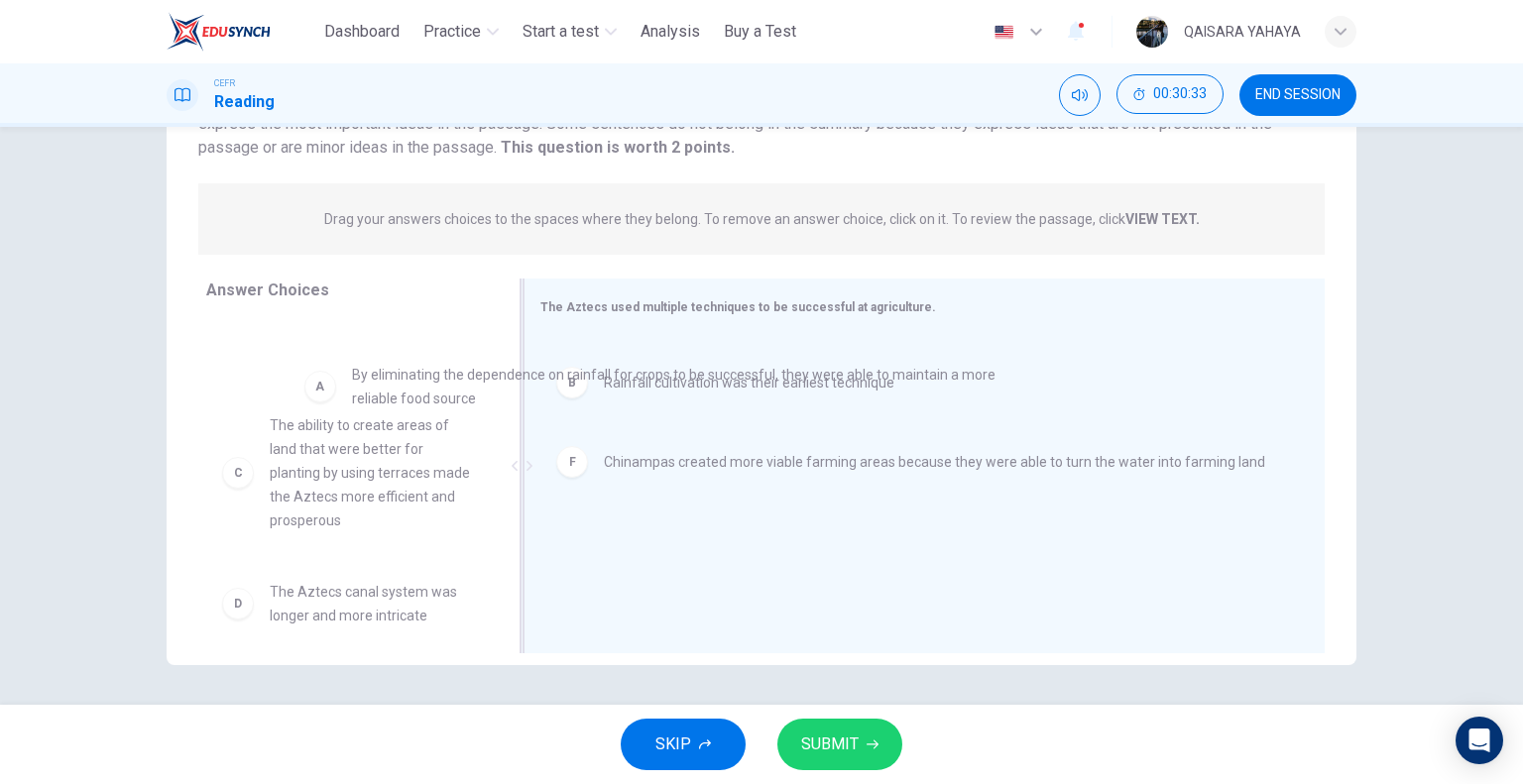drag, startPoint x: 596, startPoint y: 380, endPoint x: 267, endPoint y: 399, distance: 329.54818 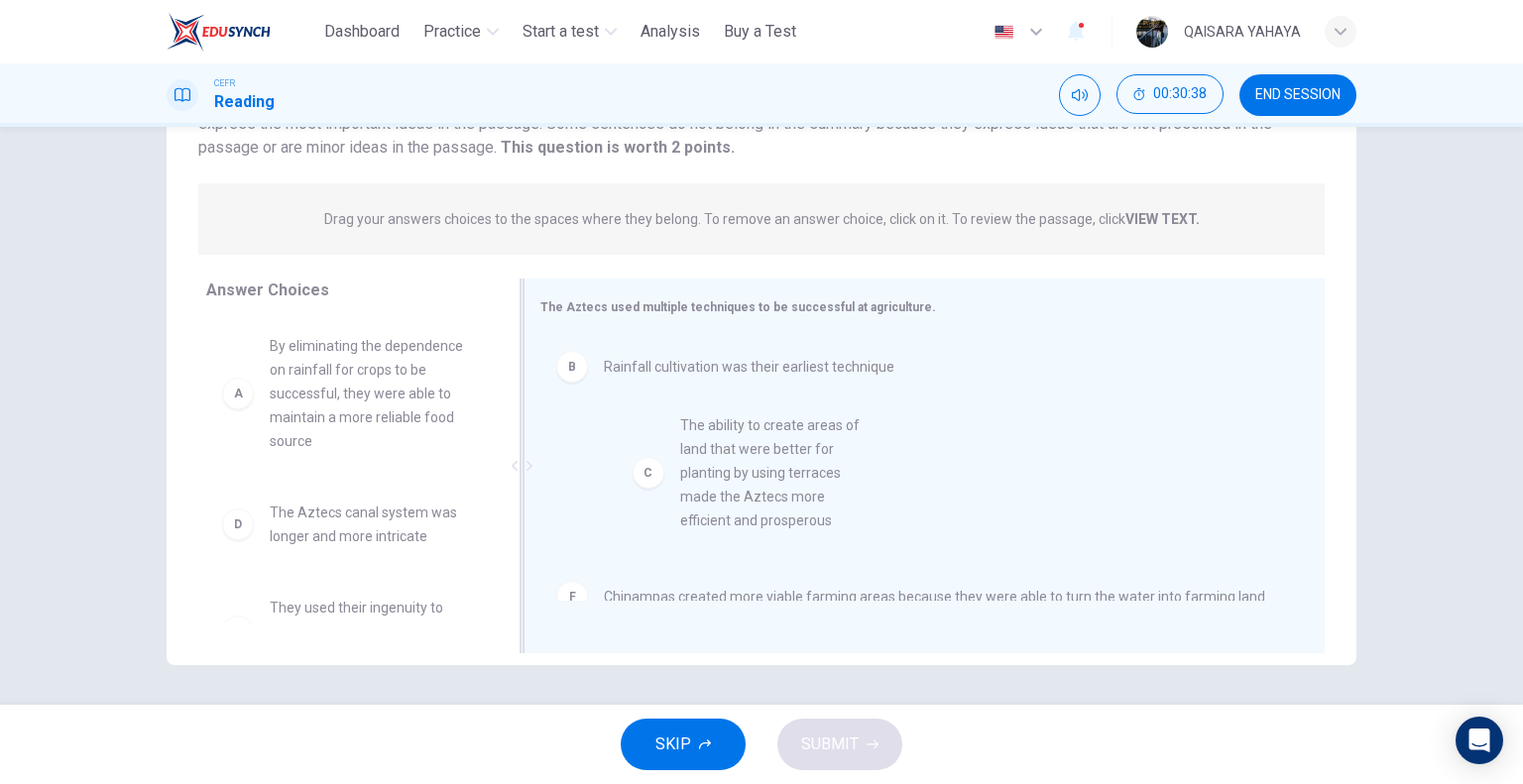 drag, startPoint x: 346, startPoint y: 545, endPoint x: 840, endPoint y: 449, distance: 503.24149 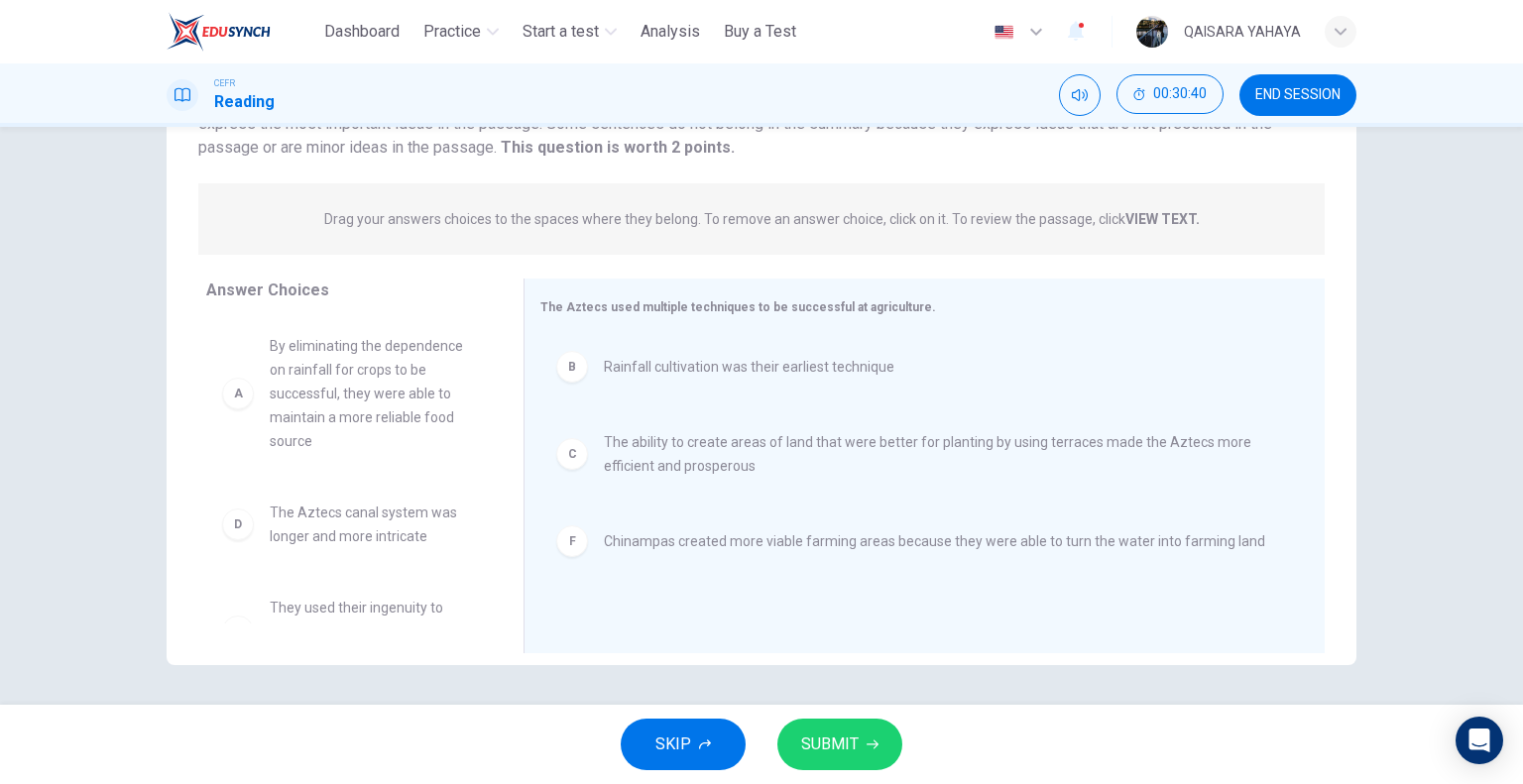 click on "SUBMIT" at bounding box center [840, 744] 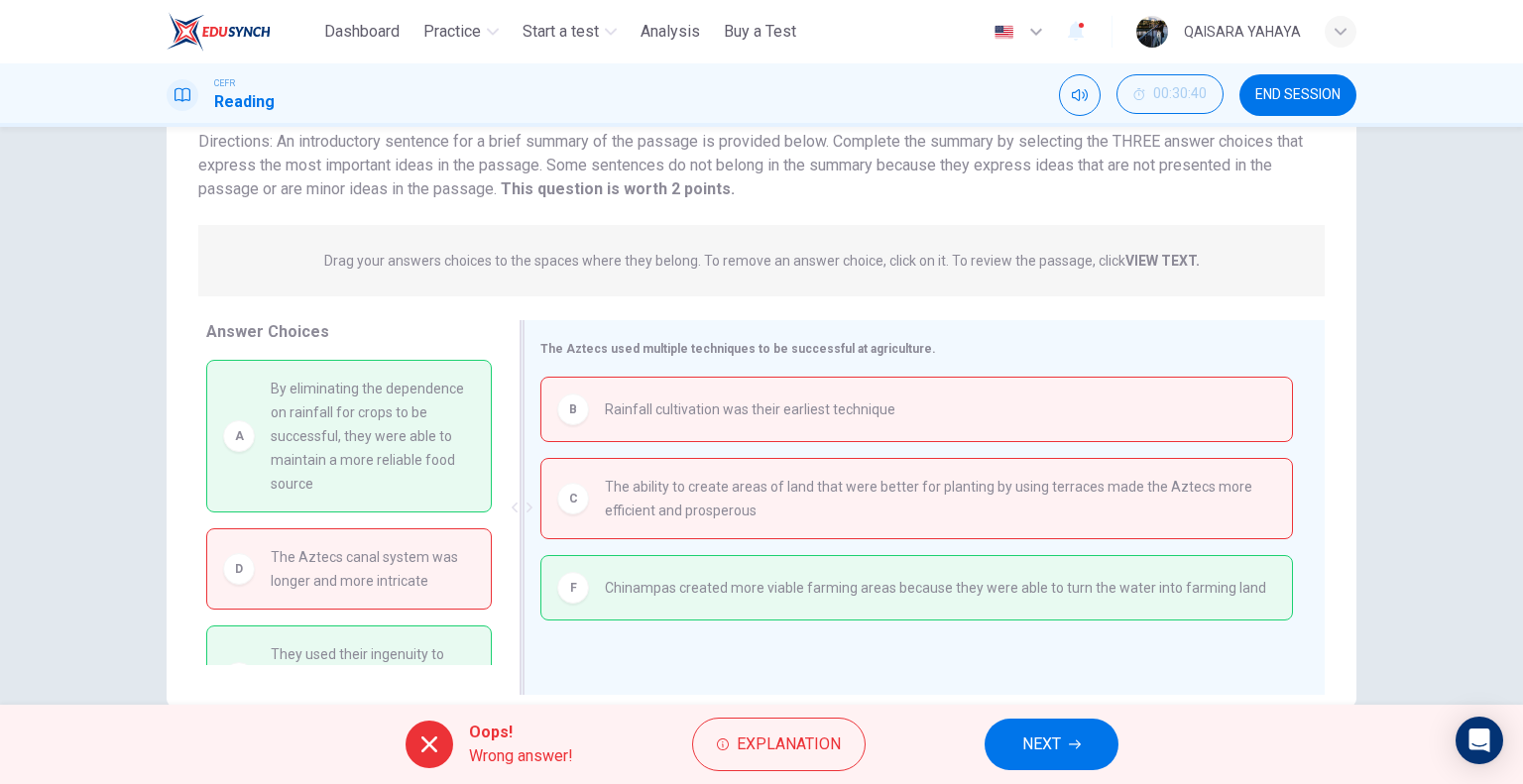 scroll, scrollTop: 155, scrollLeft: 0, axis: vertical 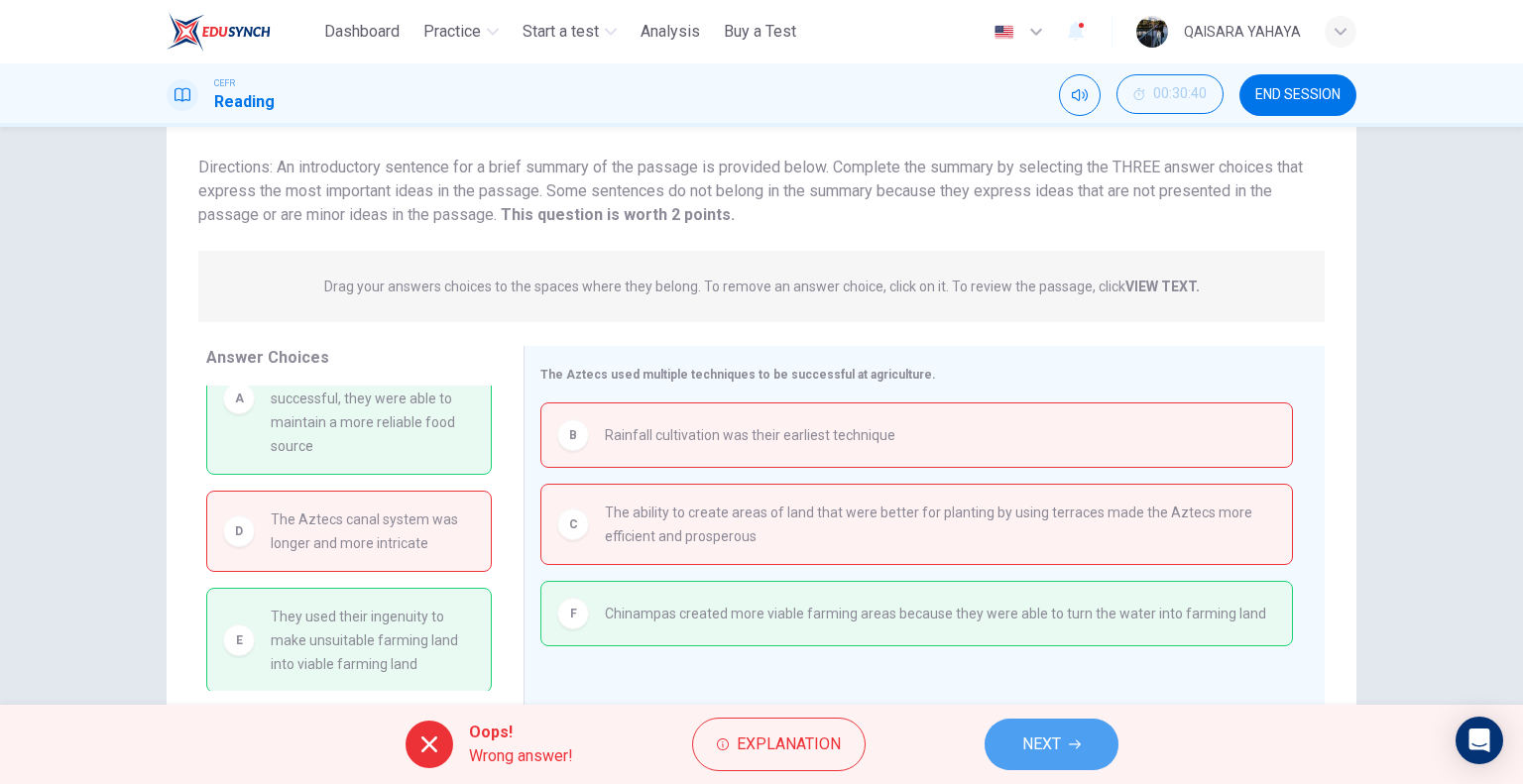 click on "NEXT" at bounding box center (1051, 744) 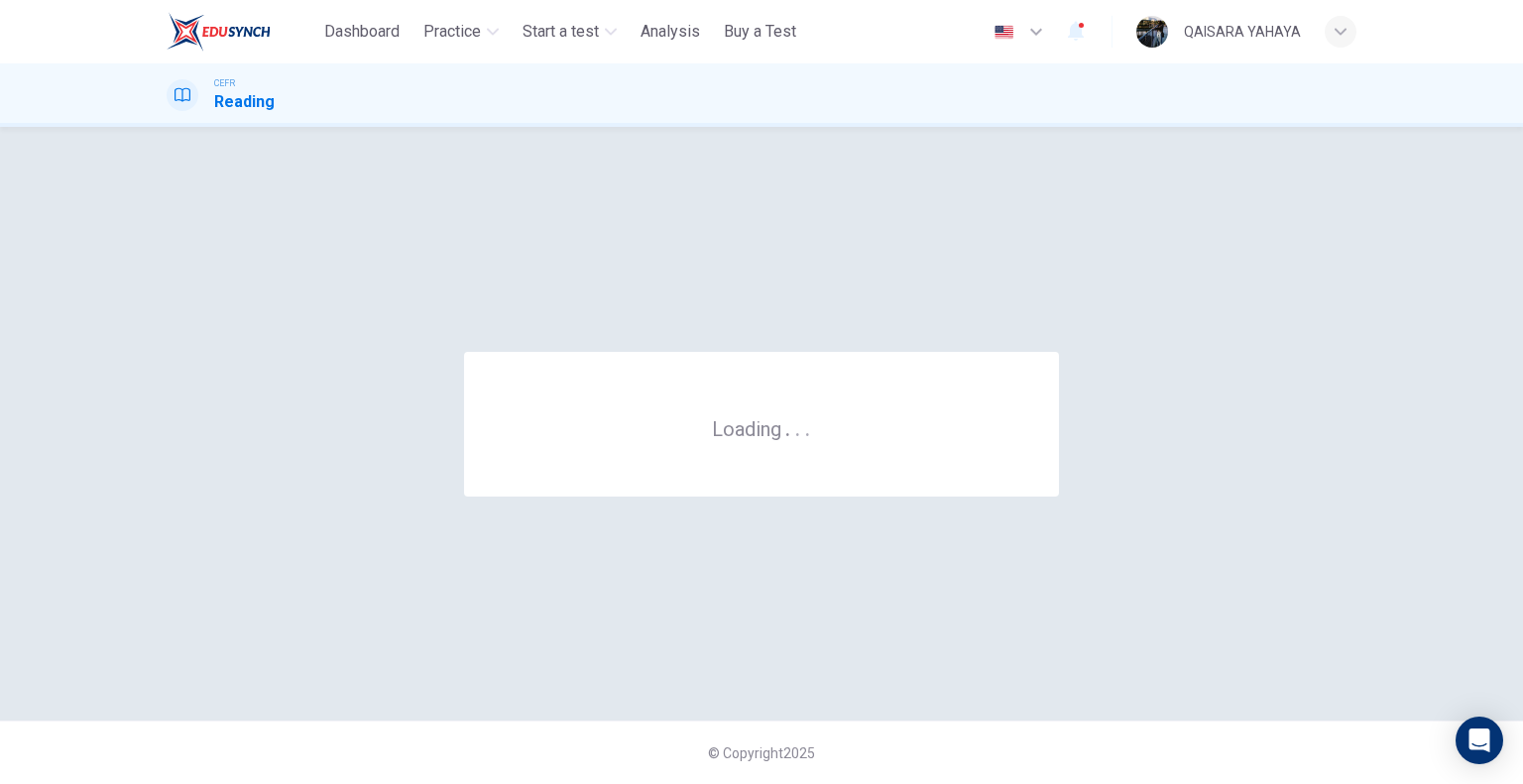 scroll, scrollTop: 0, scrollLeft: 0, axis: both 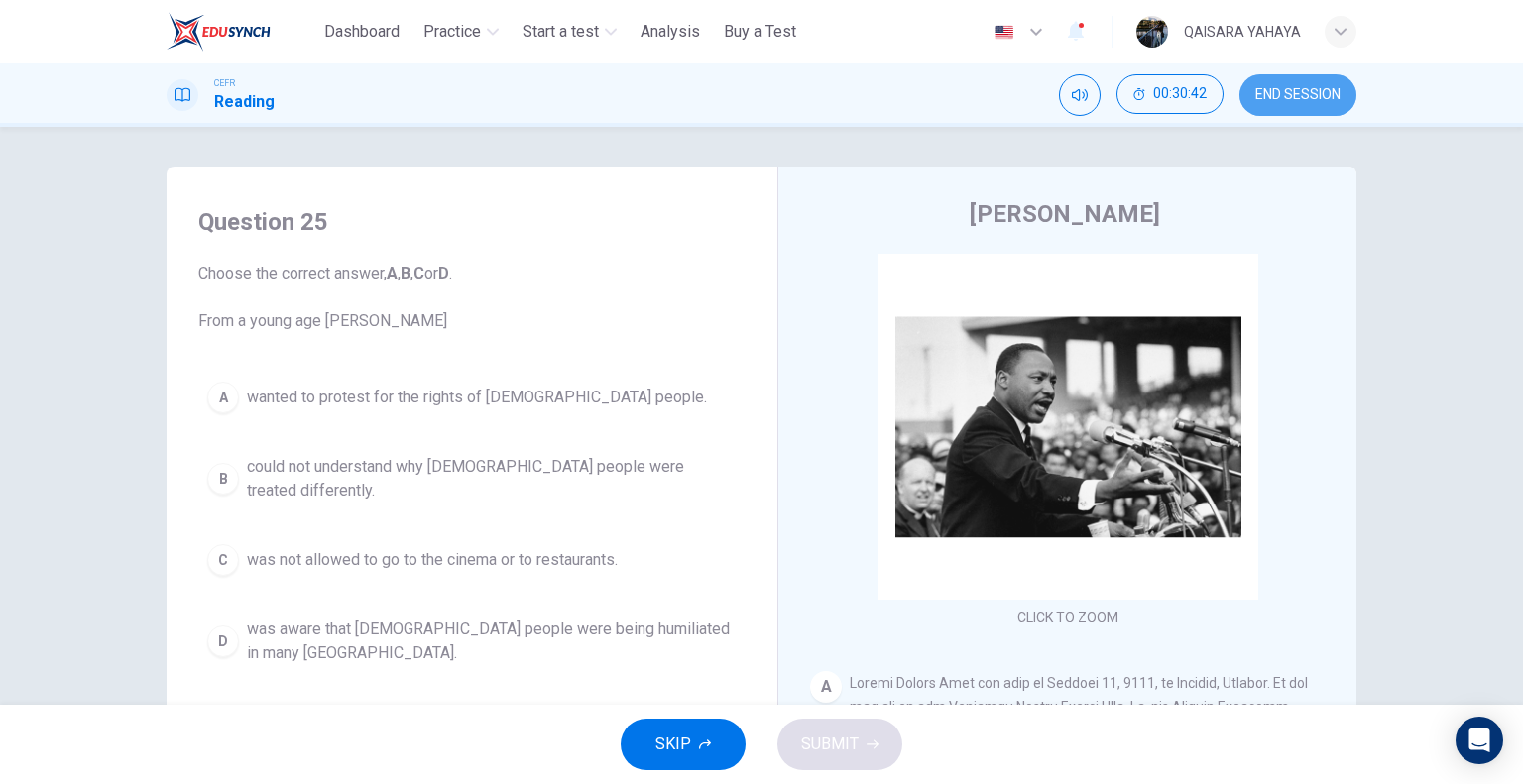 click on "END SESSION" at bounding box center [1298, 95] 